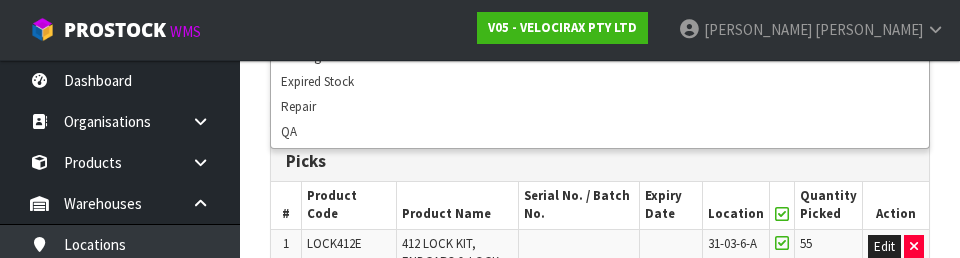 click on "Picks" at bounding box center (600, 162) 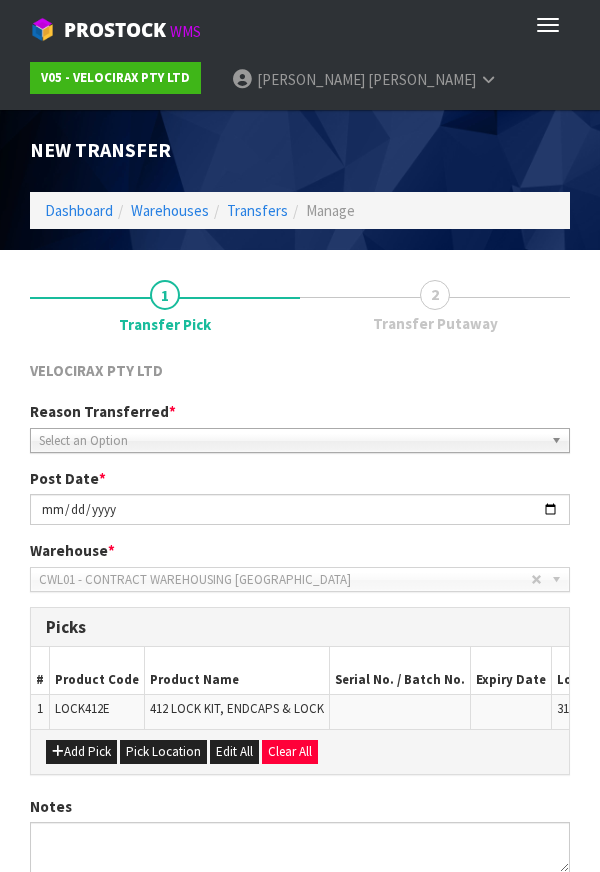 scroll, scrollTop: 147, scrollLeft: 0, axis: vertical 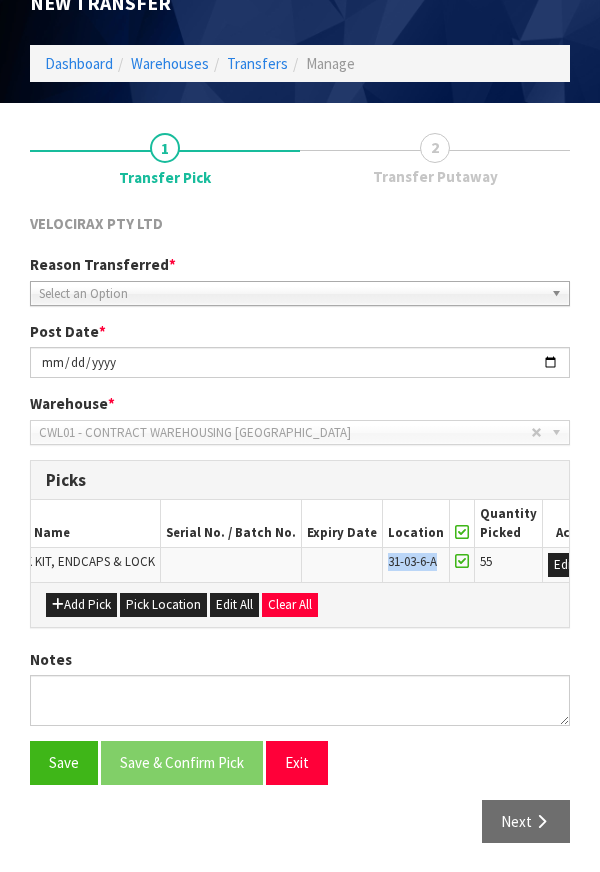 copy on "31-03-6-A" 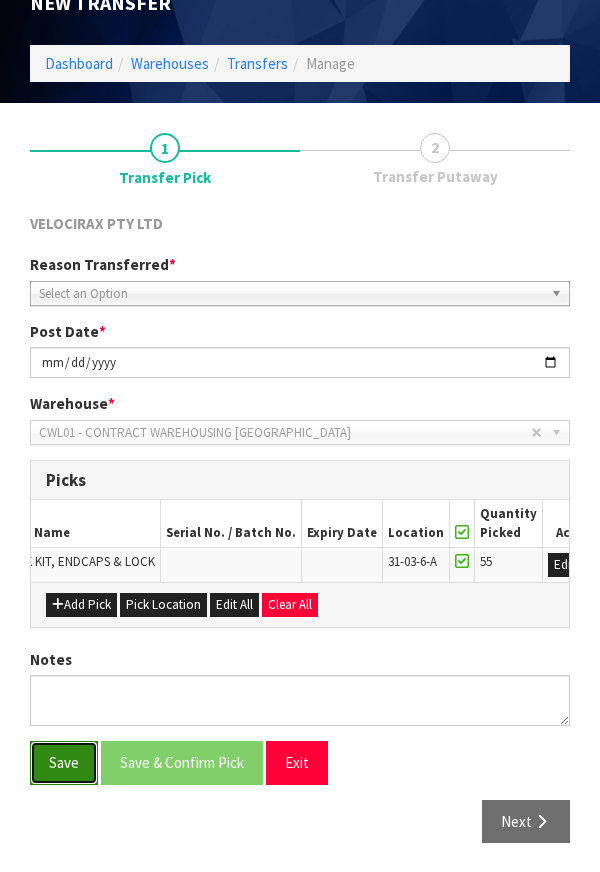 click on "Save" at bounding box center (64, 762) 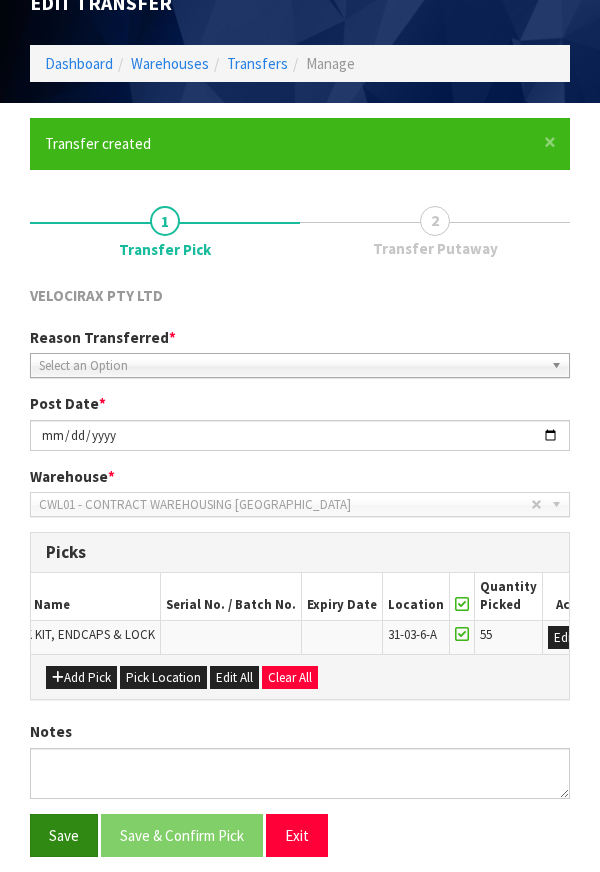 scroll, scrollTop: 0, scrollLeft: 0, axis: both 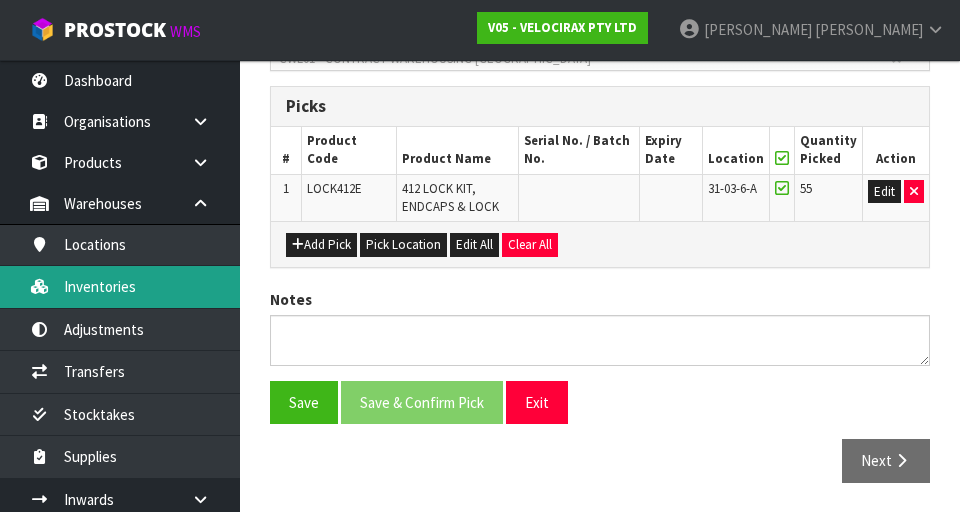 click on "Inventories" at bounding box center [120, 286] 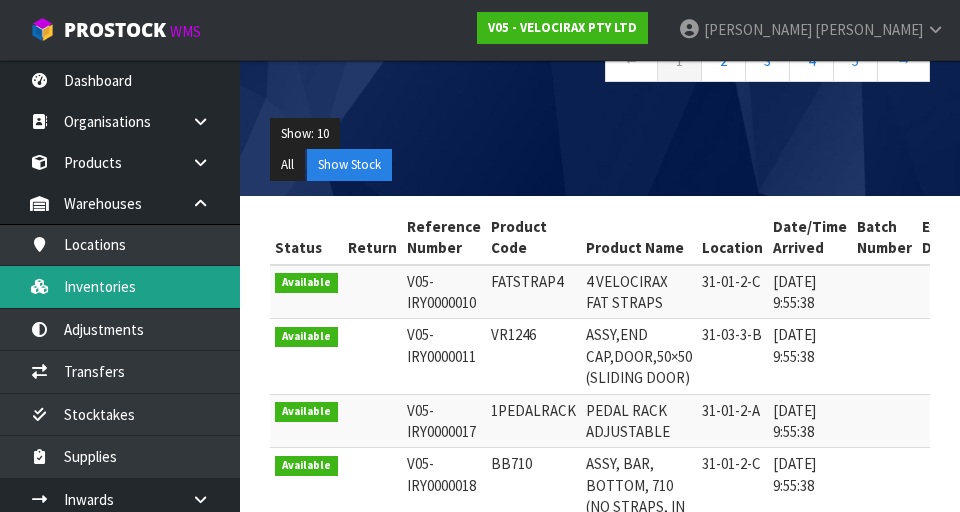 scroll, scrollTop: 0, scrollLeft: 0, axis: both 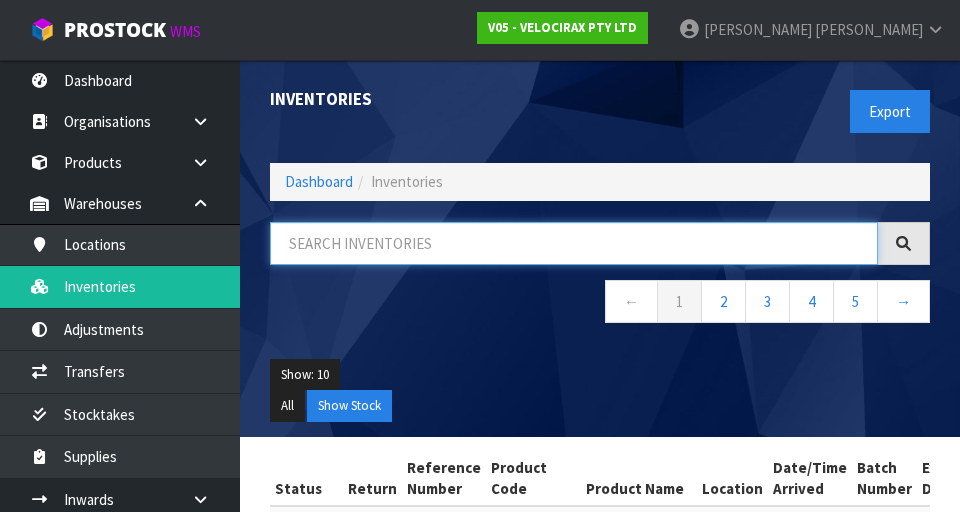 paste on "31-03-6-A" 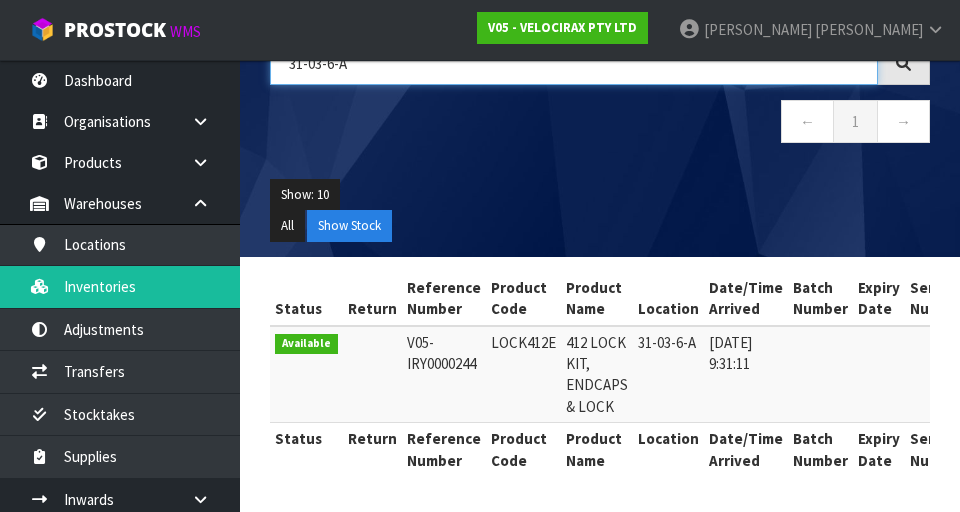 scroll, scrollTop: 180, scrollLeft: 0, axis: vertical 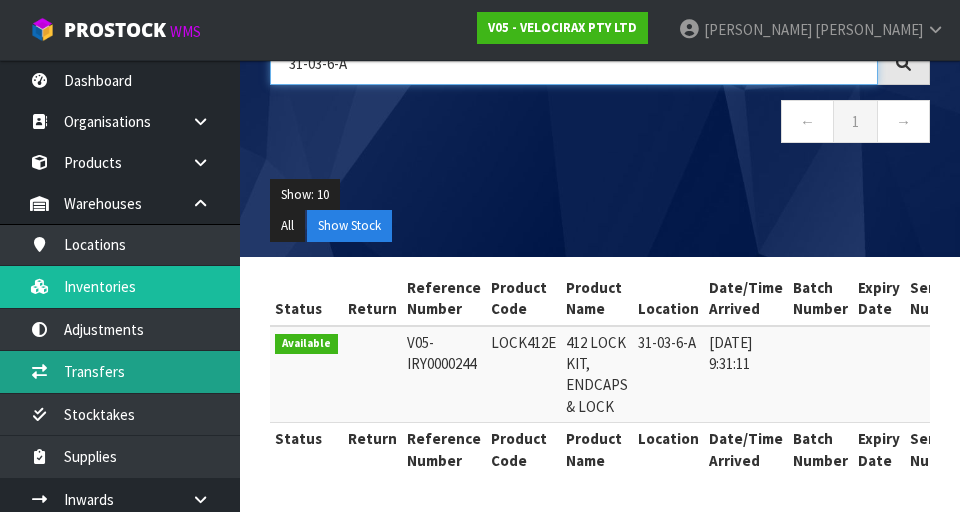 type on "31-03-6-A" 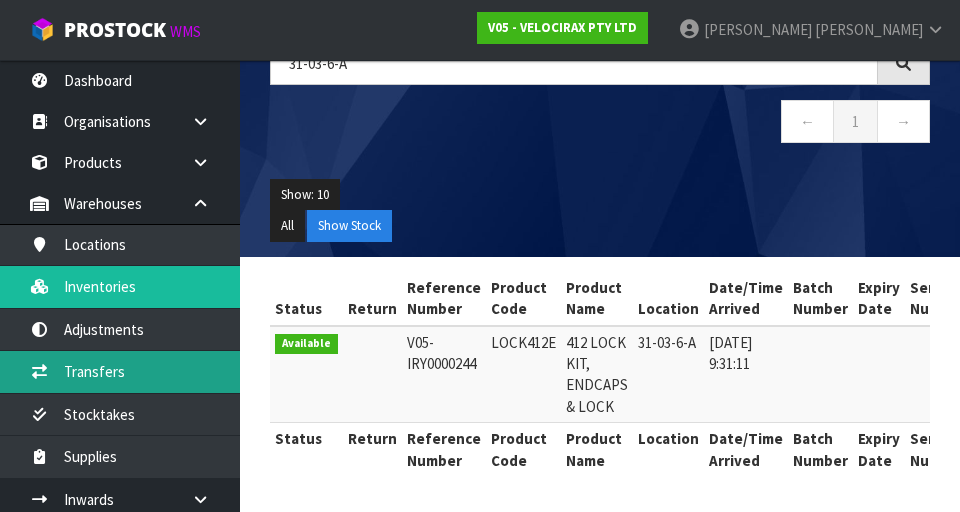 click on "Transfers" at bounding box center [120, 371] 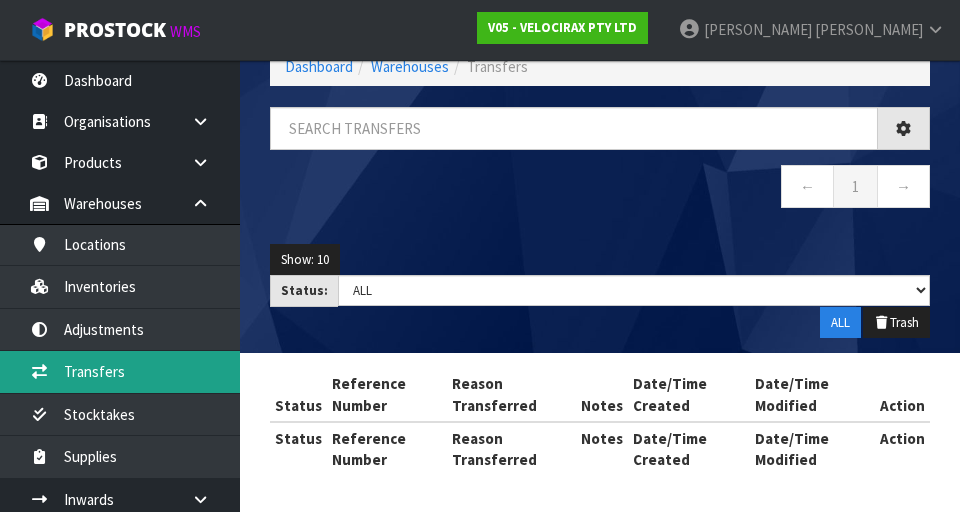 scroll, scrollTop: 180, scrollLeft: 0, axis: vertical 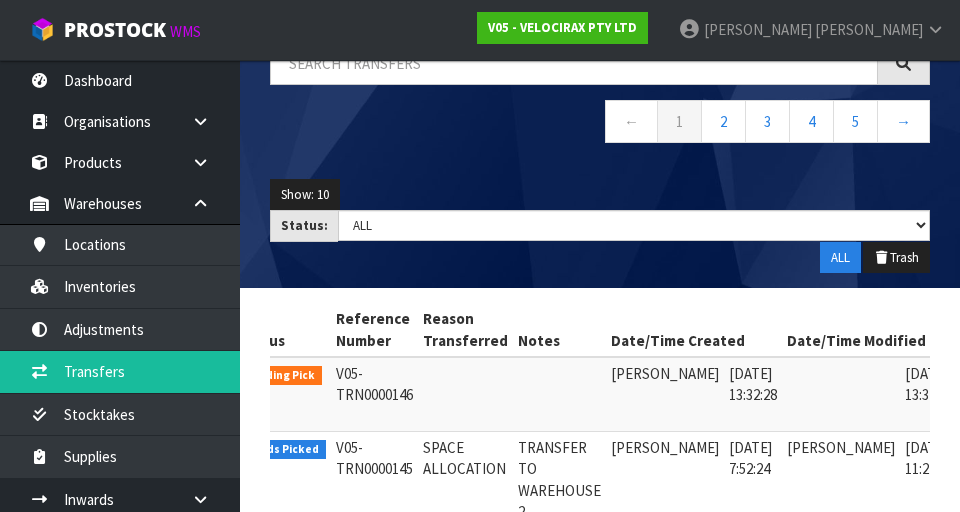 click at bounding box center [985, 378] 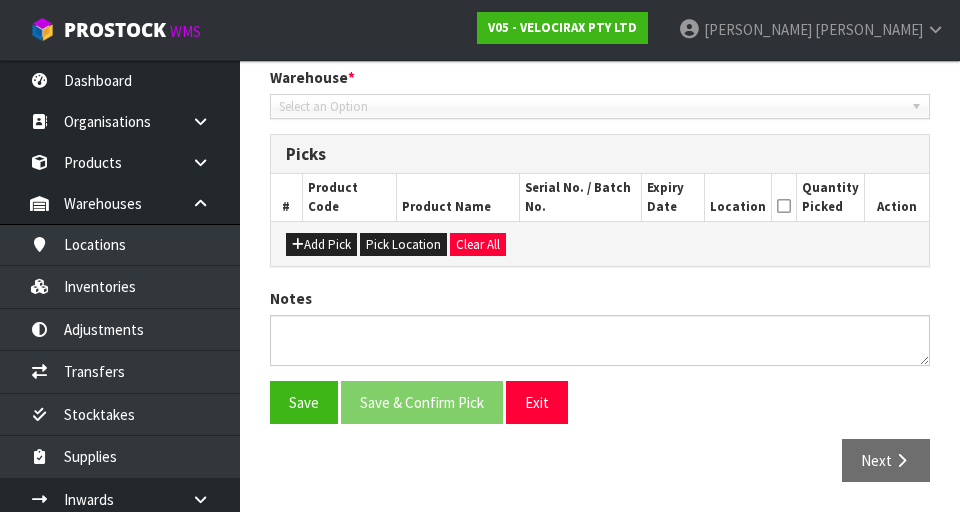 type on "[DATE]" 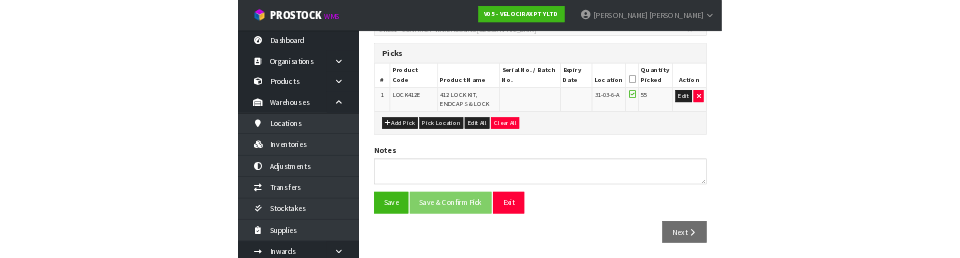 scroll, scrollTop: 0, scrollLeft: 0, axis: both 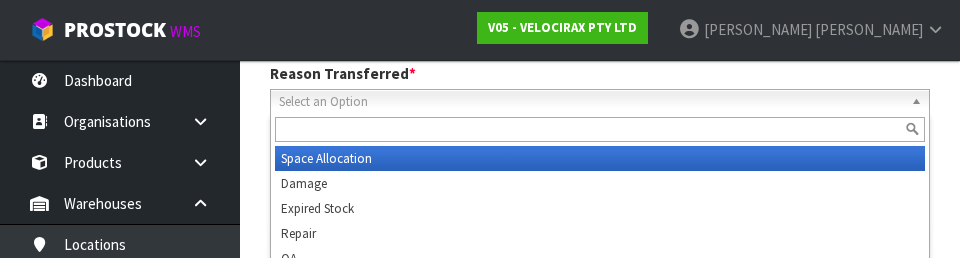 click on "Select an Option" at bounding box center [591, 102] 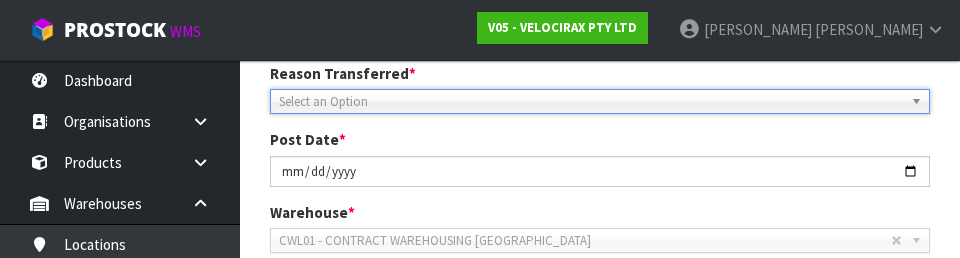 click on "Reason Transferred  *
Space Allocation Damage Expired Stock Repair QA
Select an Option
Space Allocation Damage Expired Stock Repair QA" at bounding box center (600, 88) 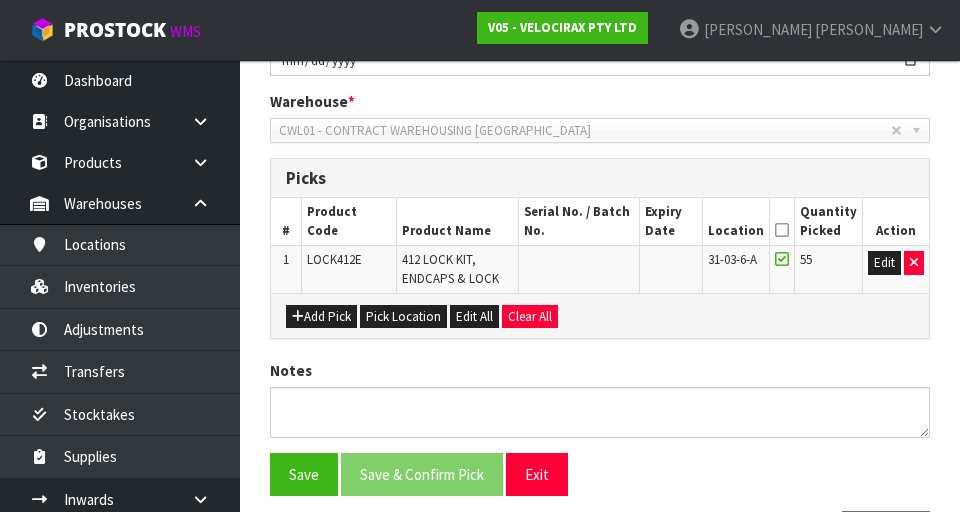 scroll, scrollTop: 396, scrollLeft: 0, axis: vertical 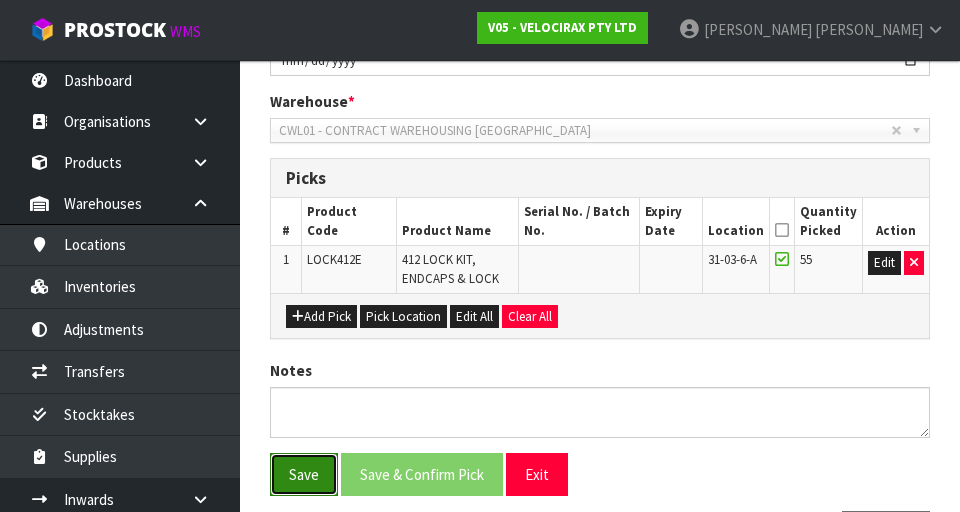 click on "Save" at bounding box center [304, 474] 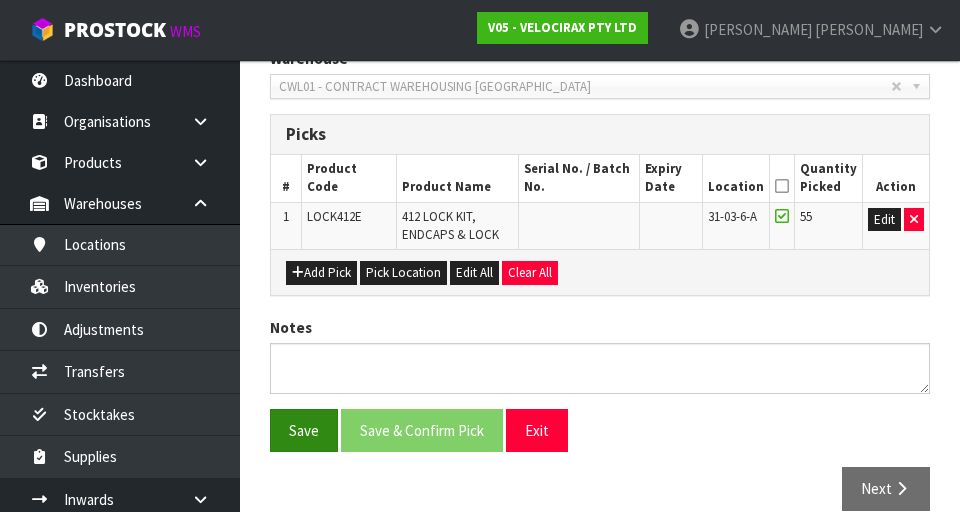 scroll, scrollTop: 540, scrollLeft: 0, axis: vertical 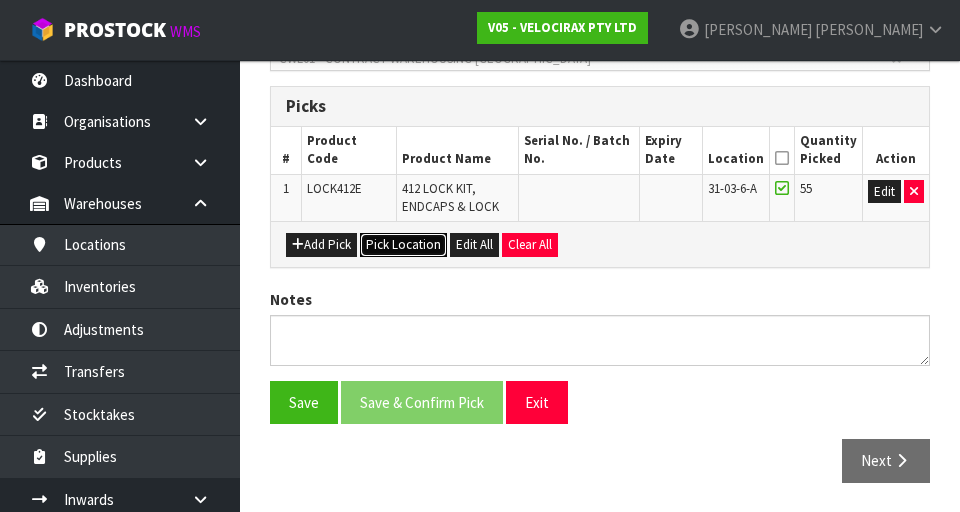 click on "Pick Location" at bounding box center [403, 245] 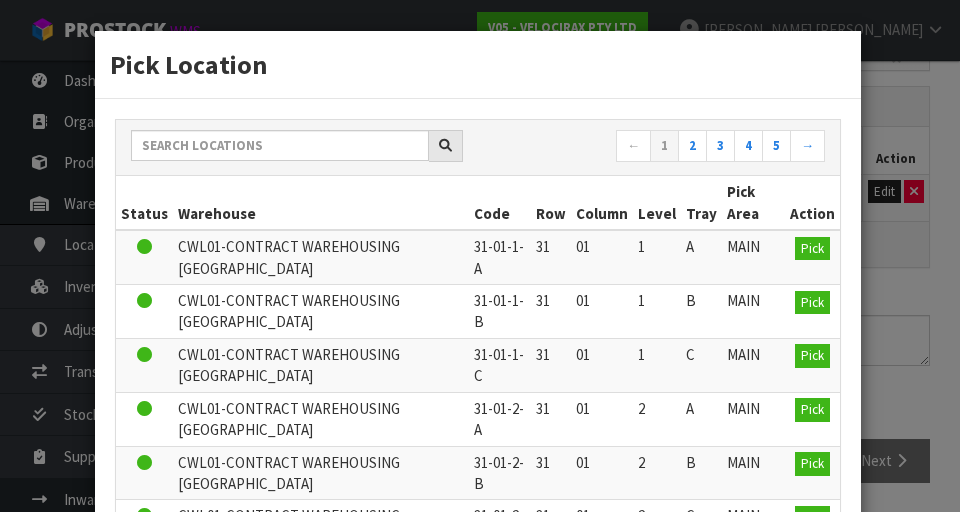 click on "Warehouse" at bounding box center (321, 203) 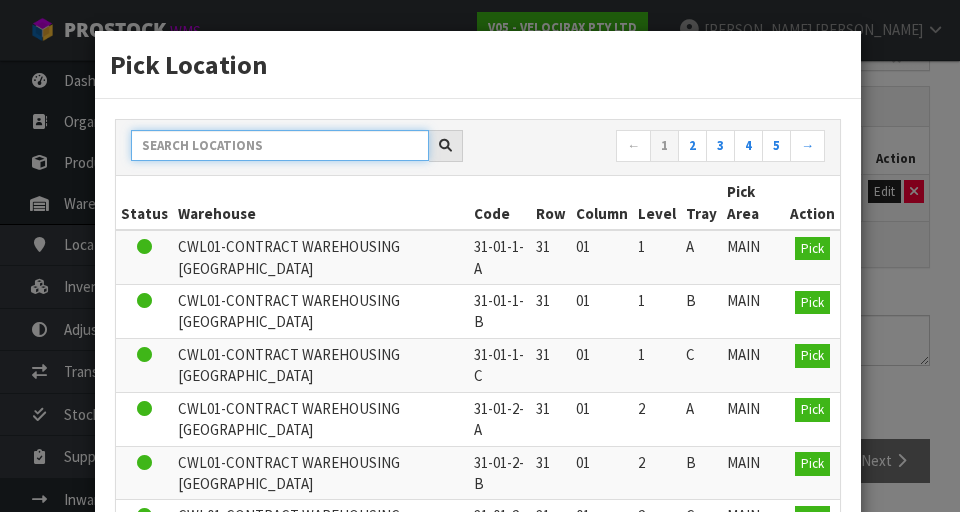 click at bounding box center [280, 145] 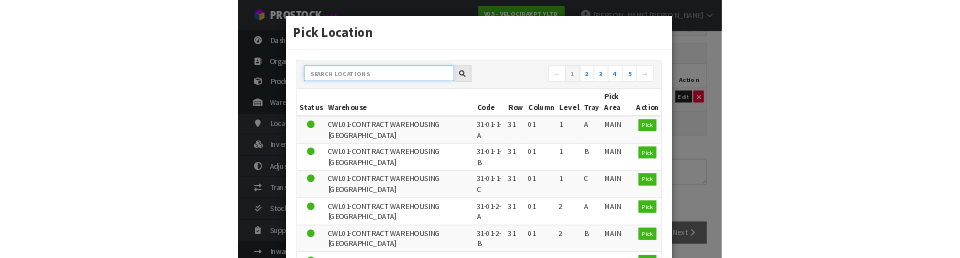 scroll, scrollTop: 531, scrollLeft: 0, axis: vertical 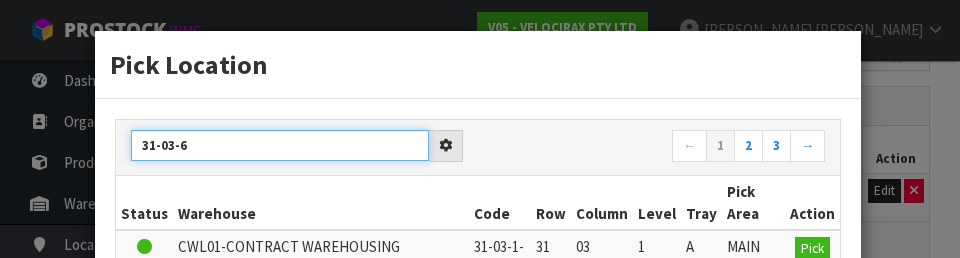 type on "31-03-6" 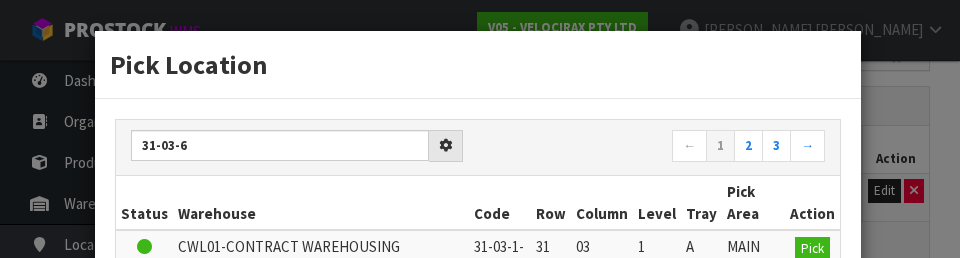 click on "Warehouse" at bounding box center (321, 203) 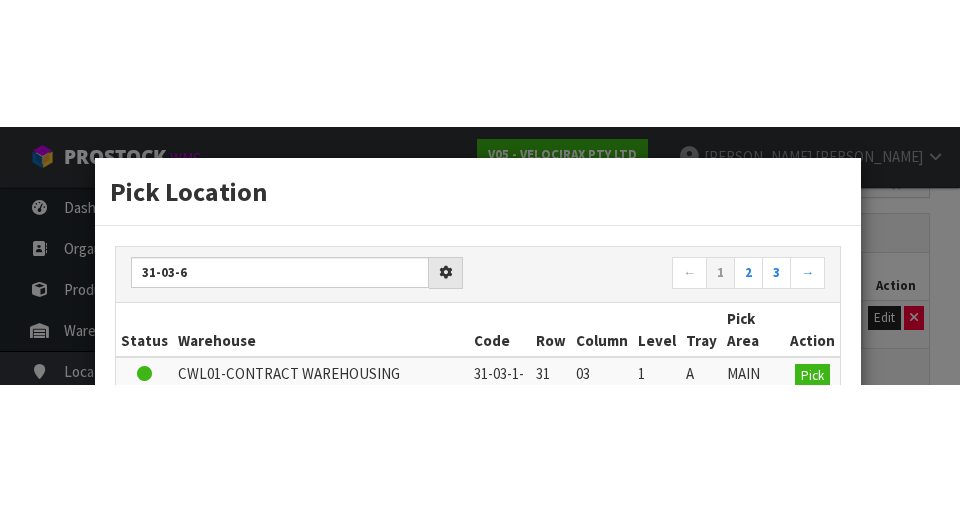 scroll, scrollTop: 540, scrollLeft: 0, axis: vertical 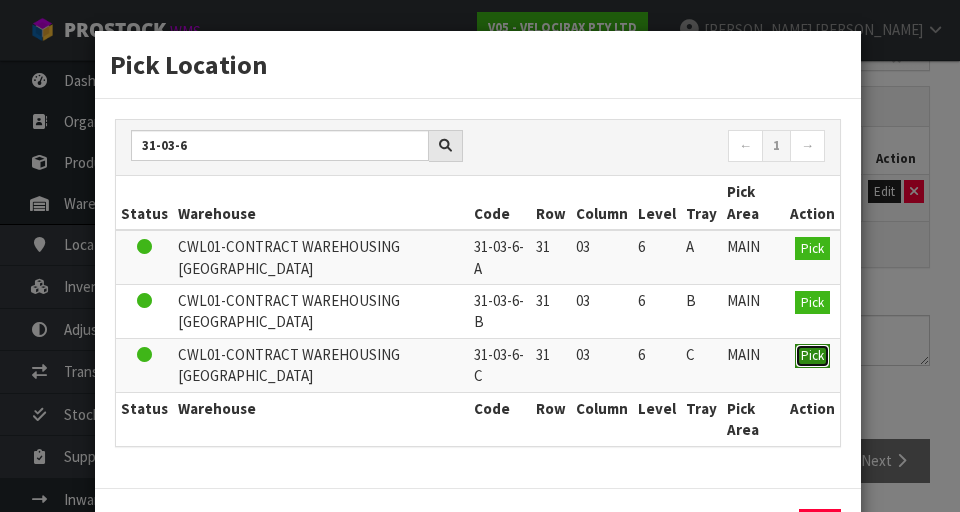 click on "Pick" at bounding box center [812, 355] 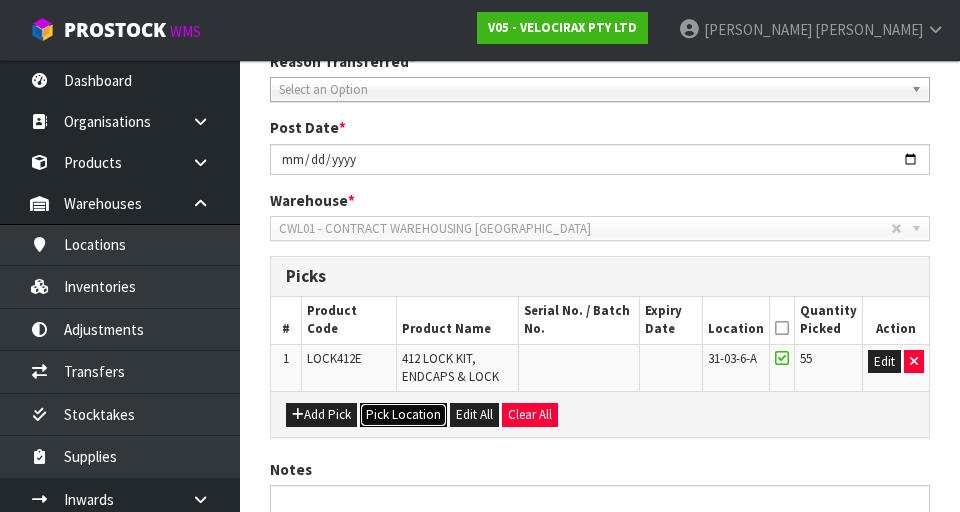 scroll, scrollTop: 540, scrollLeft: 0, axis: vertical 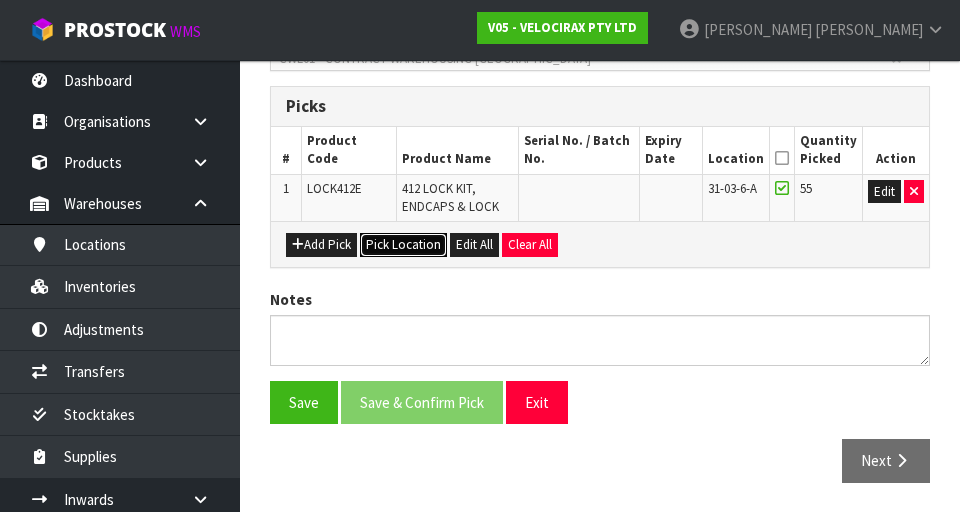 click on "Pick Location" at bounding box center [403, 245] 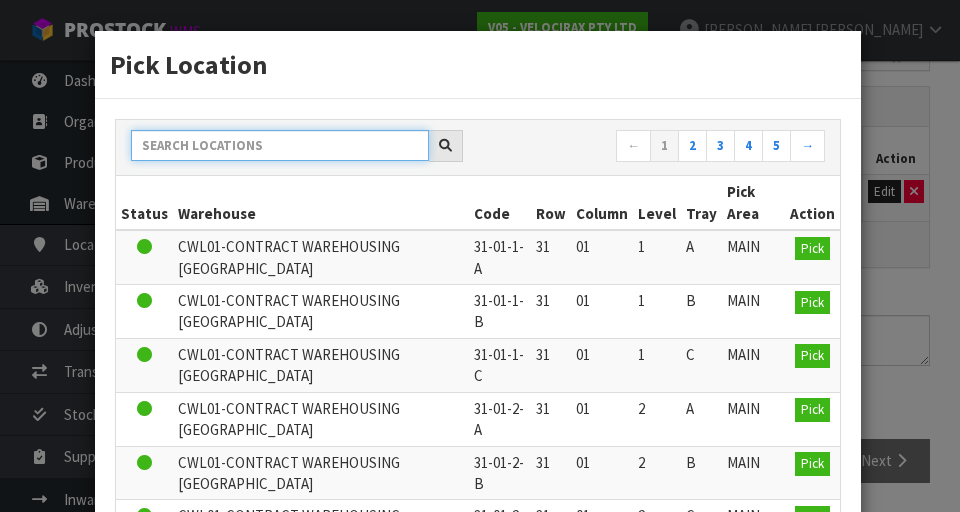click at bounding box center (280, 145) 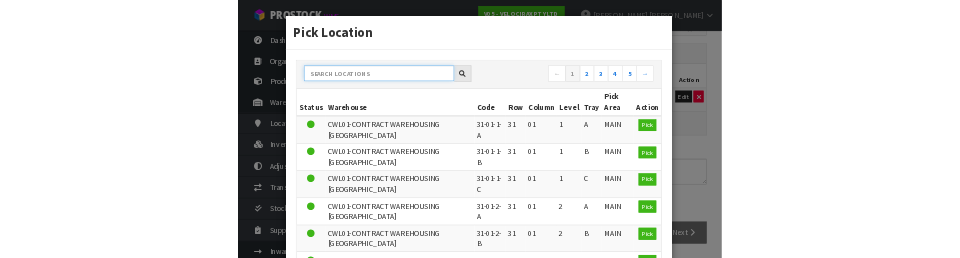 scroll, scrollTop: 531, scrollLeft: 0, axis: vertical 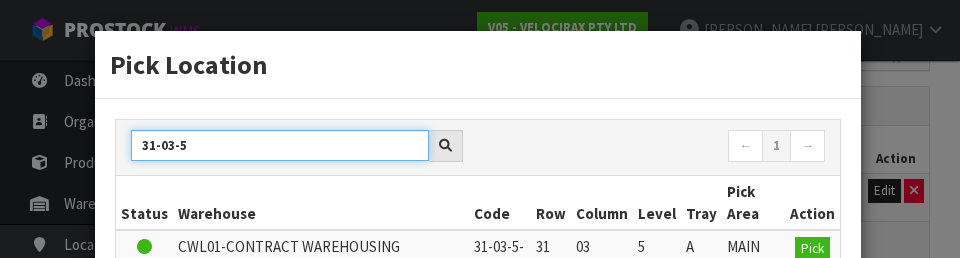 type on "31-03-5" 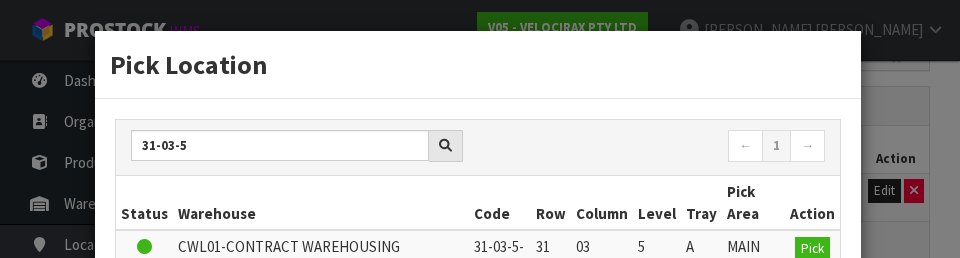 click on "Warehouse" at bounding box center (321, 203) 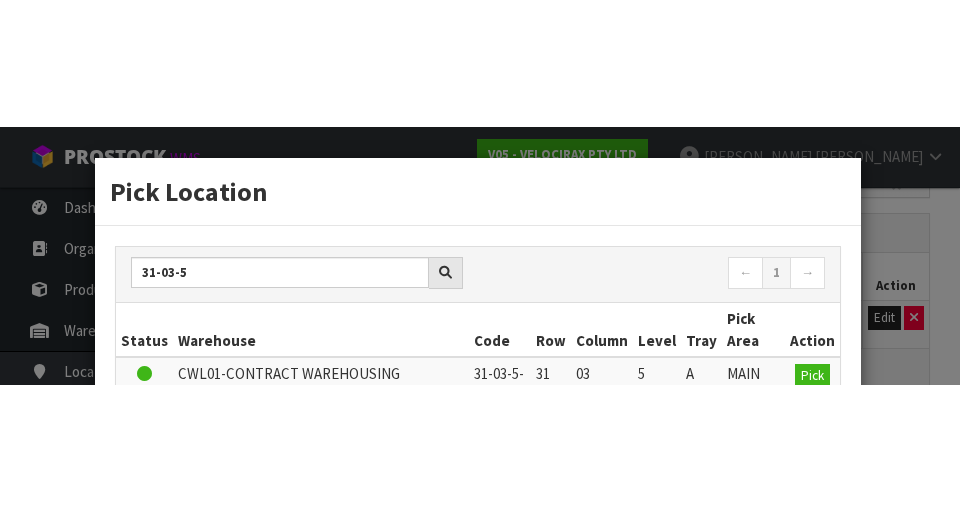 scroll, scrollTop: 540, scrollLeft: 0, axis: vertical 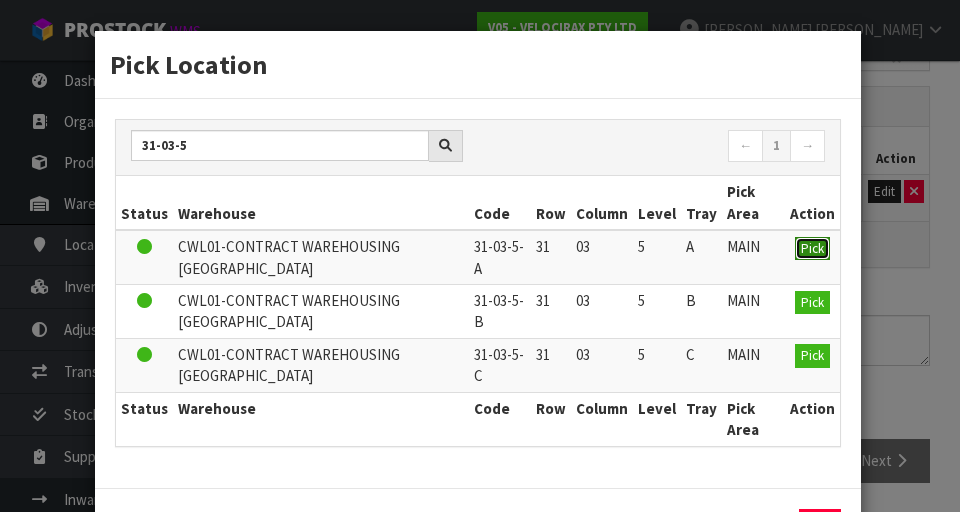 click on "Pick" at bounding box center (812, 248) 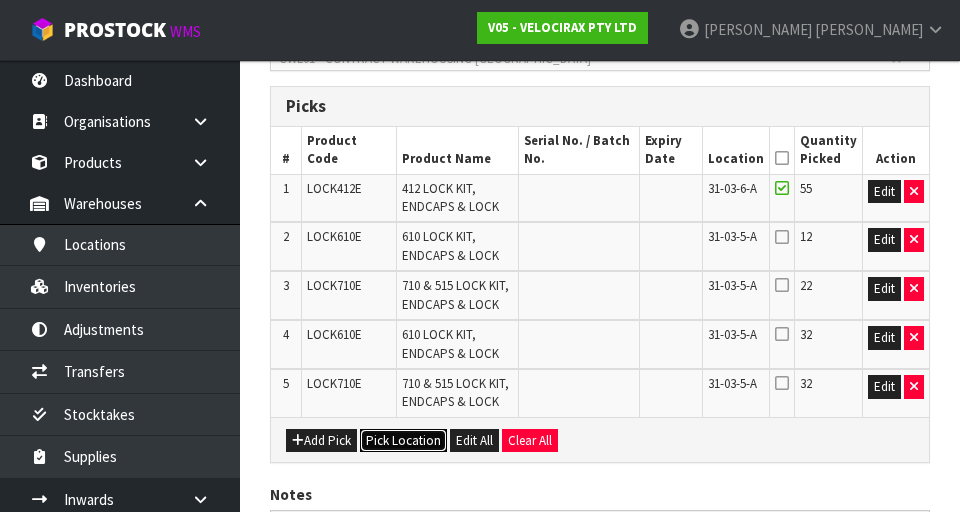 click on "Pick Location" at bounding box center (403, 441) 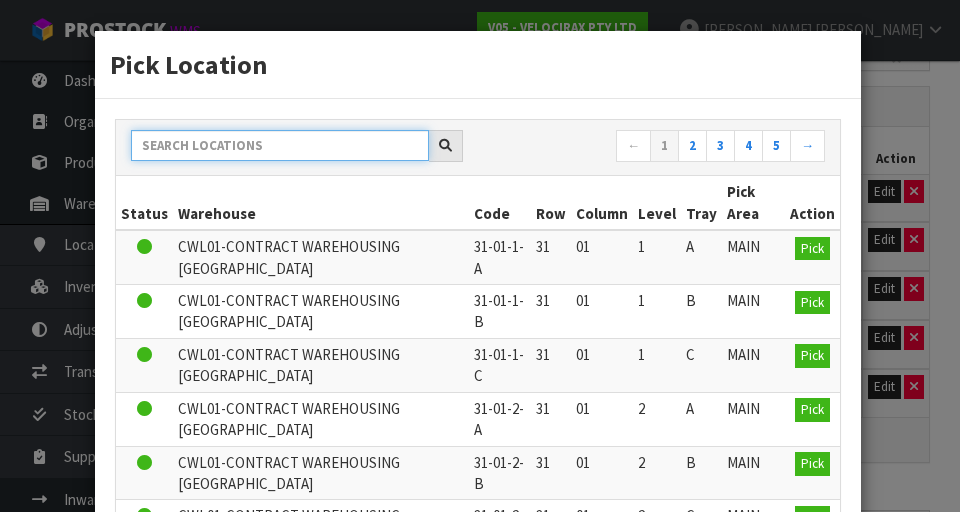 paste on "31-03-5" 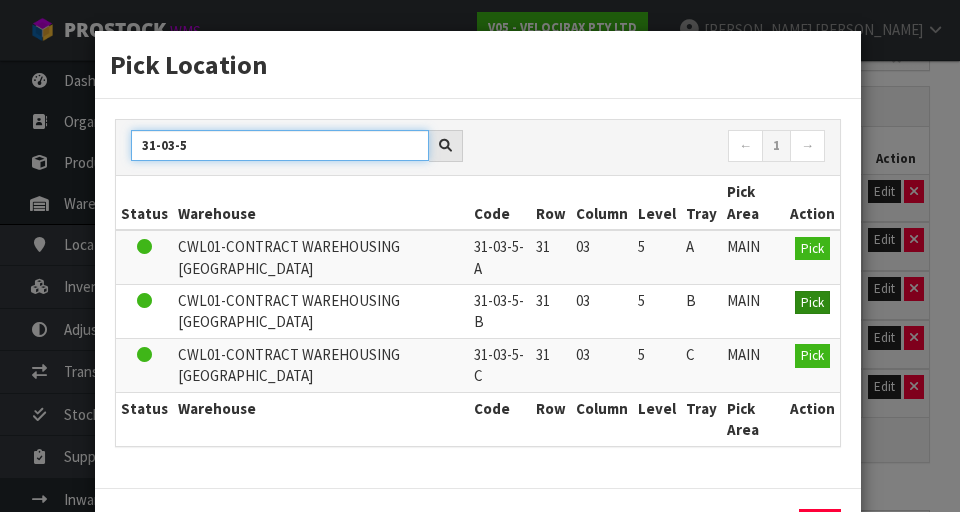 type on "31-03-5" 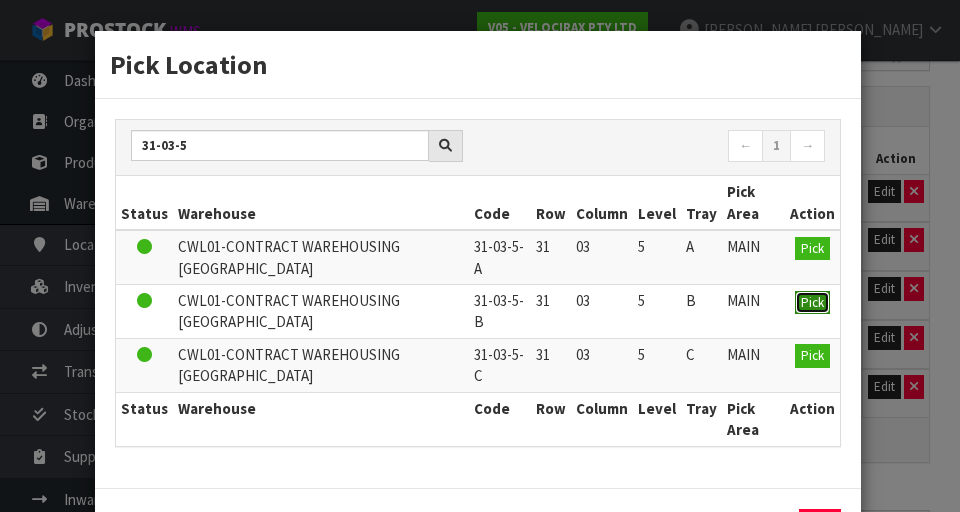 click on "Pick" at bounding box center [812, 302] 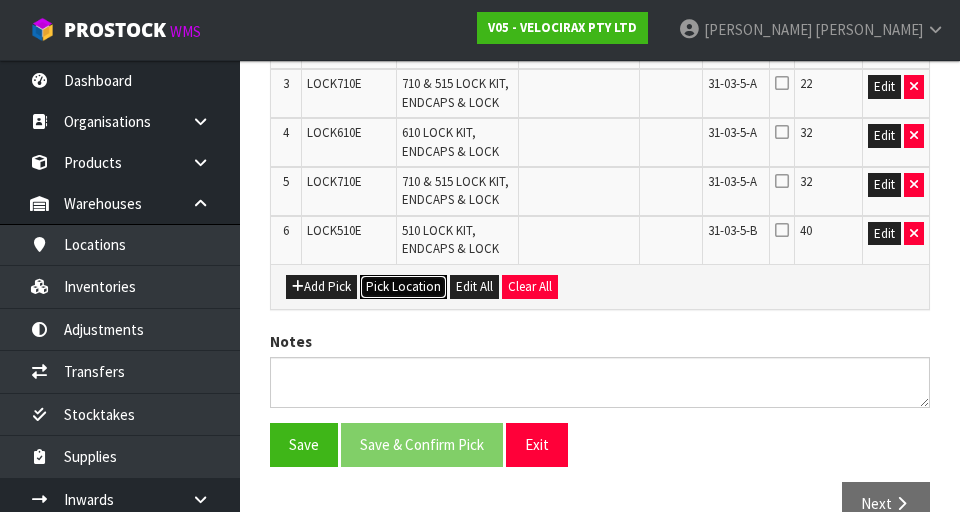 scroll, scrollTop: 741, scrollLeft: 0, axis: vertical 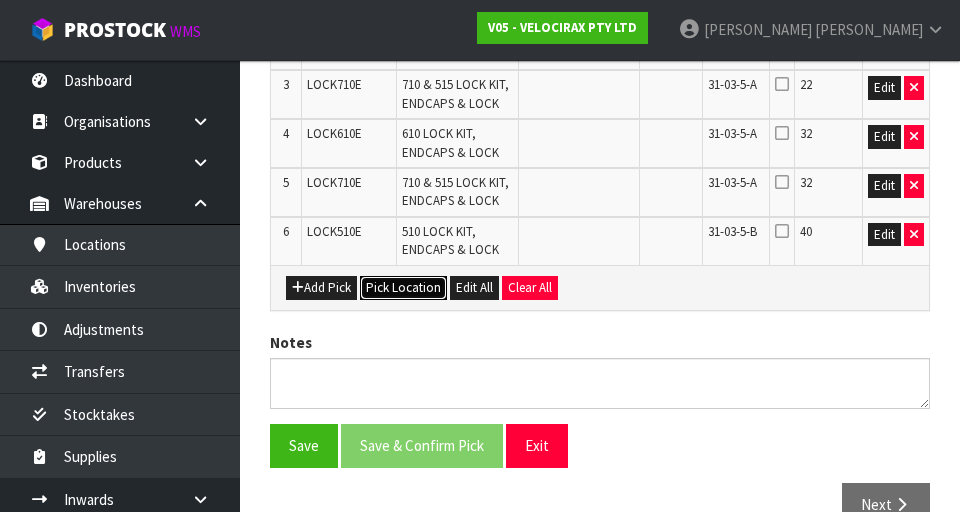 click on "Pick Location" at bounding box center (403, 288) 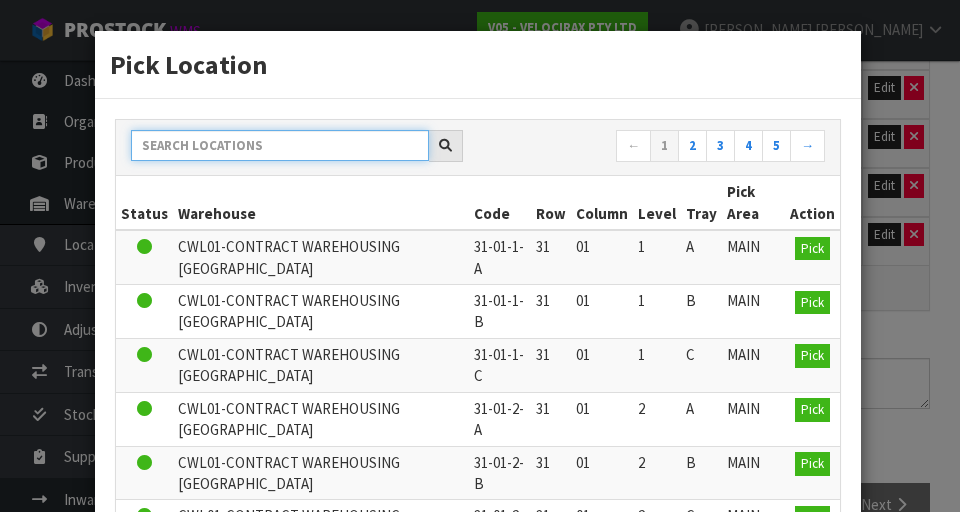 paste on "31-03-5" 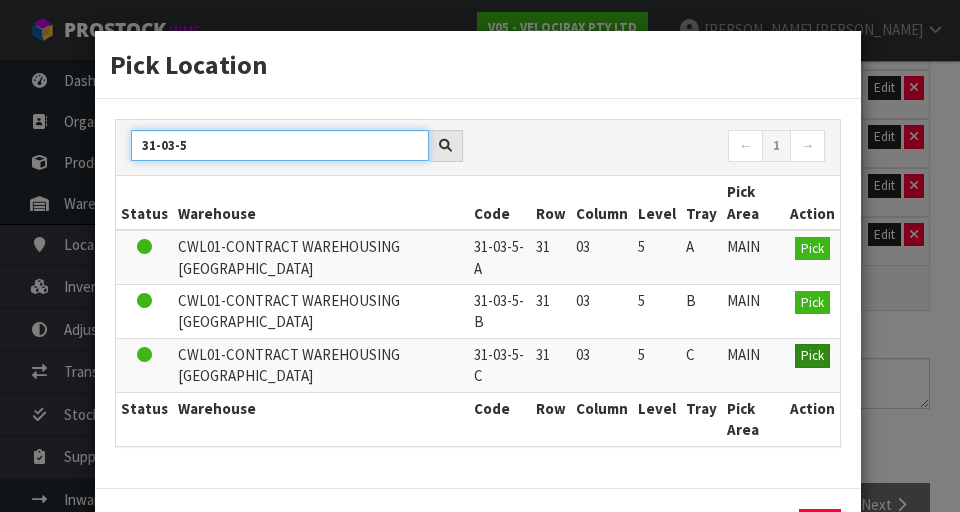type on "31-03-5" 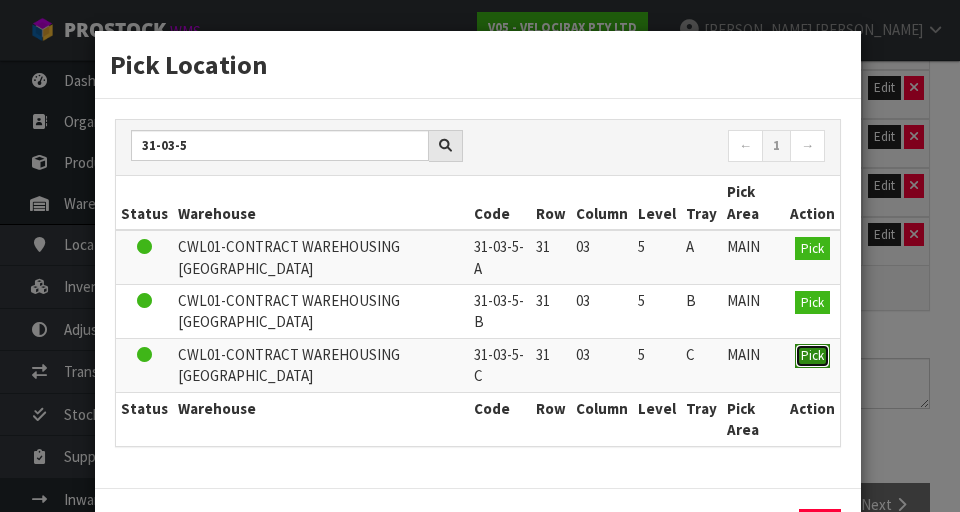 click on "Pick" at bounding box center (812, 356) 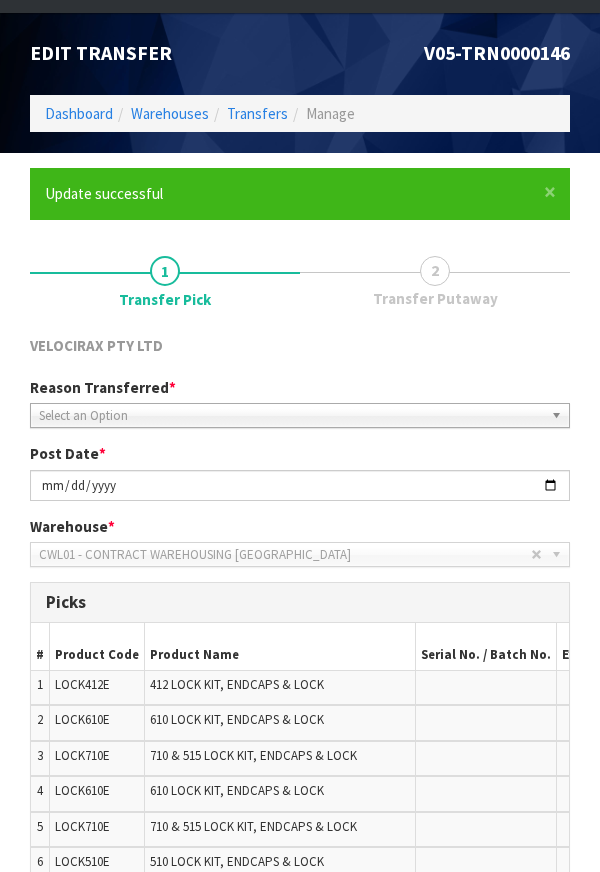 scroll, scrollTop: 433, scrollLeft: 0, axis: vertical 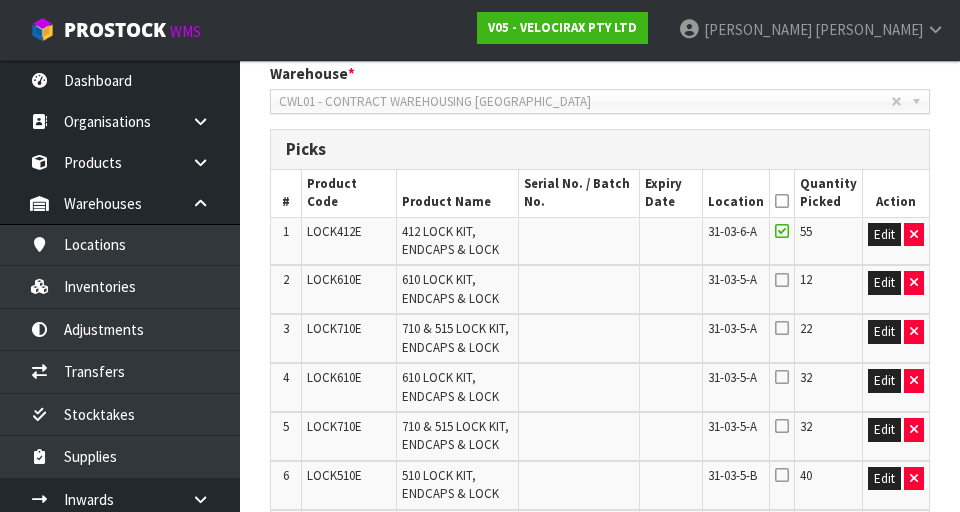 click at bounding box center [782, 280] 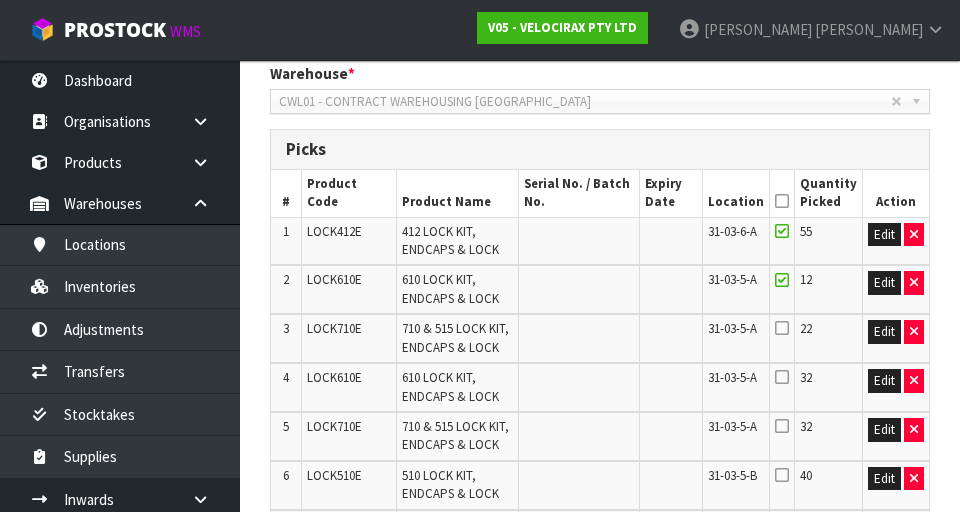 click at bounding box center (782, 377) 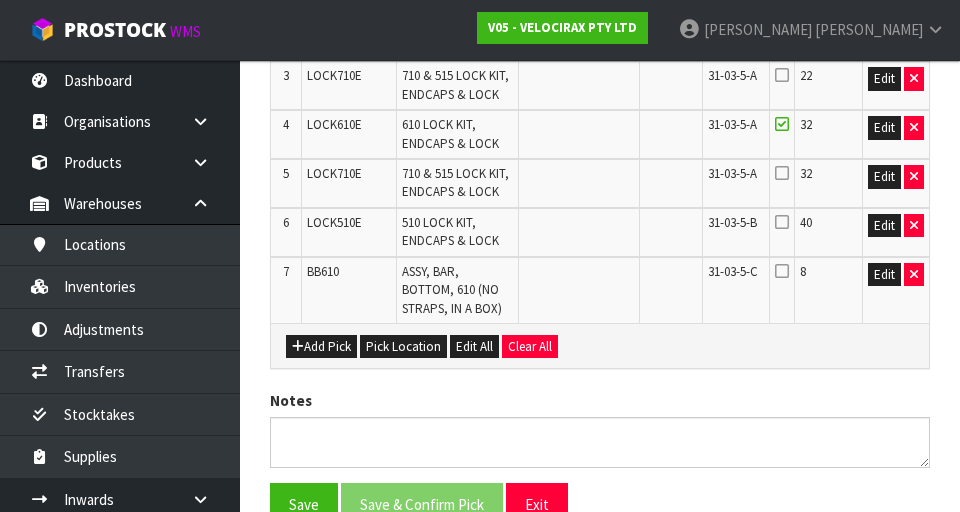 scroll, scrollTop: 737, scrollLeft: 0, axis: vertical 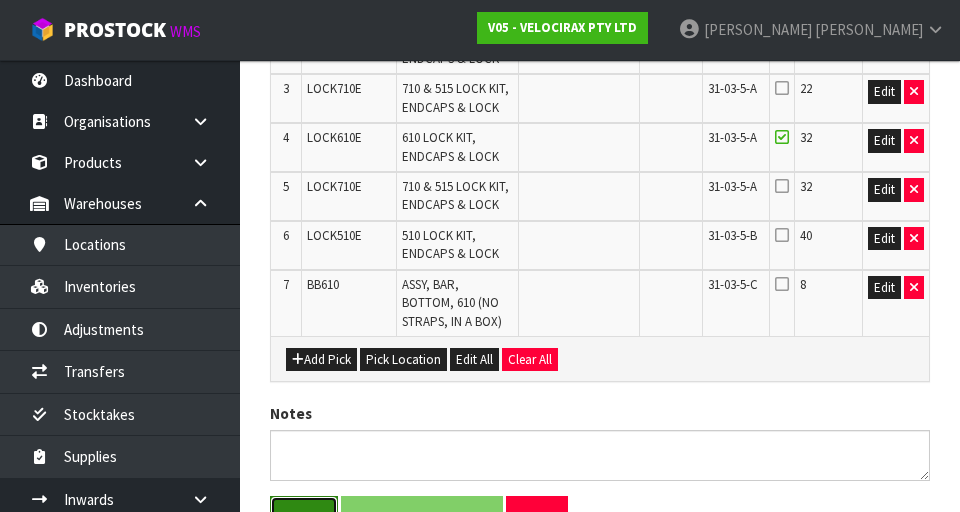 click on "Save" at bounding box center (304, 517) 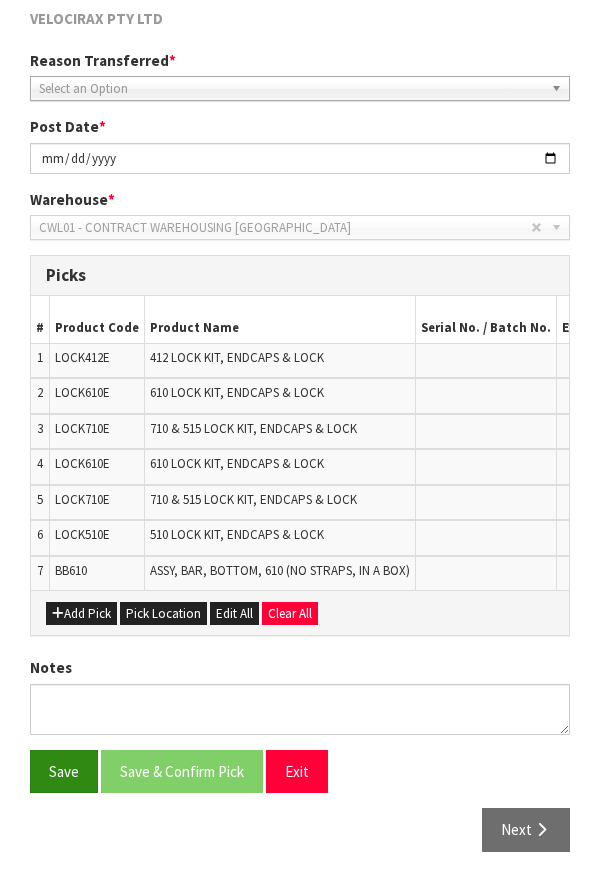 scroll, scrollTop: 433, scrollLeft: 0, axis: vertical 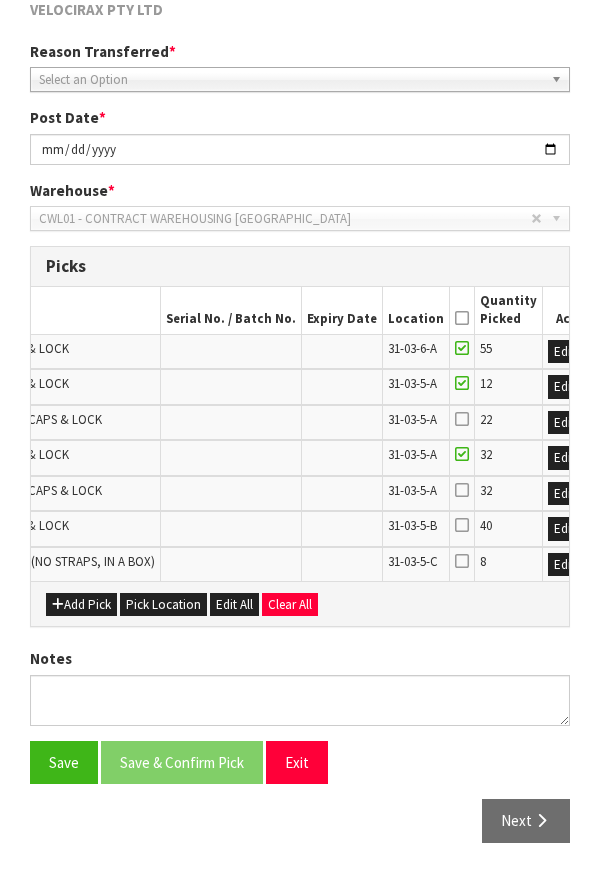 click at bounding box center [462, 525] 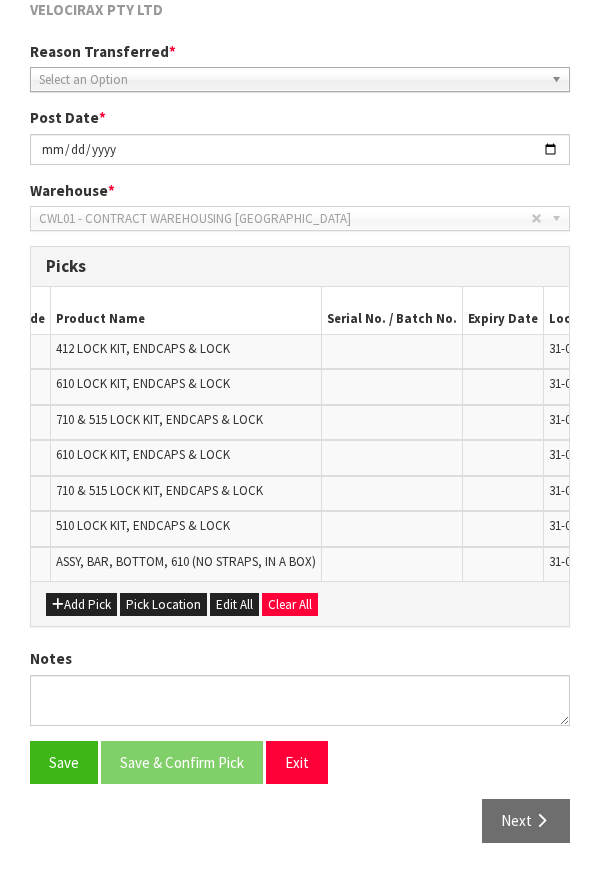 scroll, scrollTop: 0, scrollLeft: 0, axis: both 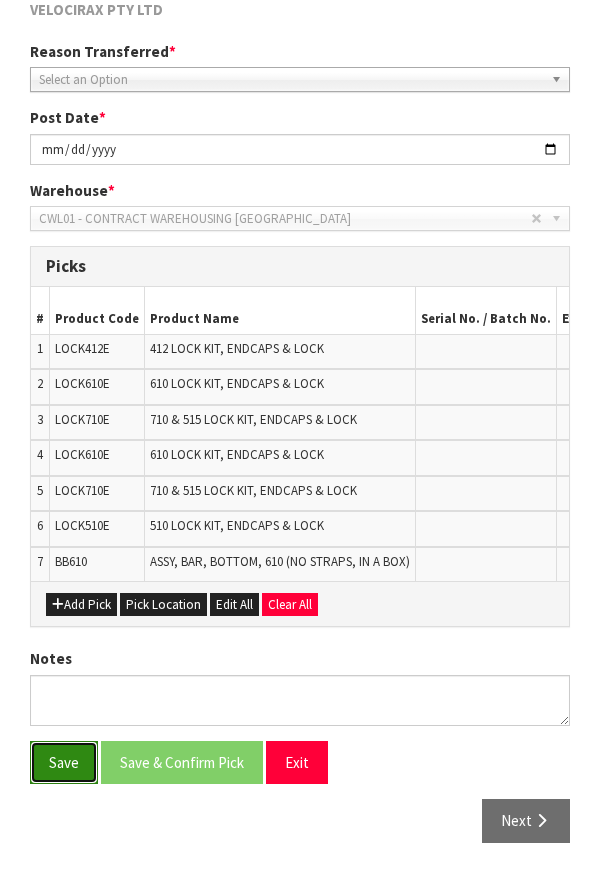 click on "Save" at bounding box center [64, 762] 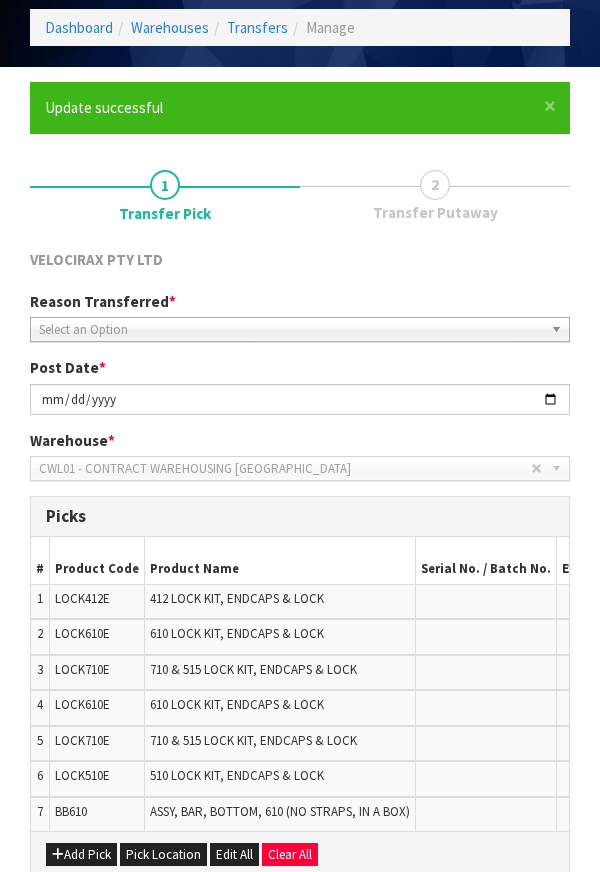 scroll, scrollTop: 433, scrollLeft: 0, axis: vertical 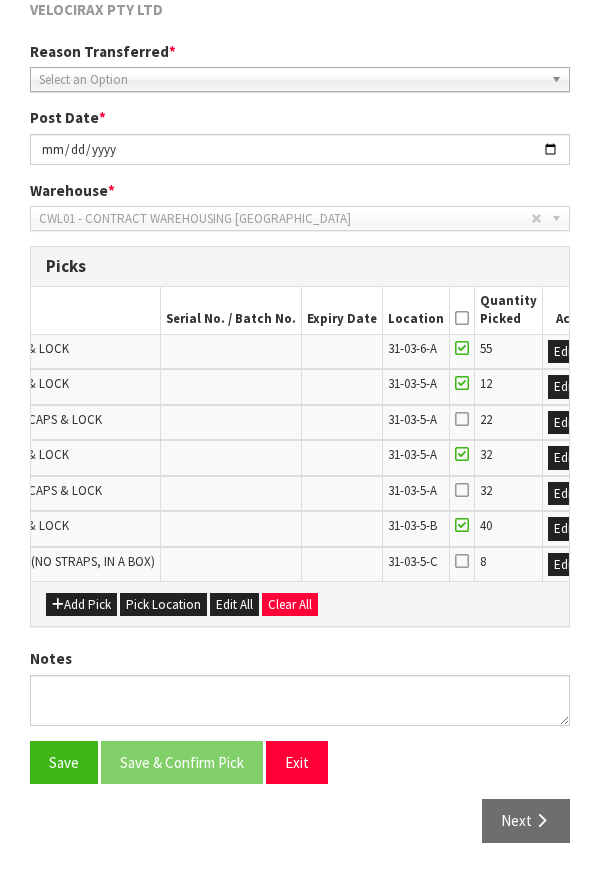 click at bounding box center [462, 561] 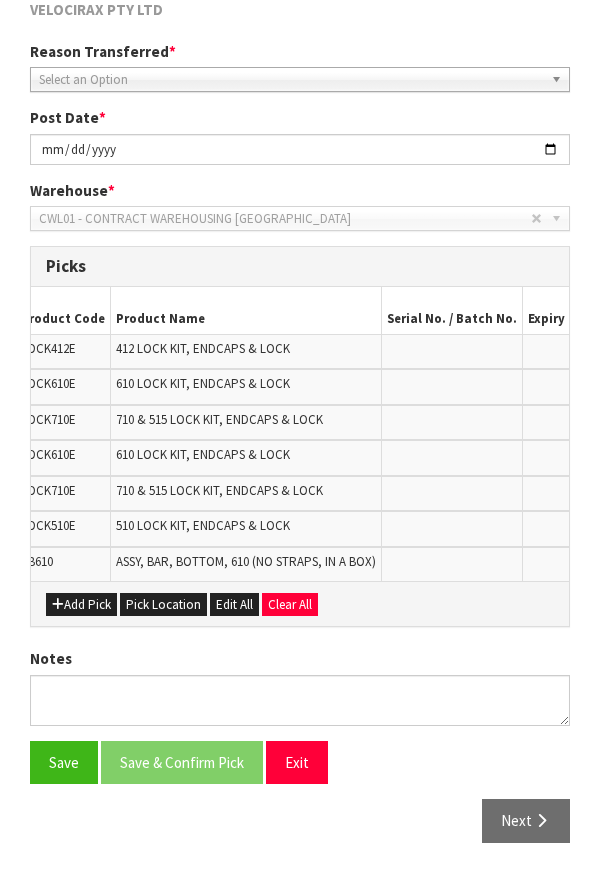 scroll, scrollTop: 0, scrollLeft: 0, axis: both 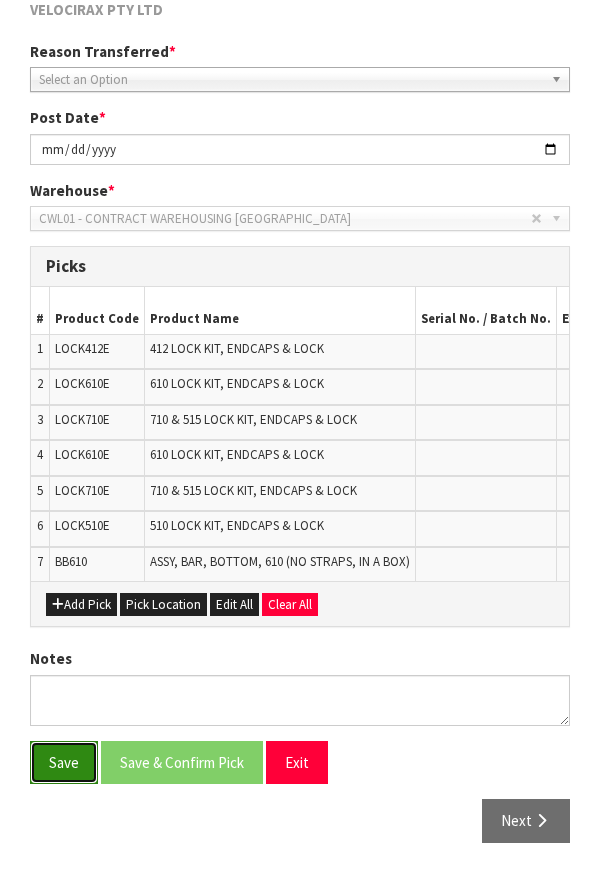 click on "Save" at bounding box center [64, 762] 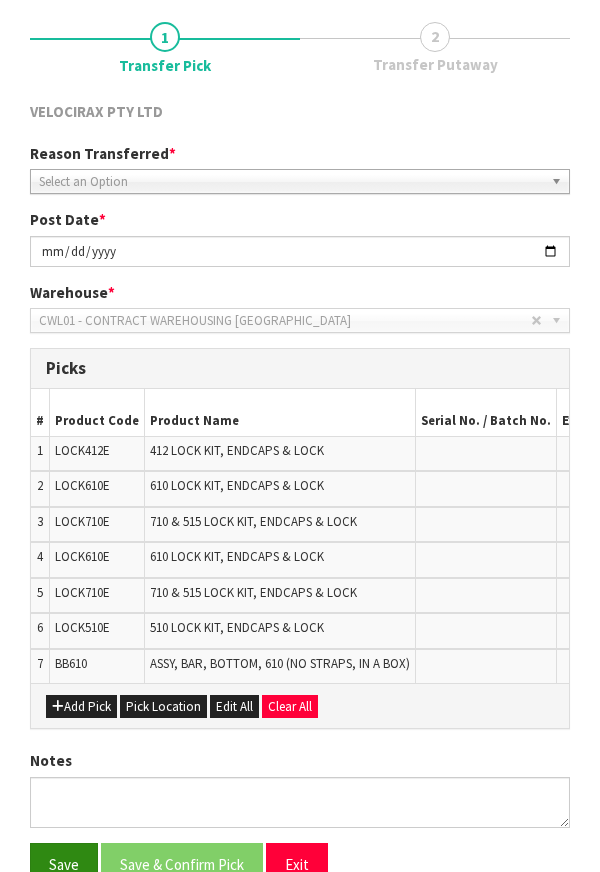 scroll, scrollTop: 433, scrollLeft: 0, axis: vertical 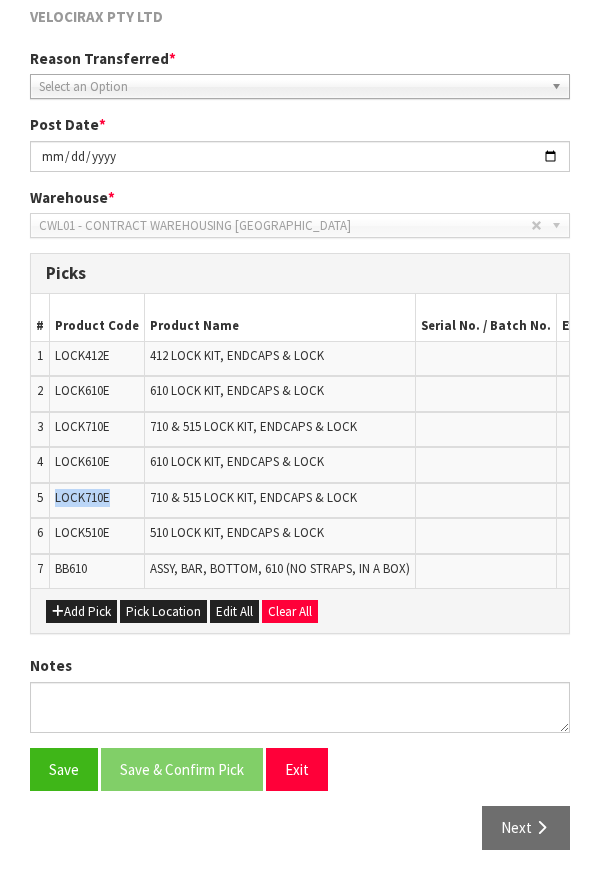 copy on "LOCK710E" 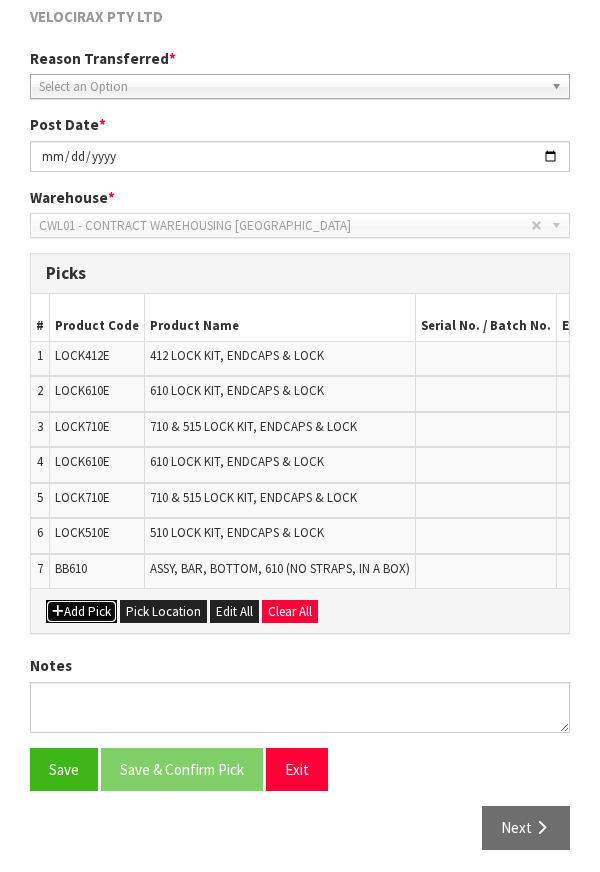 click on "Add Pick" at bounding box center (81, 612) 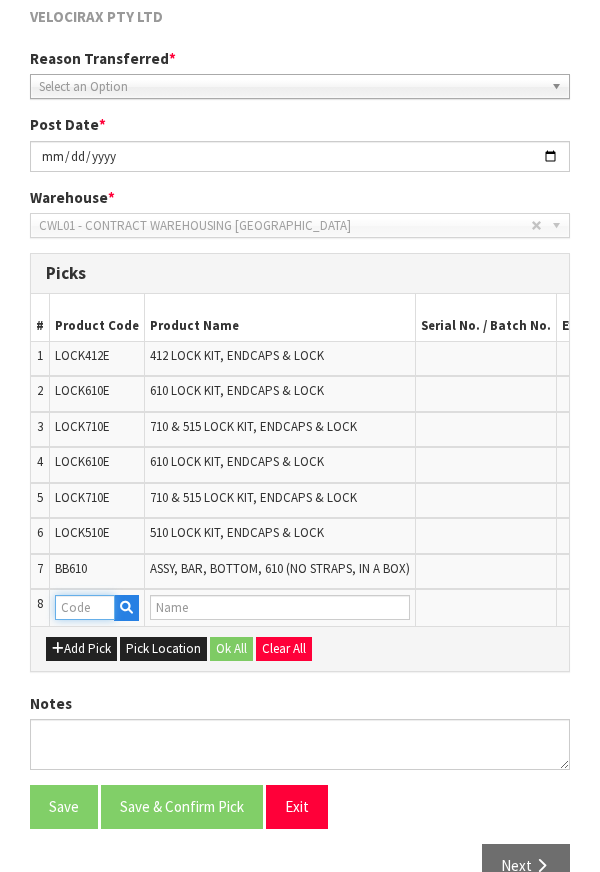 paste on "LOCK710E" 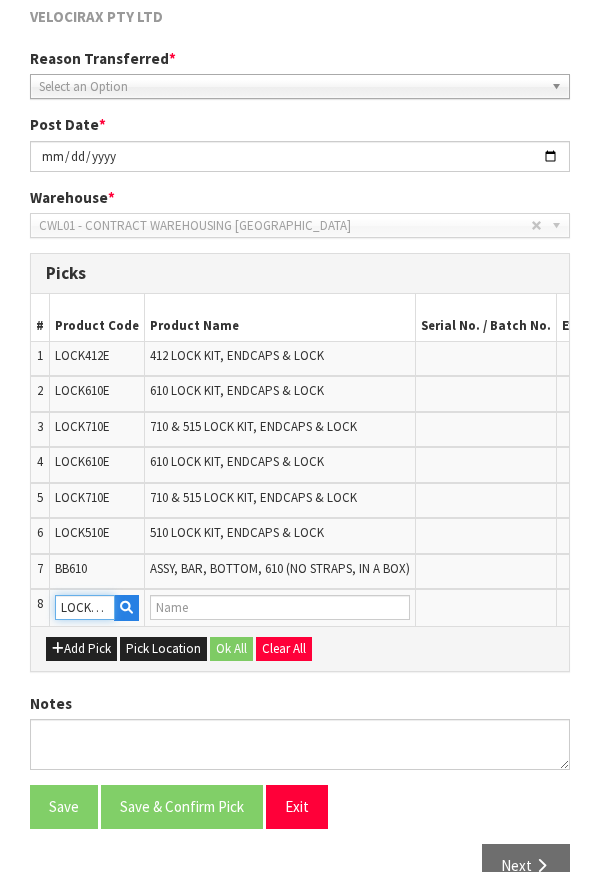 scroll, scrollTop: 0, scrollLeft: 15, axis: horizontal 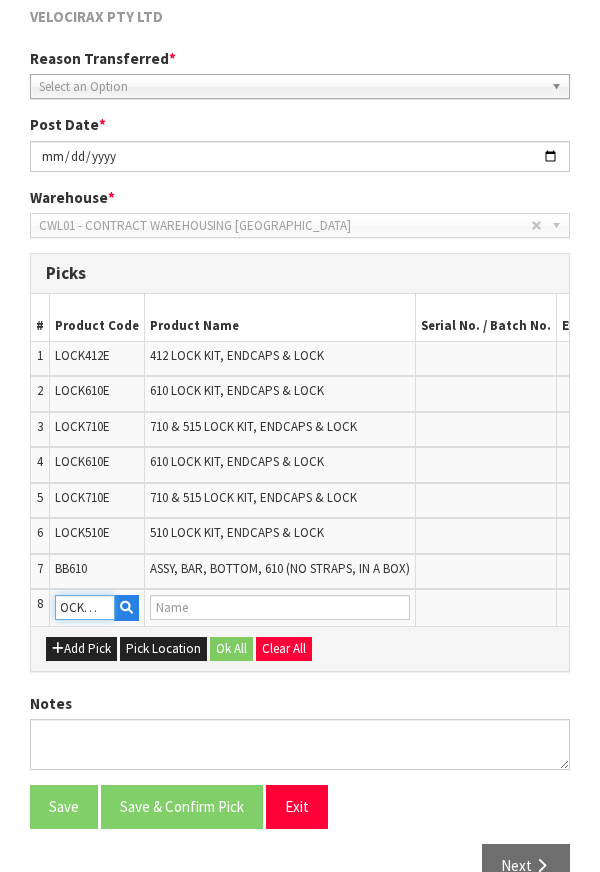 type on "710 & 515 LOCK KIT, ENDCAPS & LOCK" 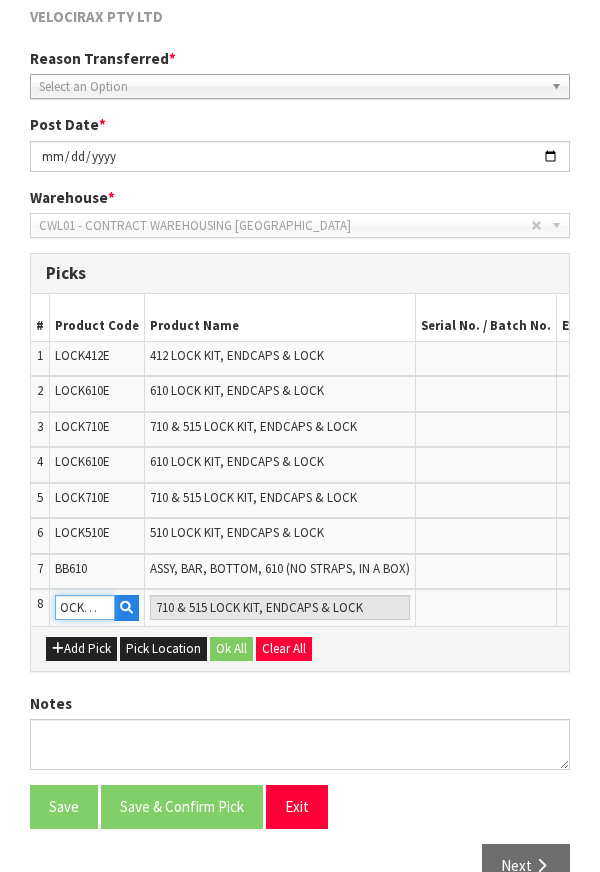 scroll, scrollTop: 0, scrollLeft: 255, axis: horizontal 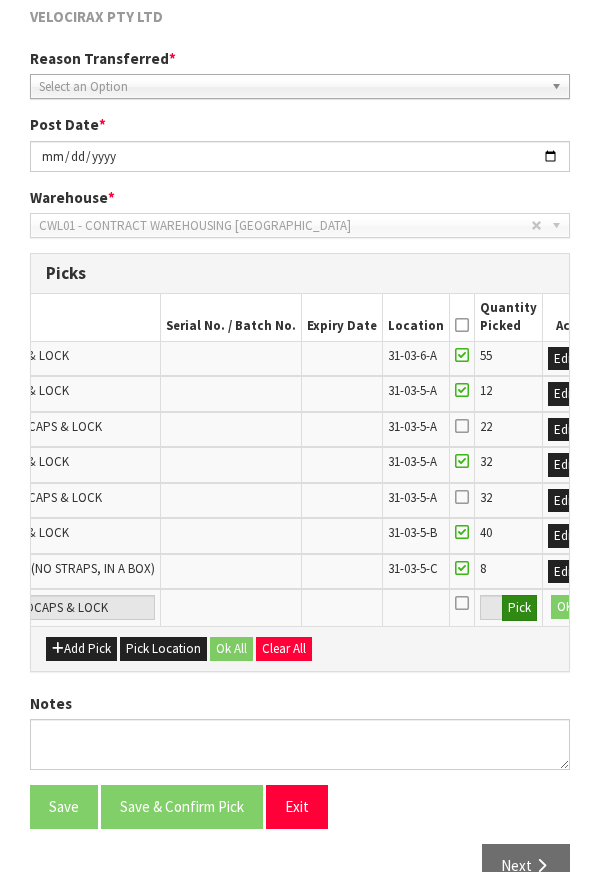 type on "LOCK710E" 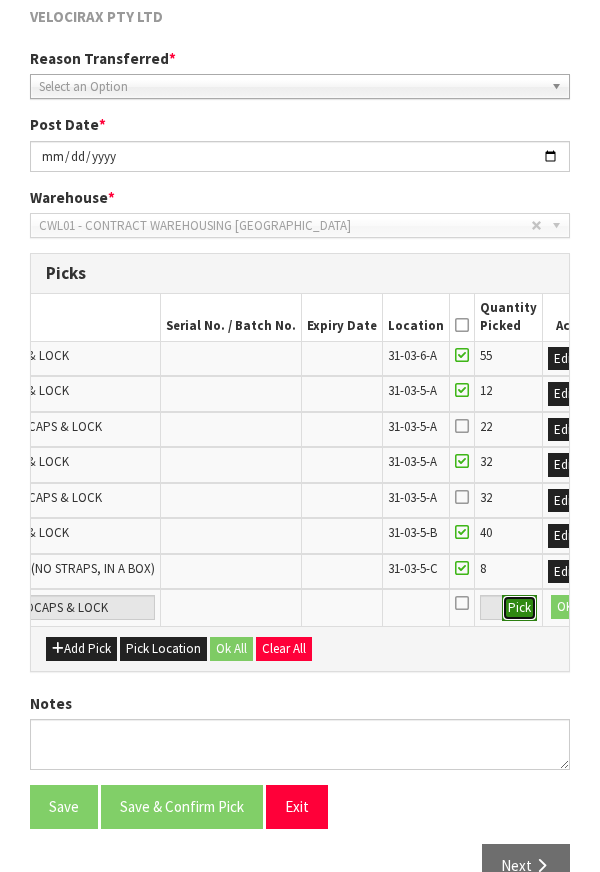 click on "Pick" at bounding box center (519, 608) 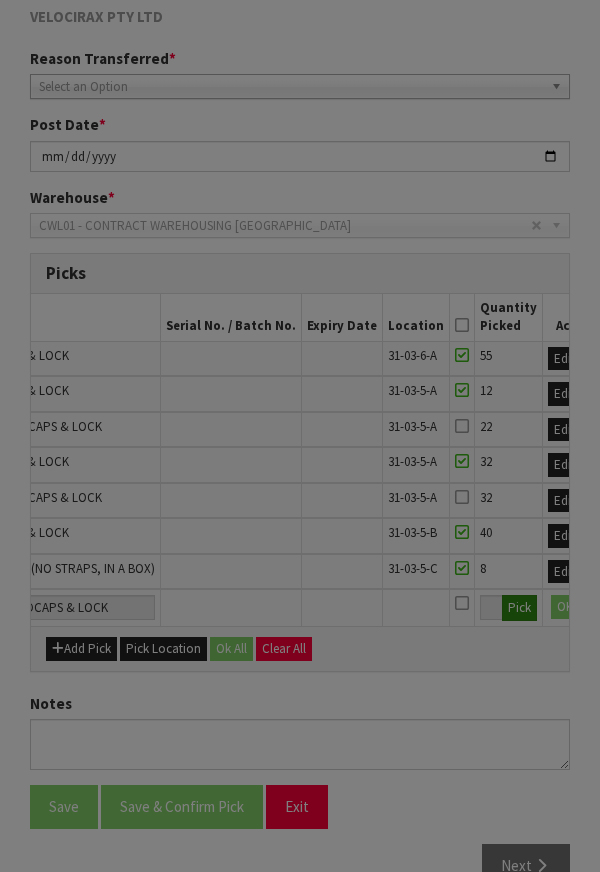 scroll, scrollTop: 0, scrollLeft: 0, axis: both 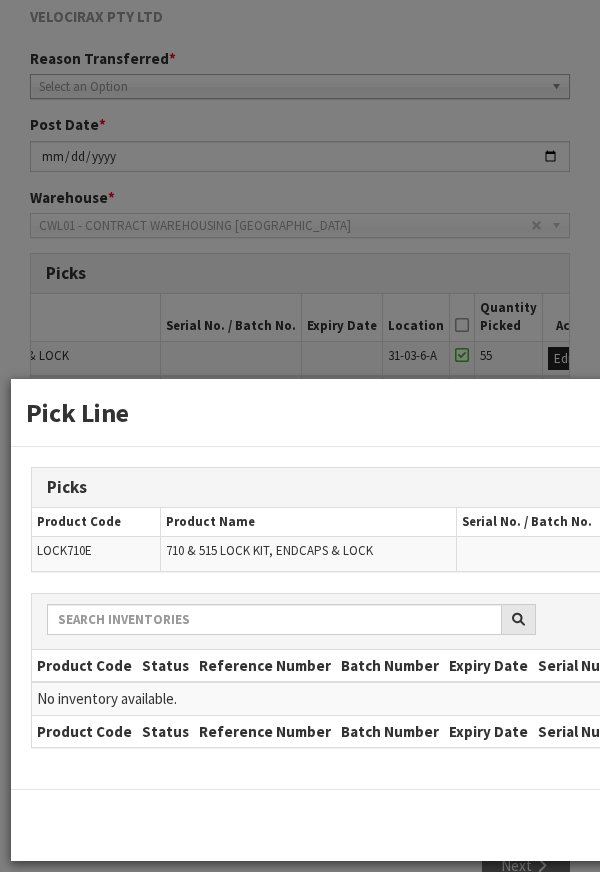 click on "Pick Line
Picks
Product Code
Product Name
Serial No. / Batch No.
Expiry Date
Location
Quantity Picked
Action
LOCK710E
710 & 515 LOCK KIT, ENDCAPS & LOCK
0
←
1
→
Product Code
Status
Reference Number
Batch Number
Expiry Date
Serial Number
Location
Qty Available
Qty Held
Datetime Arrived
Action" at bounding box center (300, 436) 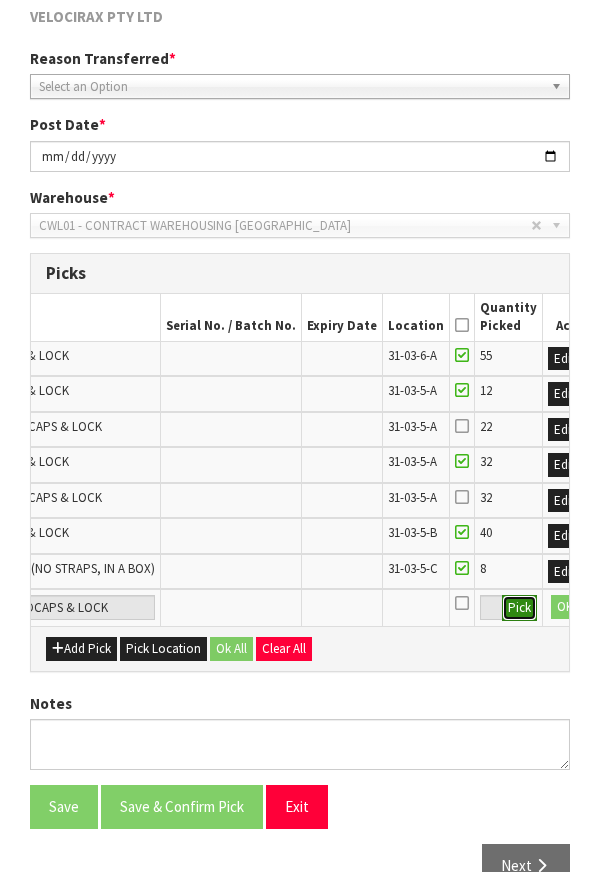 click on "Pick" at bounding box center [519, 608] 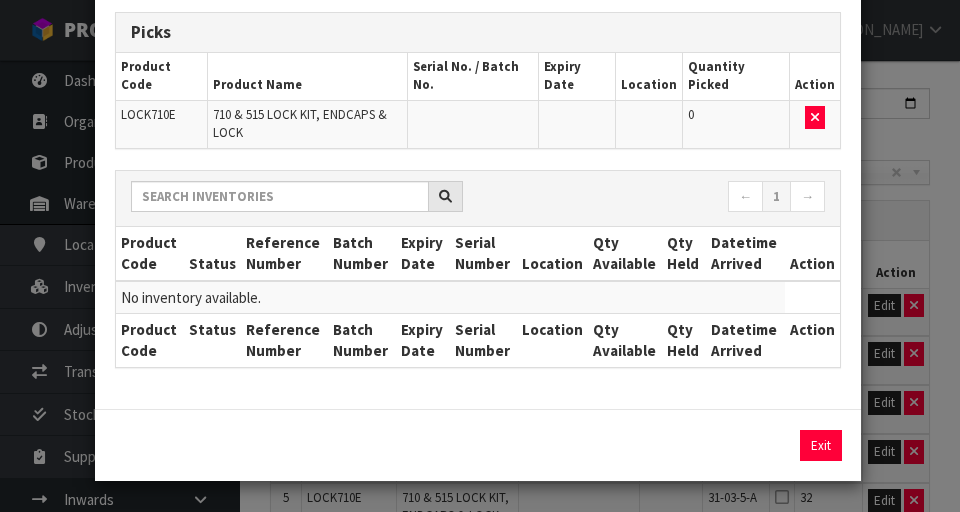 scroll, scrollTop: 75, scrollLeft: 0, axis: vertical 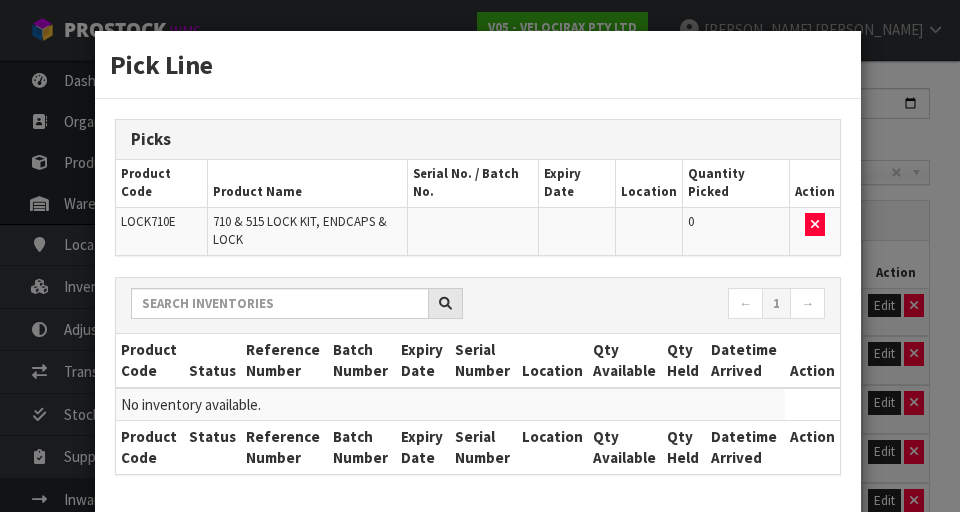 click on "Pick Line
Picks
Product Code
Product Name
Serial No. / Batch No.
Expiry Date
Location
Quantity Picked
Action
LOCK710E
710 & 515 LOCK KIT, ENDCAPS & LOCK
0
←
1
→
Product Code
Status
Reference Number
Batch Number
Expiry Date
Serial Number
Location
Qty Available
Qty Held
Datetime Arrived
Action" at bounding box center [480, 256] 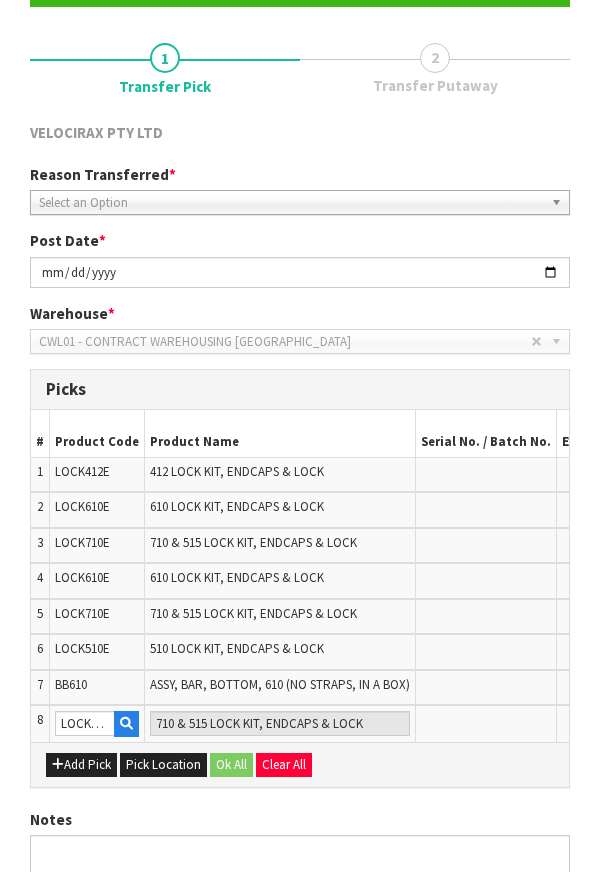 scroll, scrollTop: 470, scrollLeft: 0, axis: vertical 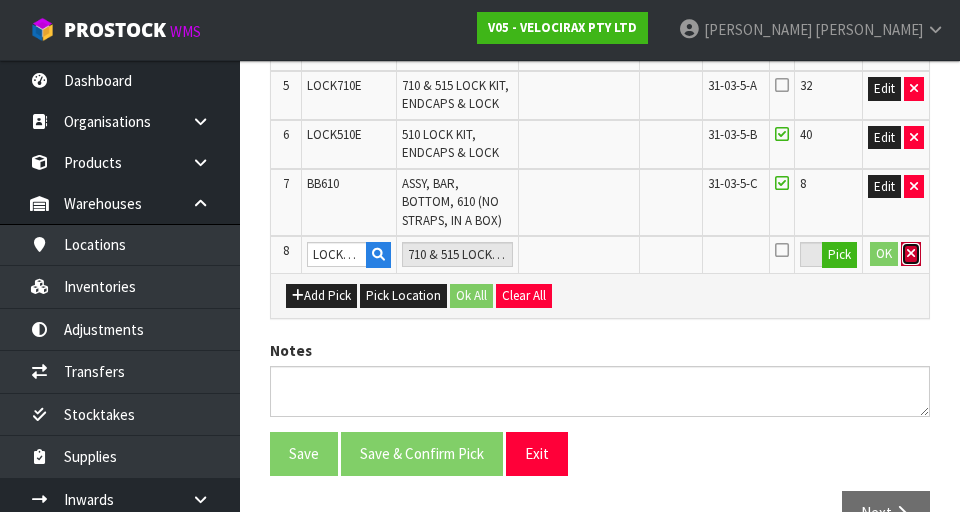 click at bounding box center (911, 253) 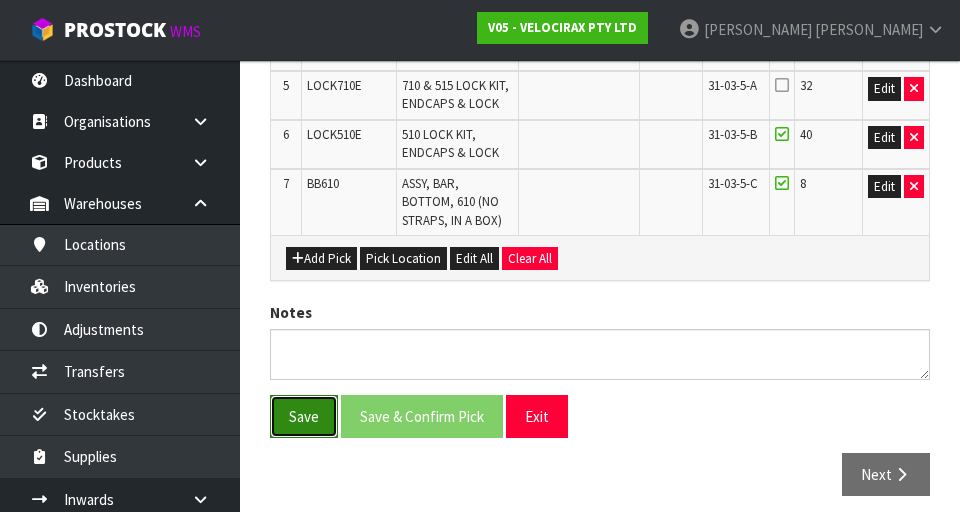 click on "Save" at bounding box center (304, 416) 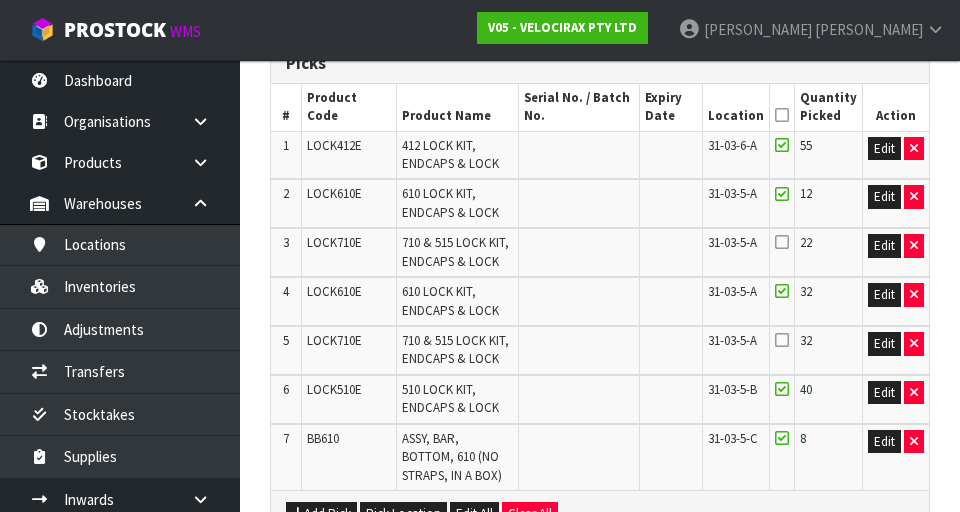 scroll, scrollTop: 580, scrollLeft: 0, axis: vertical 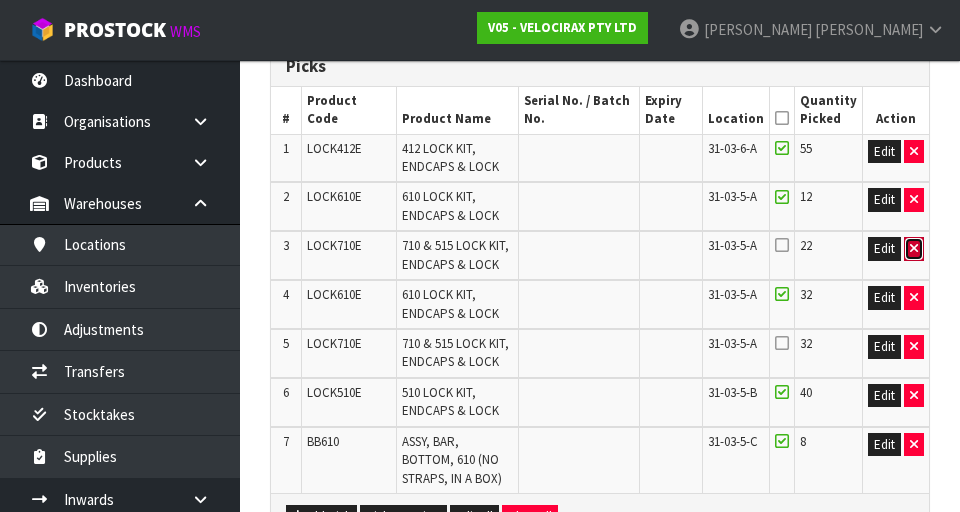 click at bounding box center [914, 248] 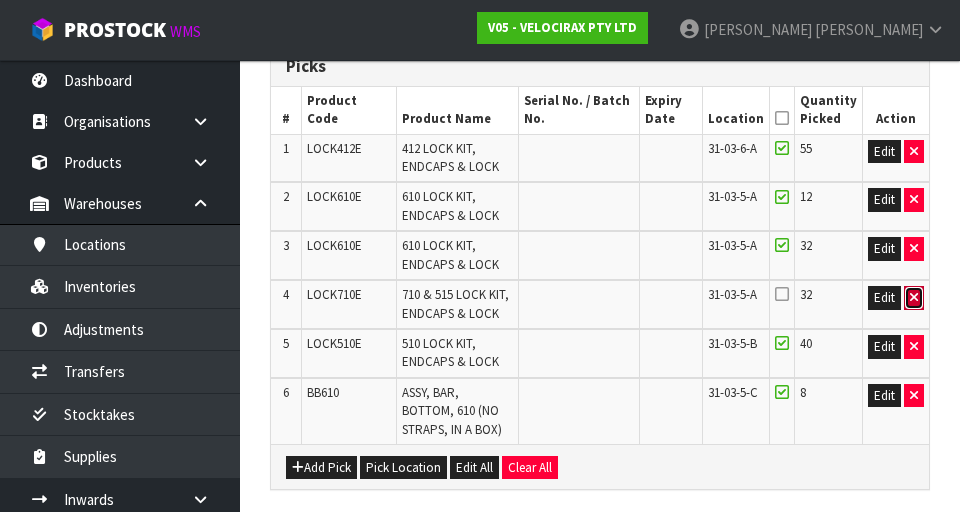 click at bounding box center (914, 297) 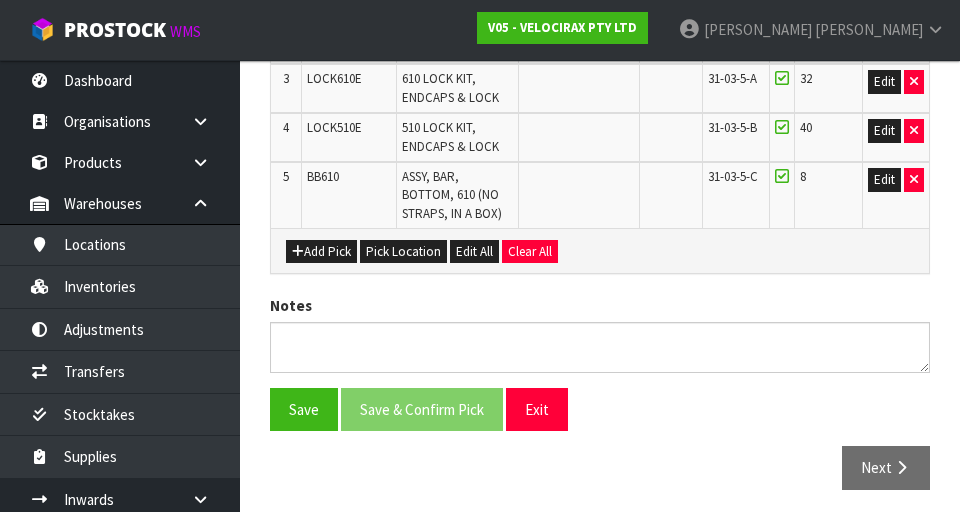 scroll, scrollTop: 754, scrollLeft: 0, axis: vertical 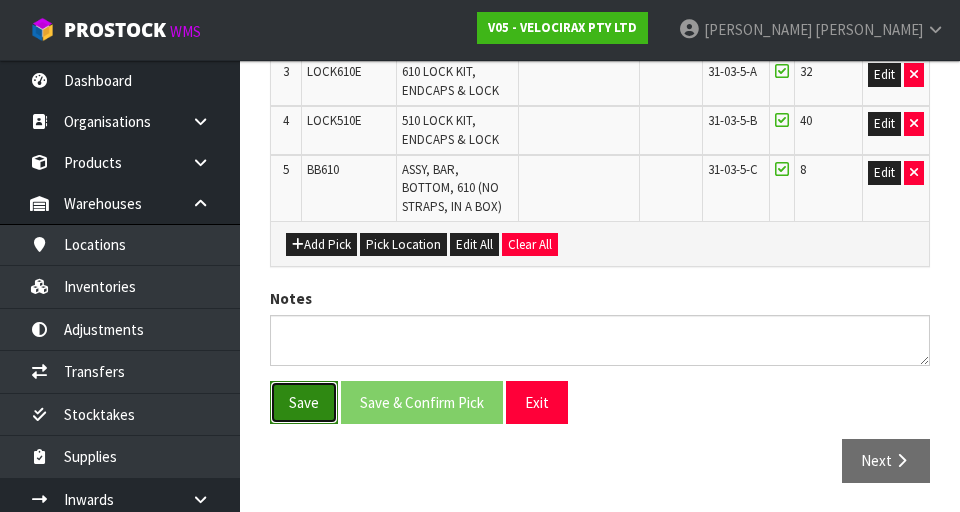 click on "Save" at bounding box center [304, 402] 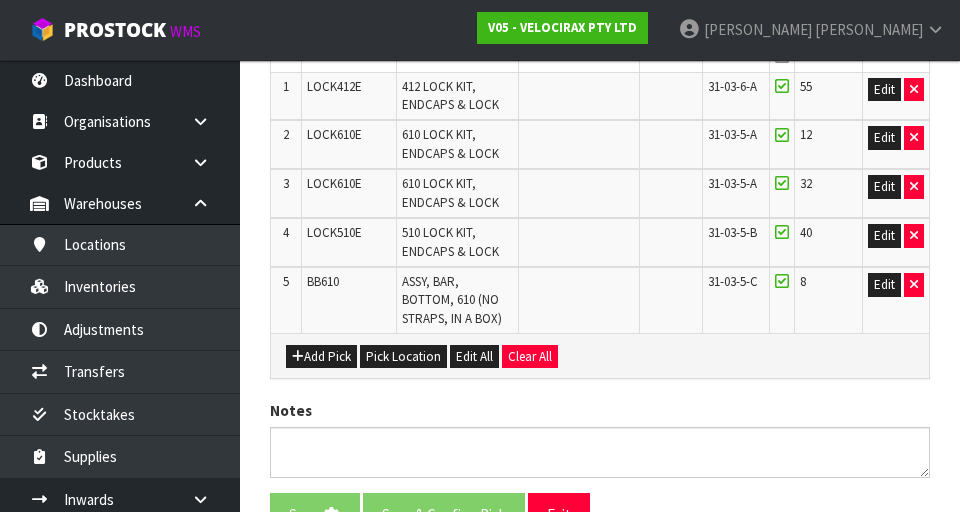 scroll, scrollTop: 646, scrollLeft: 0, axis: vertical 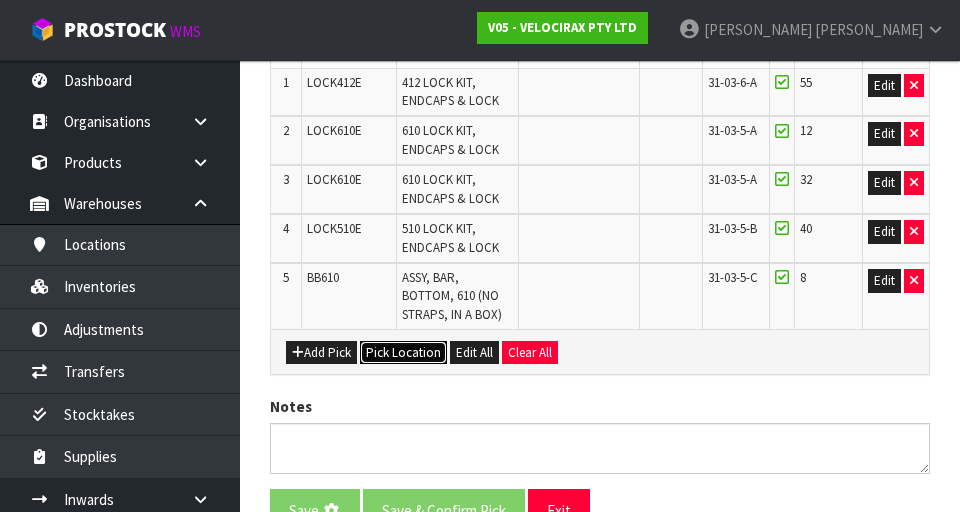 click on "Pick Location" at bounding box center [403, 353] 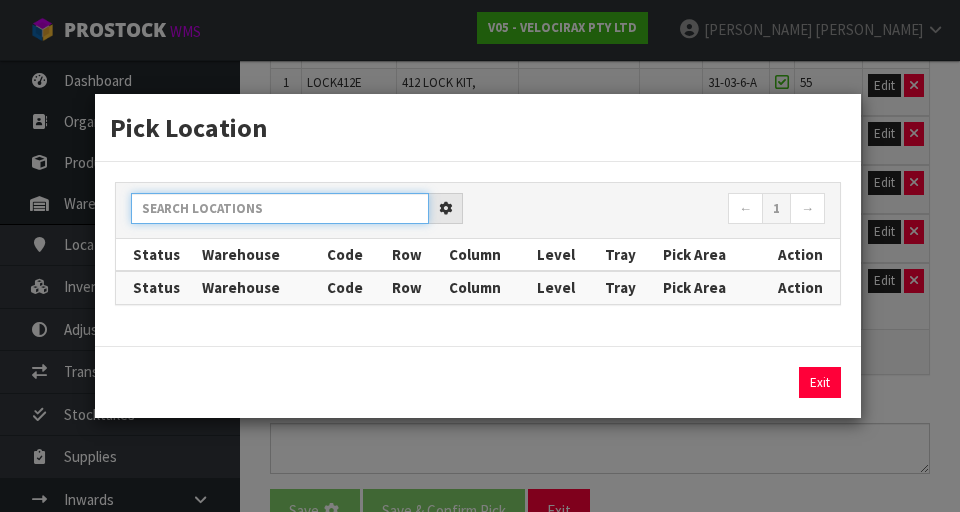 click at bounding box center (280, 208) 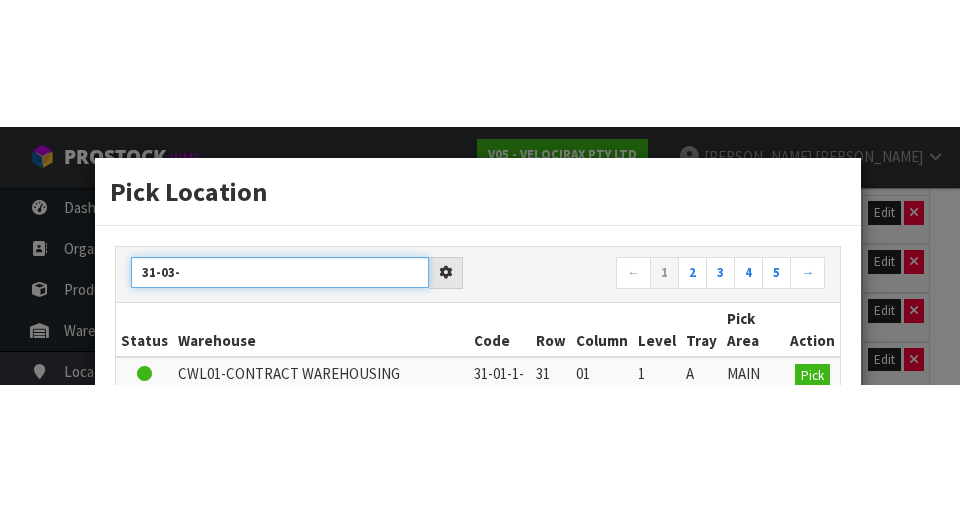 scroll, scrollTop: 0, scrollLeft: 0, axis: both 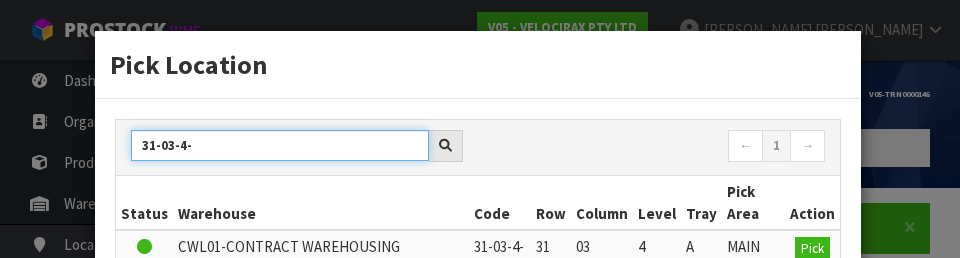 type on "31-03-4-" 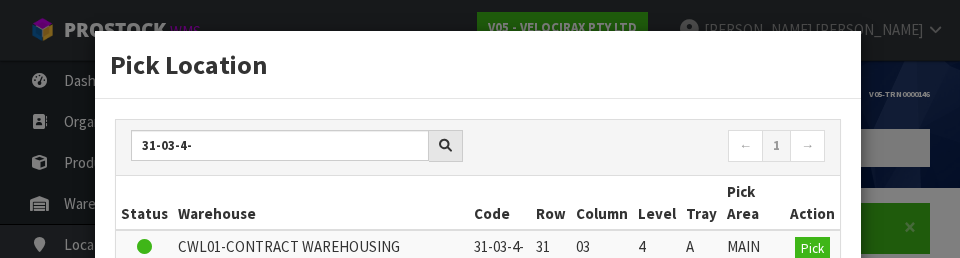click on "31-03-4-
←
1
→" at bounding box center (478, 148) 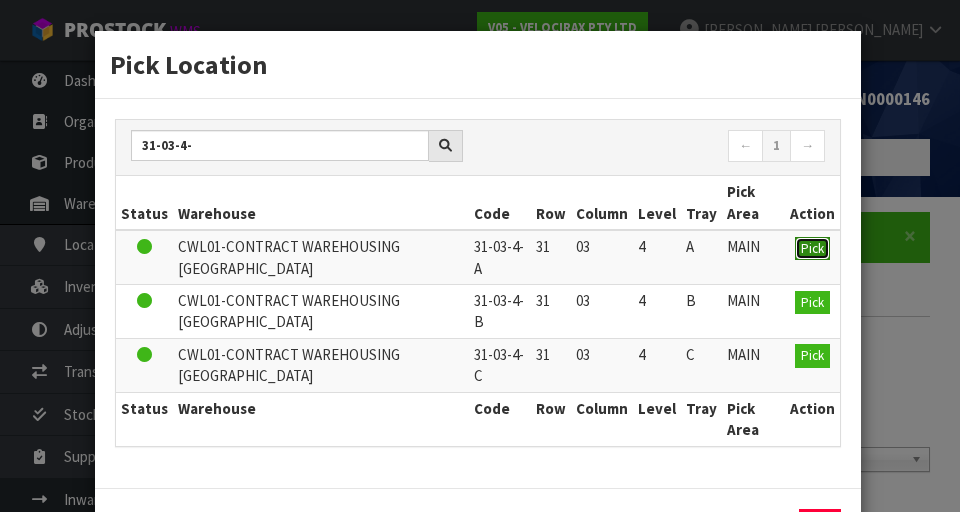 click on "Pick" at bounding box center (812, 248) 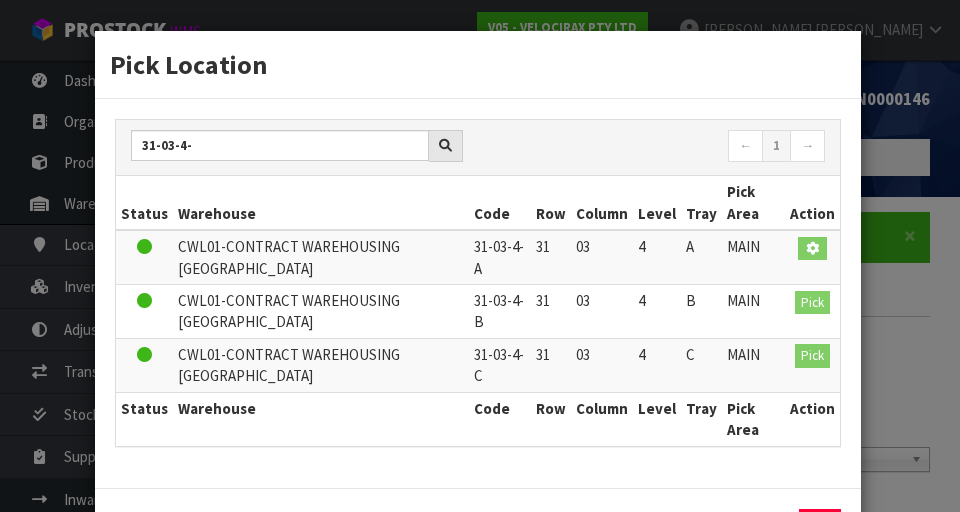 scroll, scrollTop: 0, scrollLeft: 0, axis: both 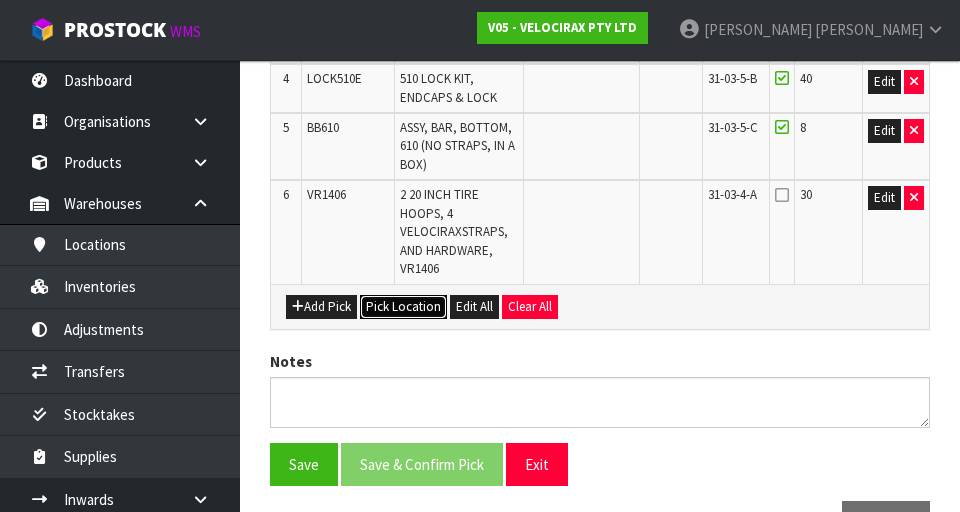 click on "Pick Location" at bounding box center (403, 307) 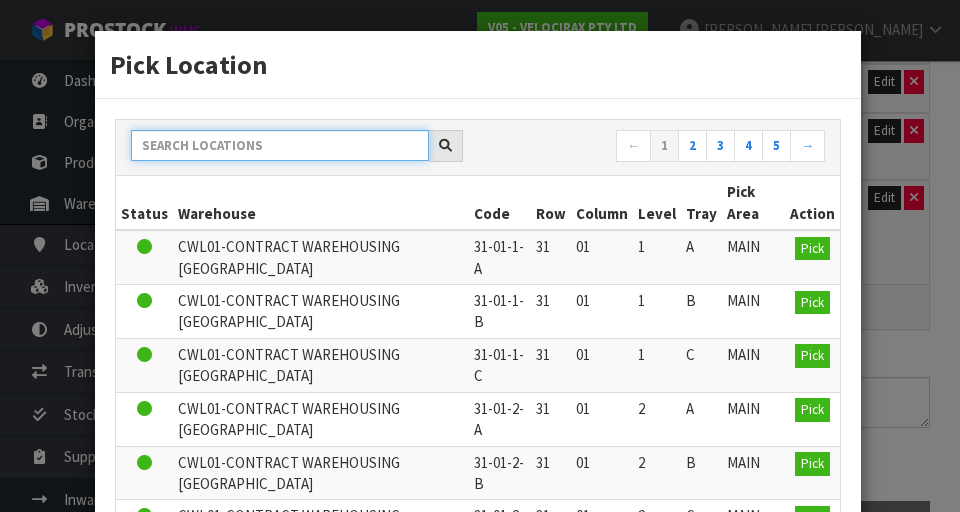 paste on "31-03-4" 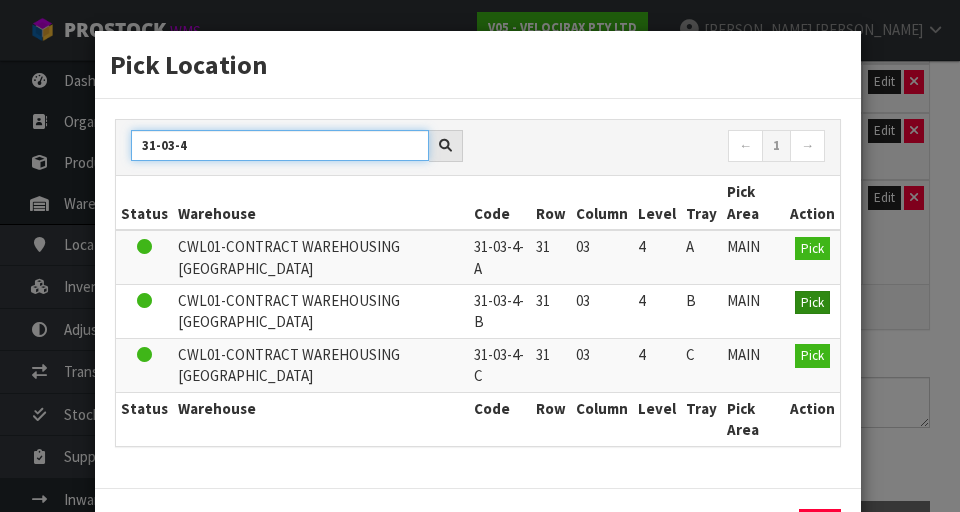 type on "31-03-4" 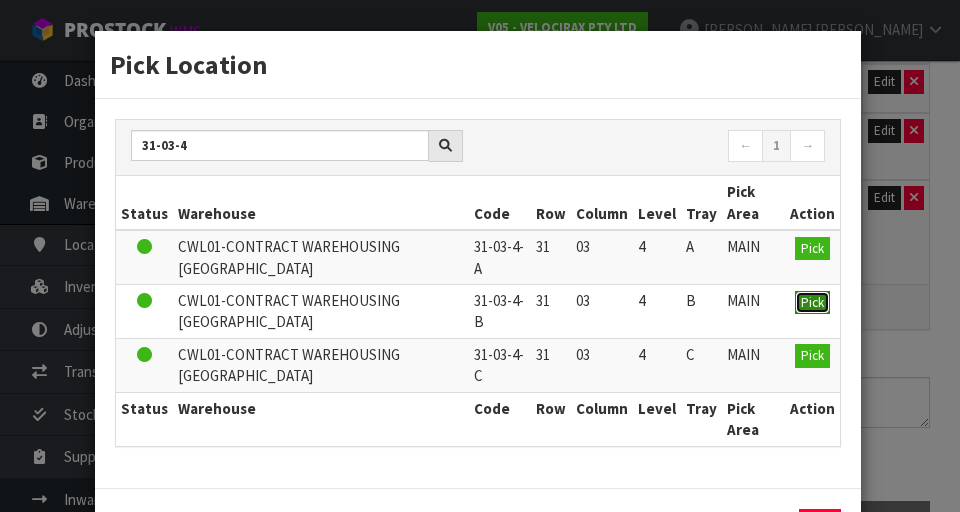 click on "Pick" at bounding box center (812, 303) 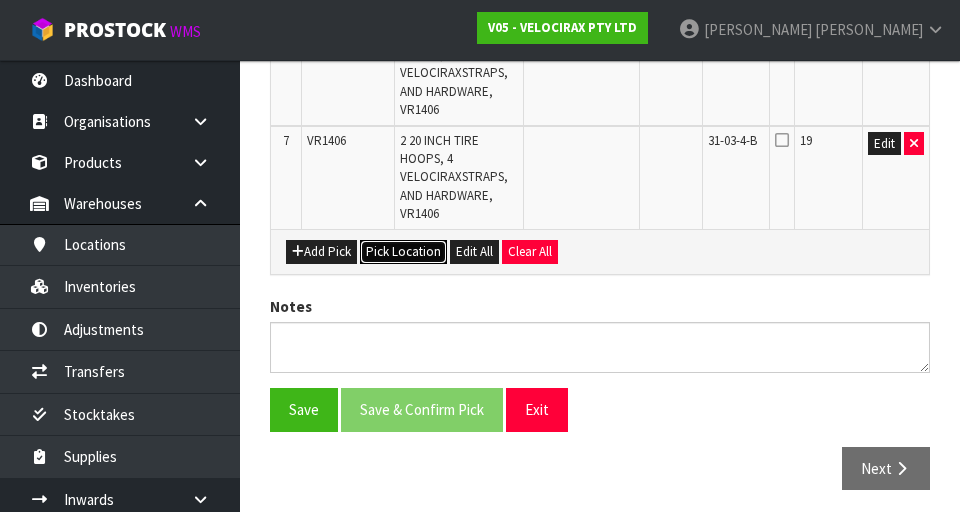scroll, scrollTop: 962, scrollLeft: 0, axis: vertical 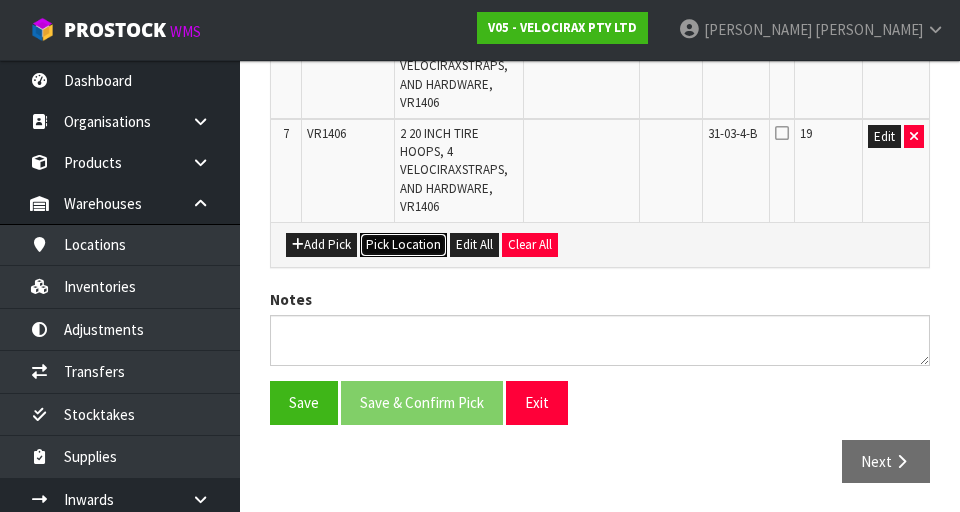 click on "Pick Location" at bounding box center [403, 245] 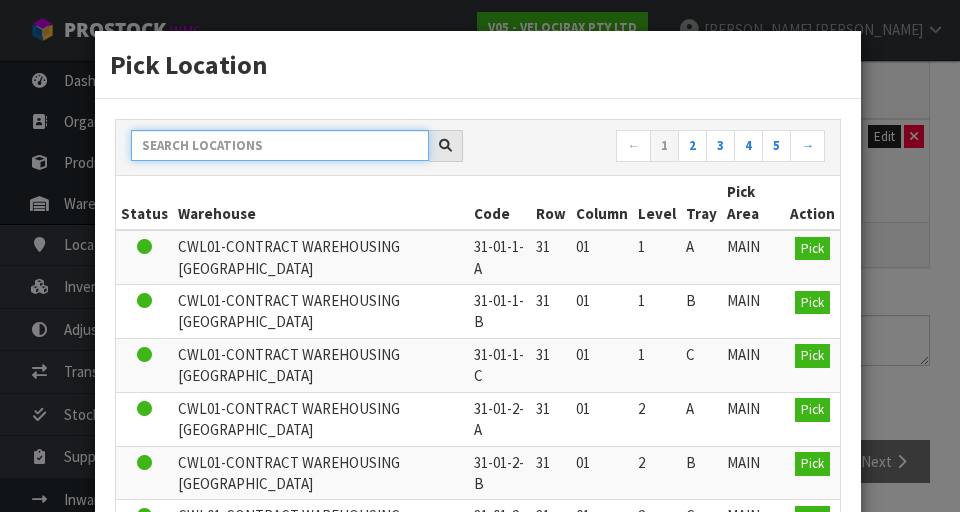 click at bounding box center [280, 145] 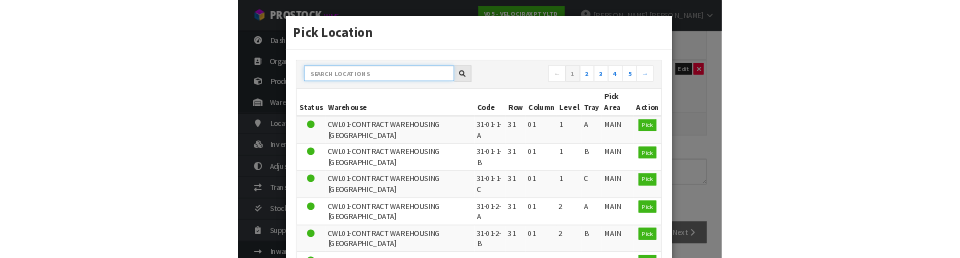 scroll, scrollTop: 952, scrollLeft: 0, axis: vertical 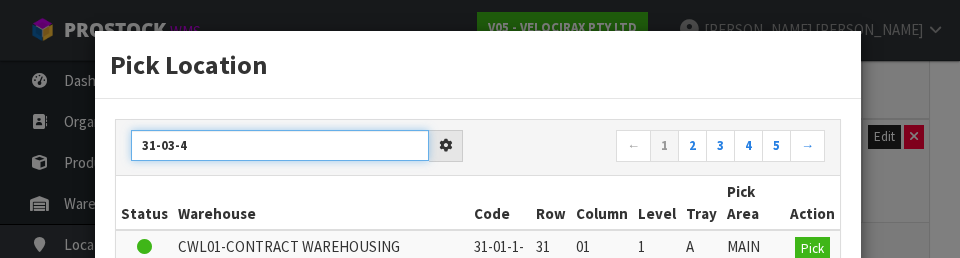 type on "31-03-4" 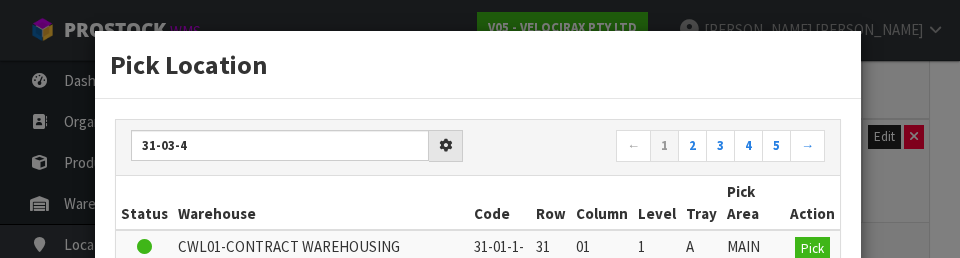 click on "Warehouse" at bounding box center (321, 203) 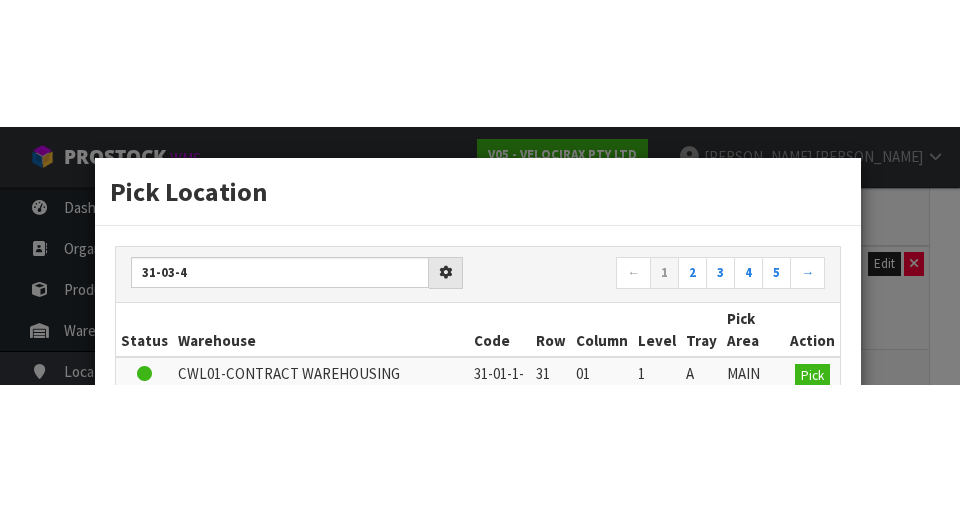 scroll, scrollTop: 962, scrollLeft: 0, axis: vertical 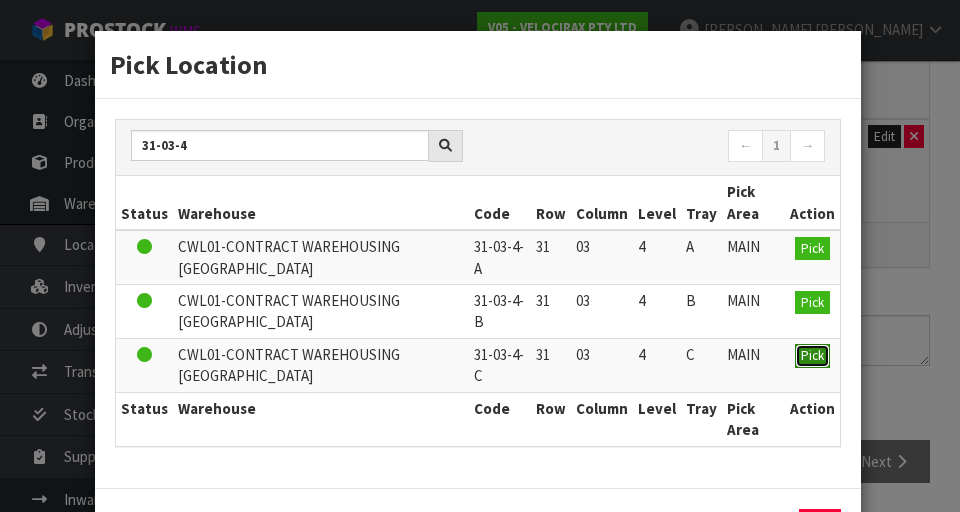 click on "Pick" at bounding box center (812, 355) 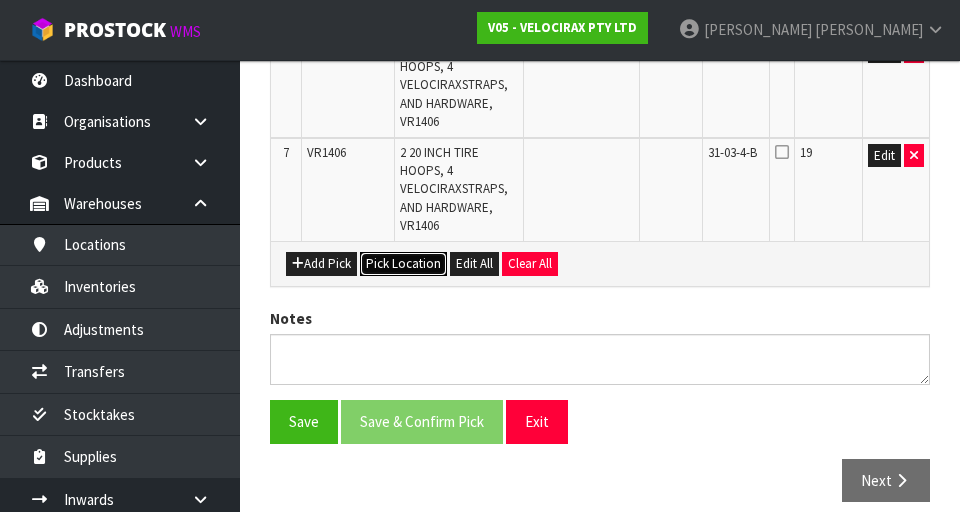 scroll, scrollTop: 944, scrollLeft: 0, axis: vertical 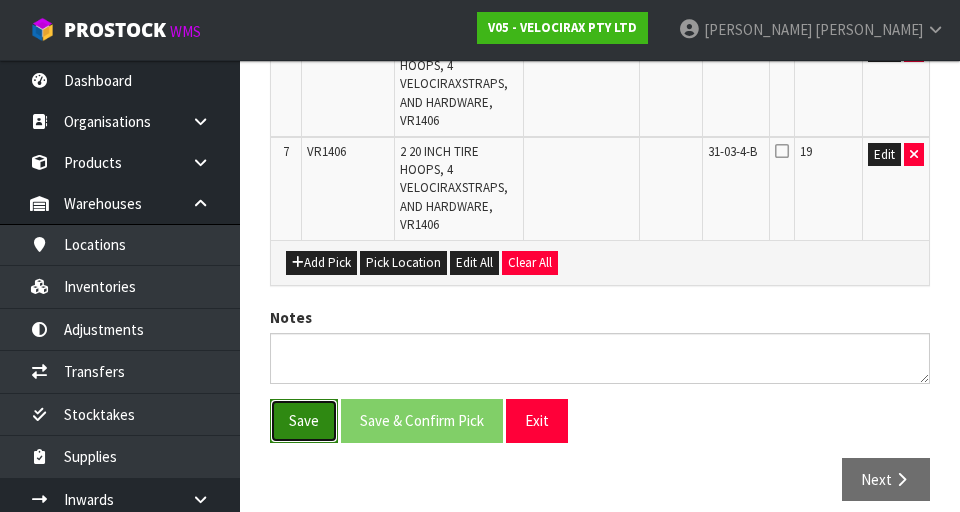 click on "Save" at bounding box center [304, 420] 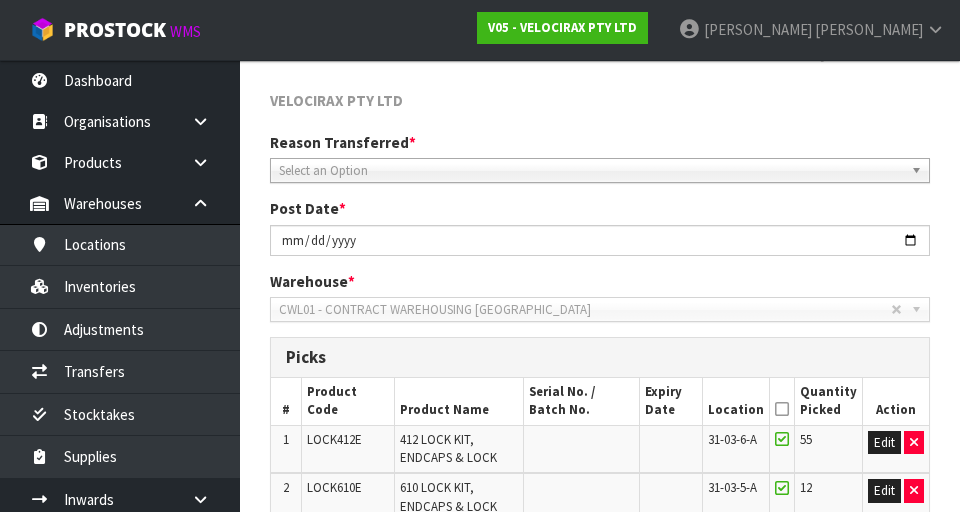 scroll, scrollTop: 290, scrollLeft: 0, axis: vertical 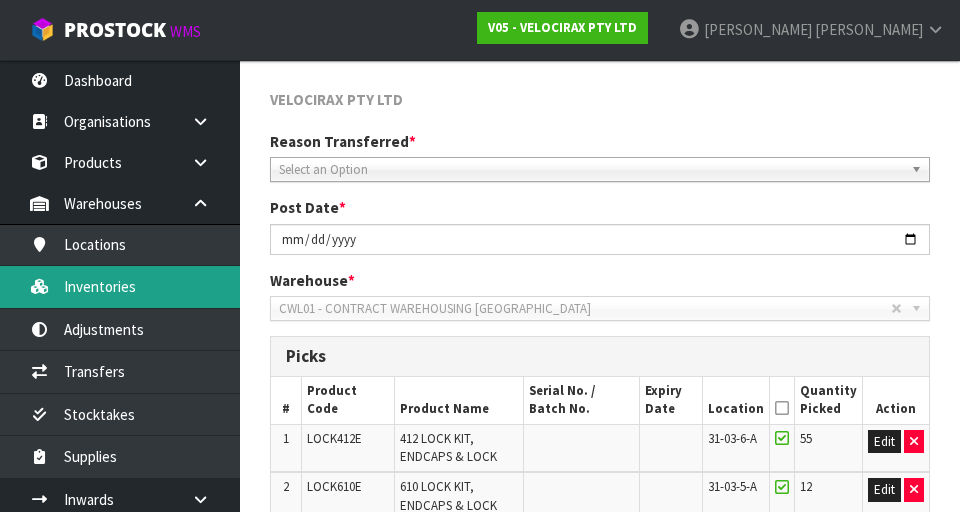 click on "Inventories" at bounding box center [120, 286] 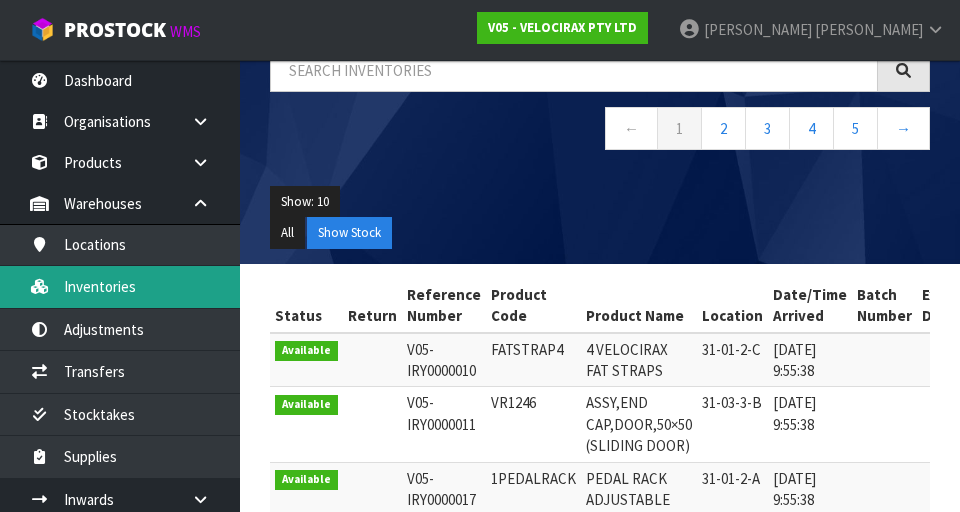 scroll, scrollTop: 174, scrollLeft: 0, axis: vertical 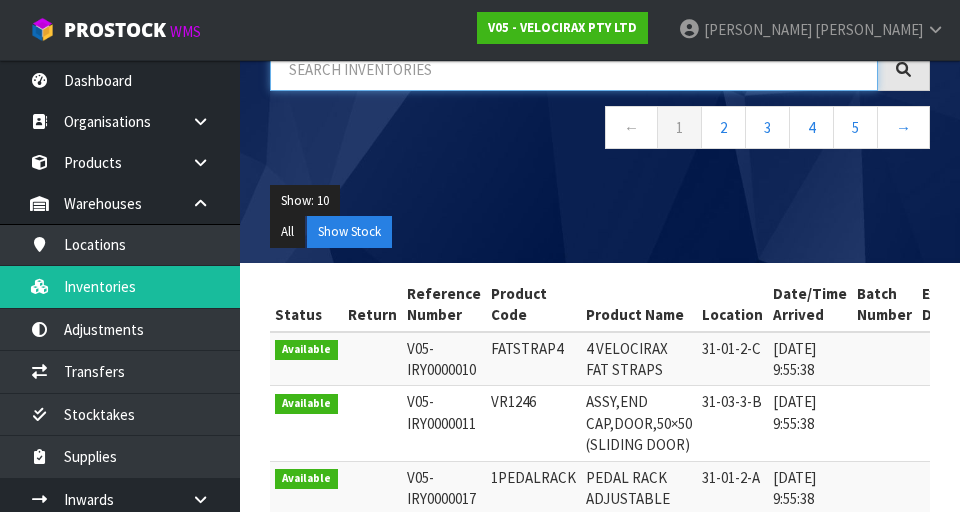click at bounding box center (574, 69) 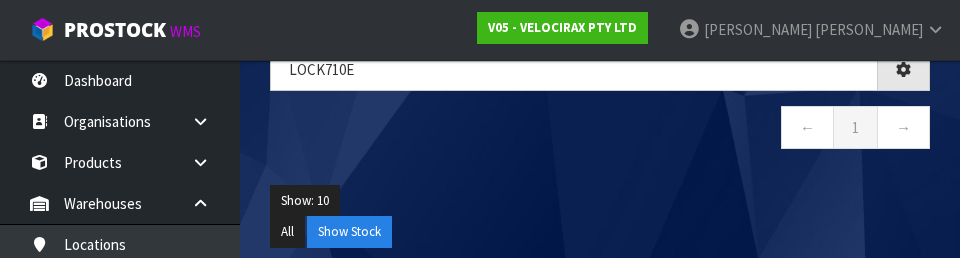 click on "Show: 10
5
10
25
50" at bounding box center [600, 201] 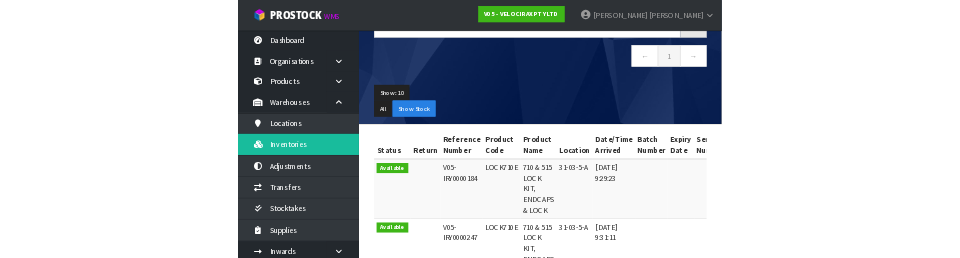 scroll, scrollTop: 0, scrollLeft: 0, axis: both 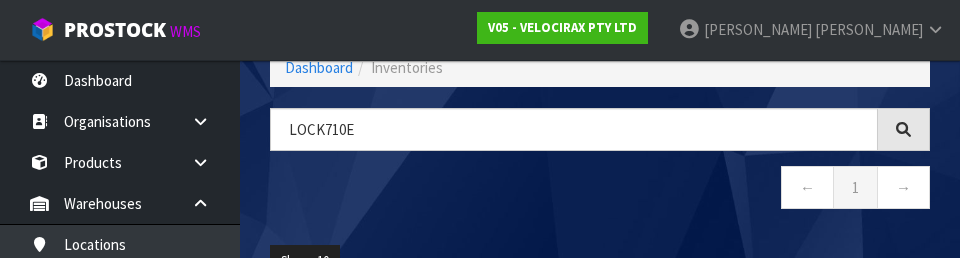 click on "←
1
→" at bounding box center (600, 190) 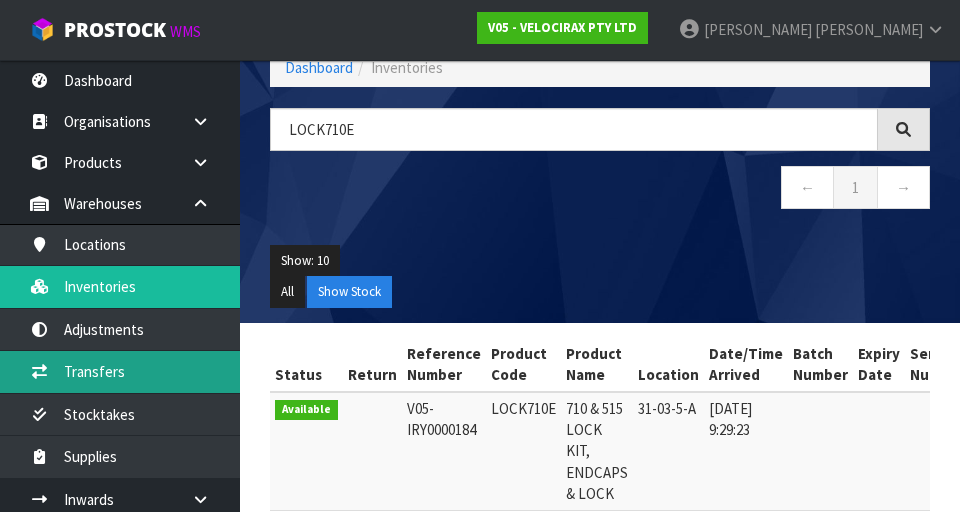 click on "Transfers" at bounding box center [120, 371] 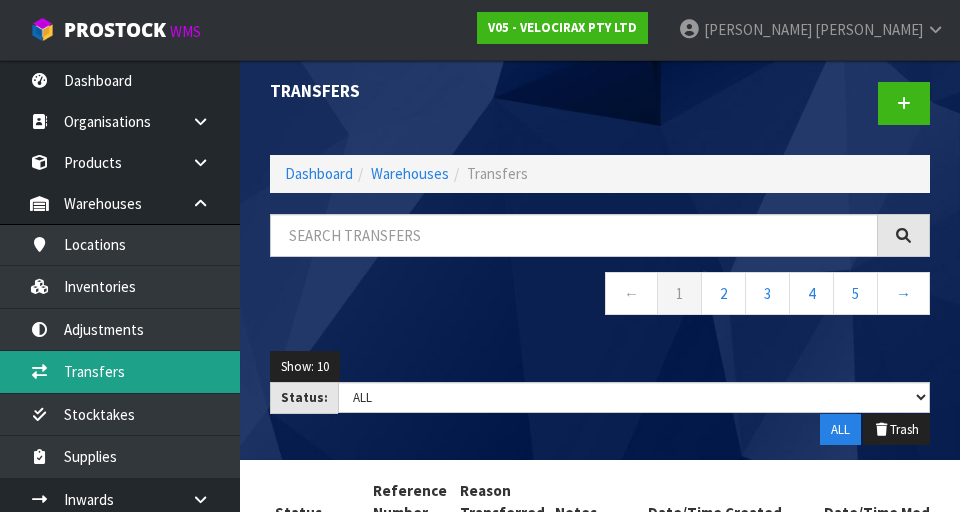 scroll, scrollTop: 0, scrollLeft: 0, axis: both 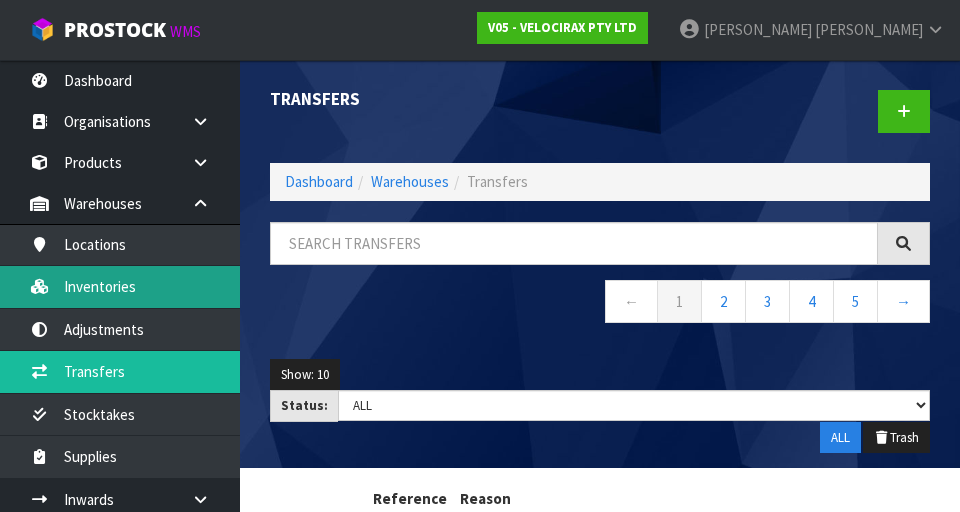 click on "Inventories" at bounding box center [120, 286] 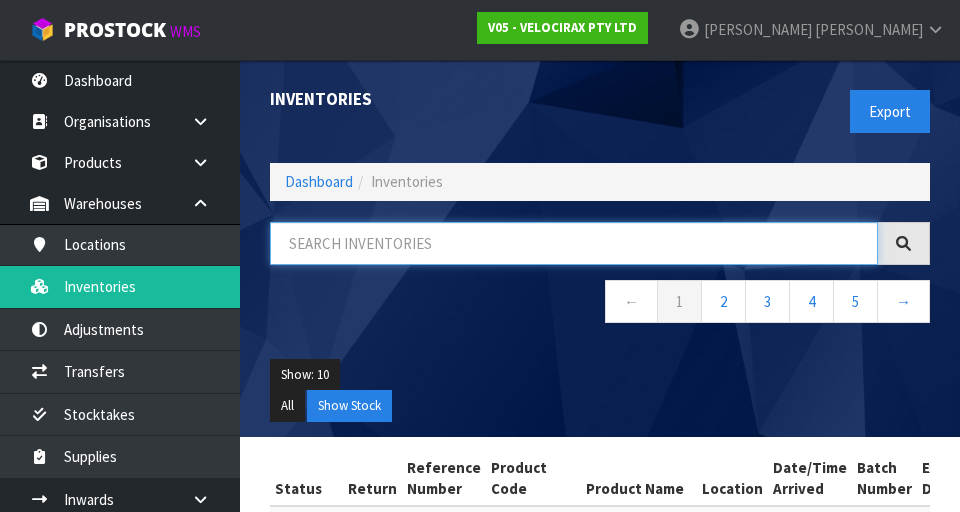 click at bounding box center [574, 243] 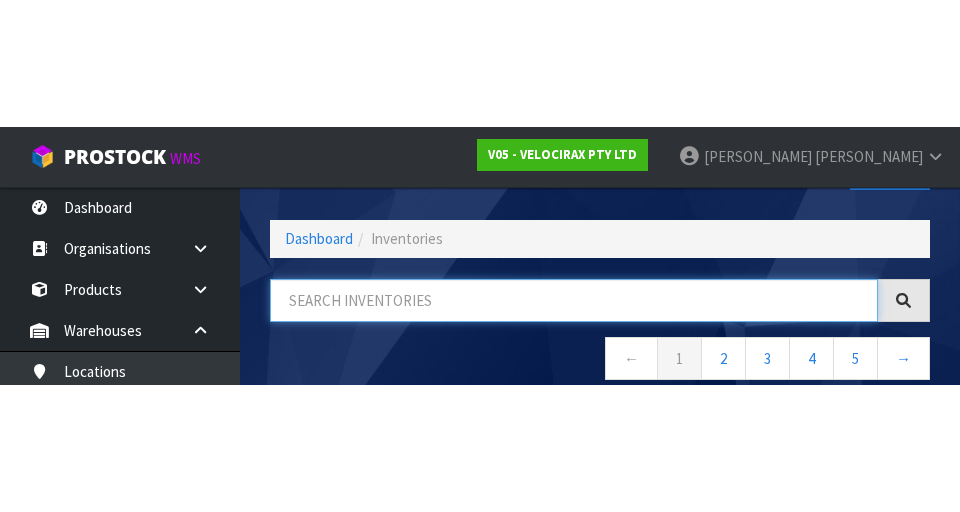 scroll, scrollTop: 114, scrollLeft: 0, axis: vertical 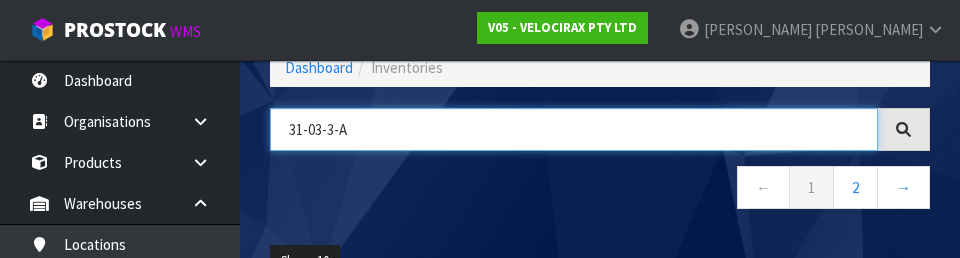 type on "31-03-3-A" 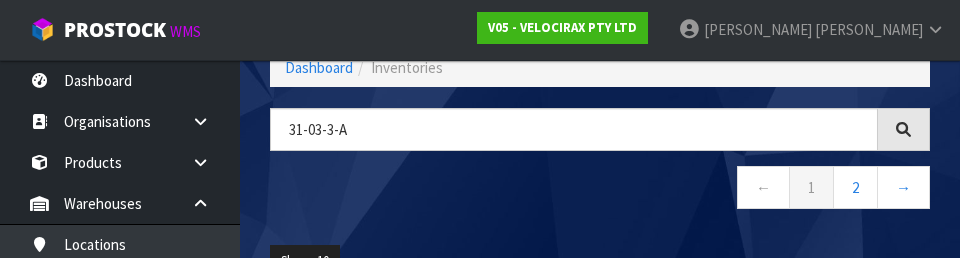 click on "←
1 2
→" at bounding box center (600, 190) 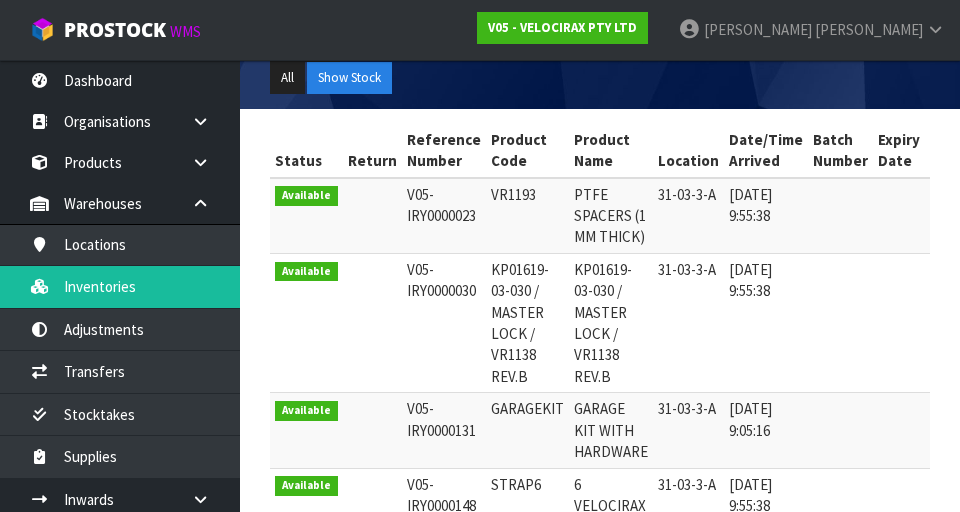 scroll, scrollTop: 327, scrollLeft: 0, axis: vertical 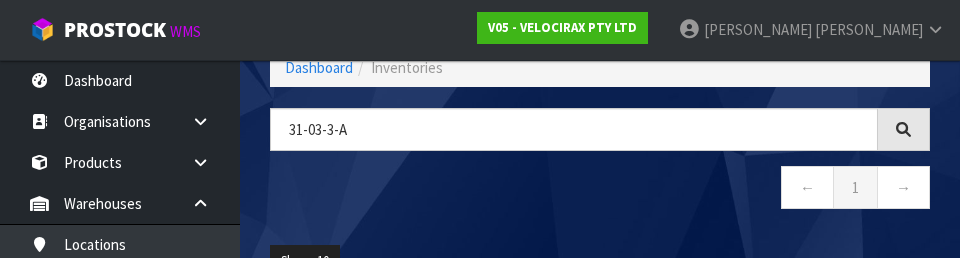 click on "←
1
→" at bounding box center [600, 190] 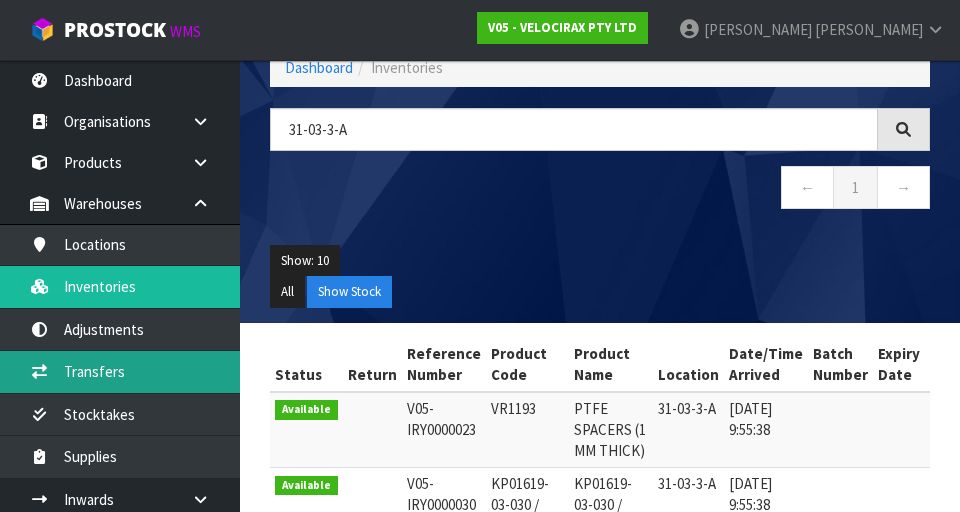 click on "Transfers" at bounding box center [120, 371] 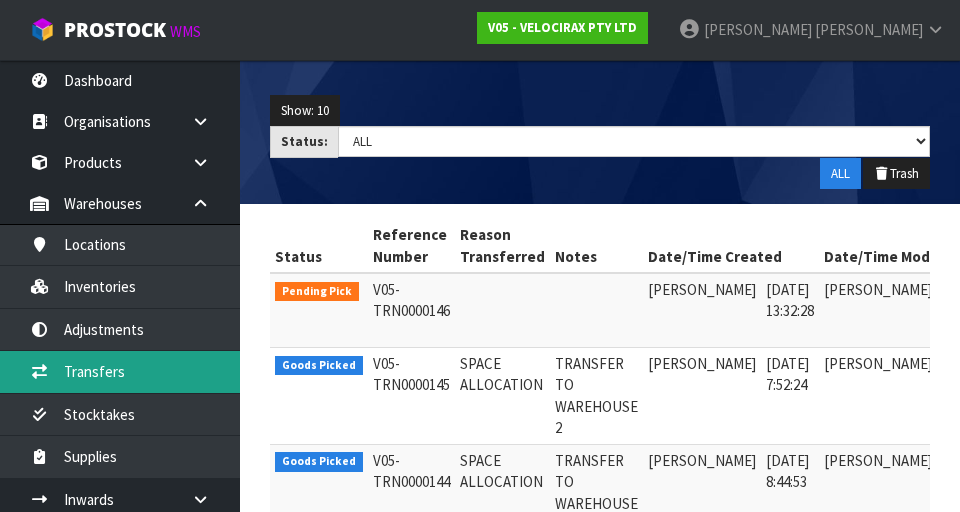 scroll, scrollTop: 265, scrollLeft: 0, axis: vertical 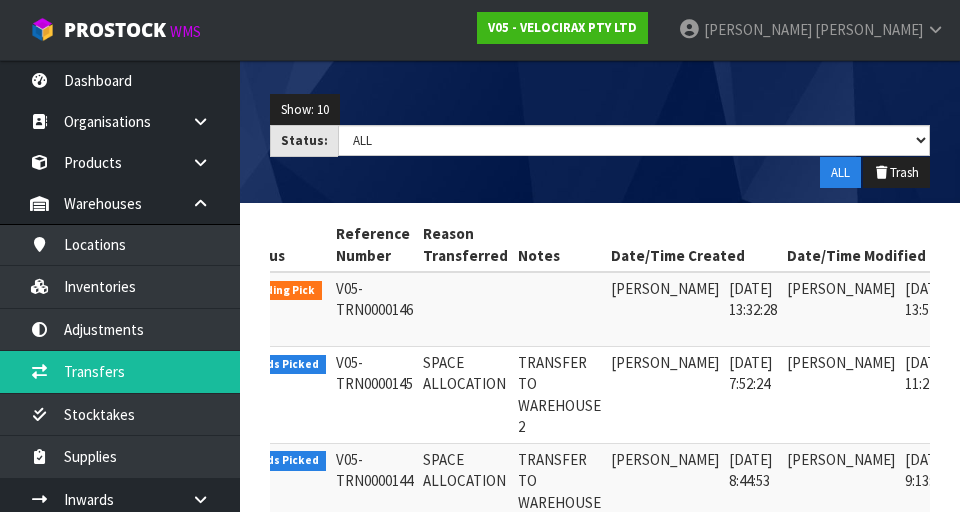 click at bounding box center [985, 294] 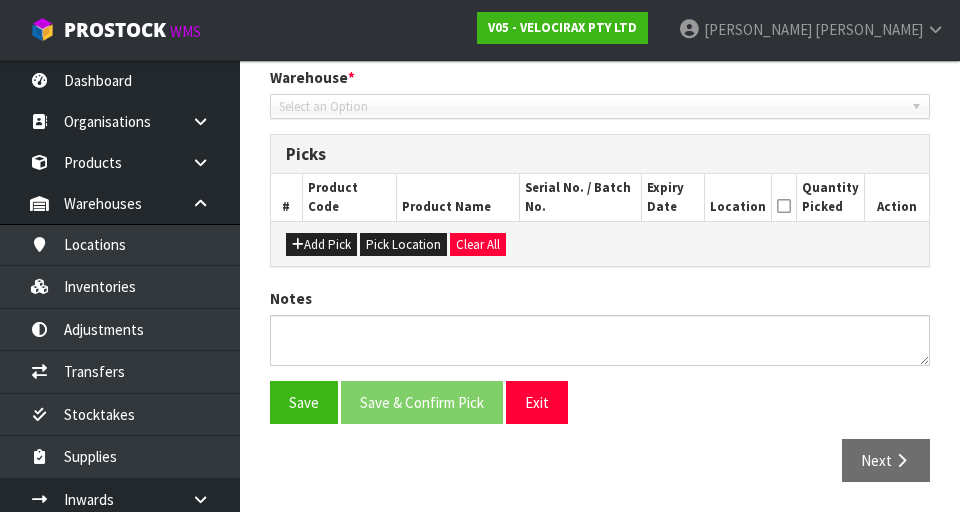 type on "[DATE]" 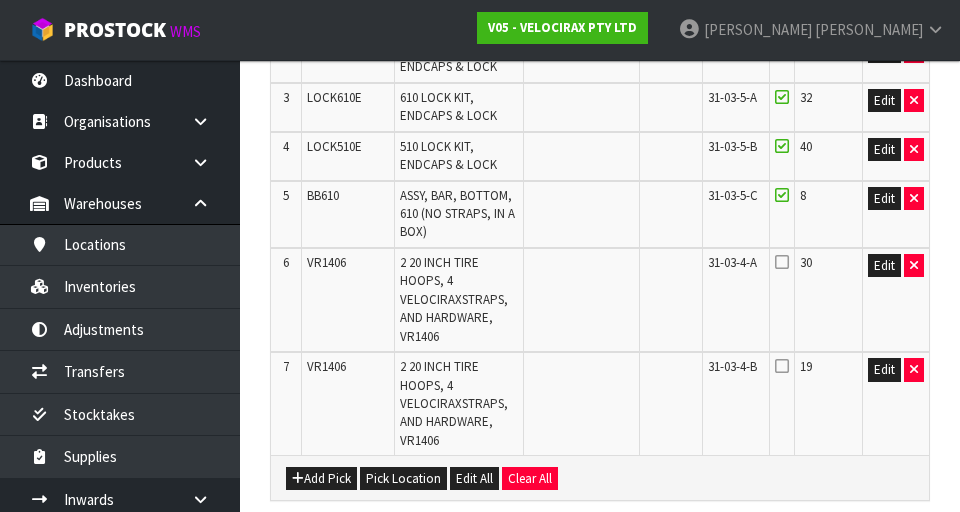 scroll, scrollTop: 655, scrollLeft: 0, axis: vertical 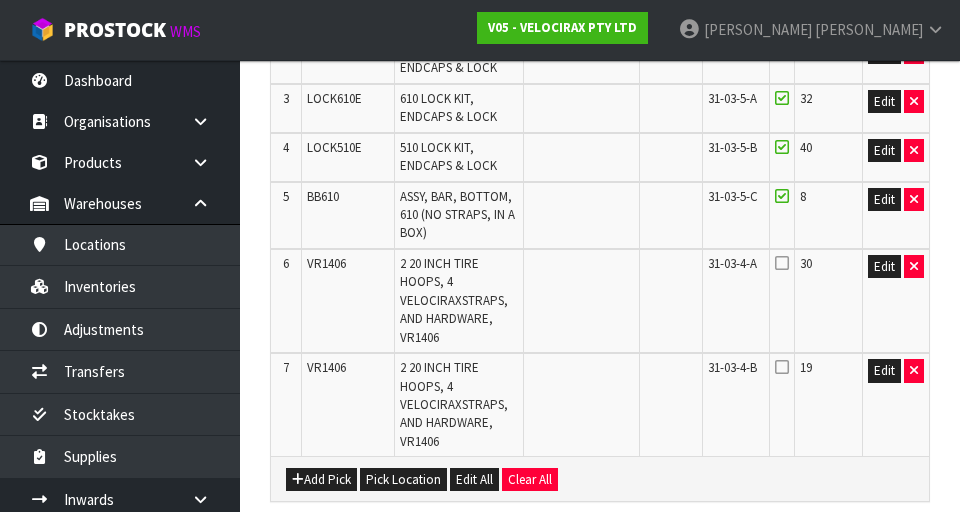 click at bounding box center (782, 263) 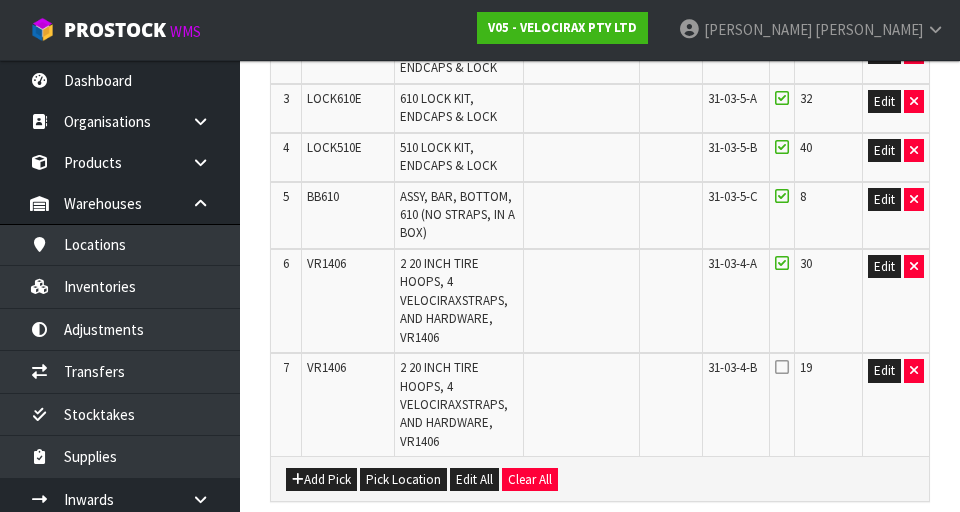 click at bounding box center [782, 367] 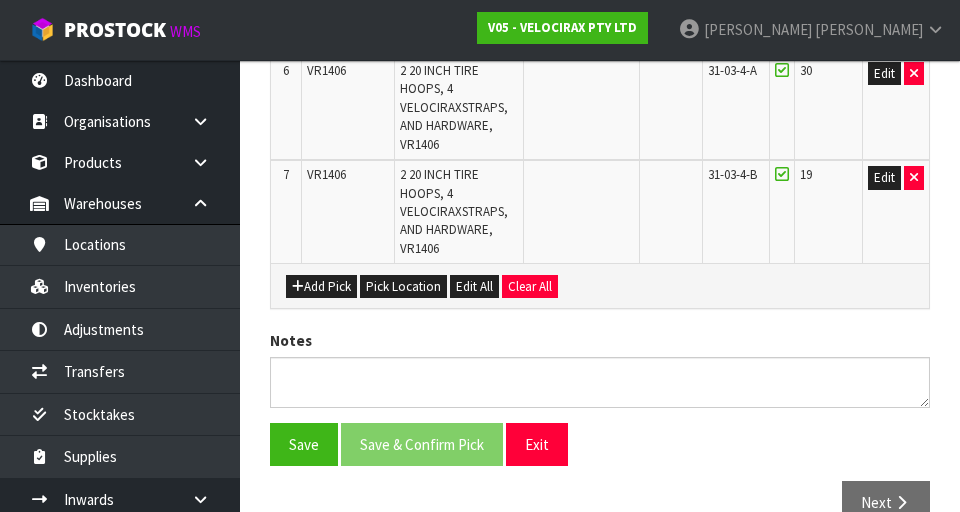 scroll, scrollTop: 890, scrollLeft: 0, axis: vertical 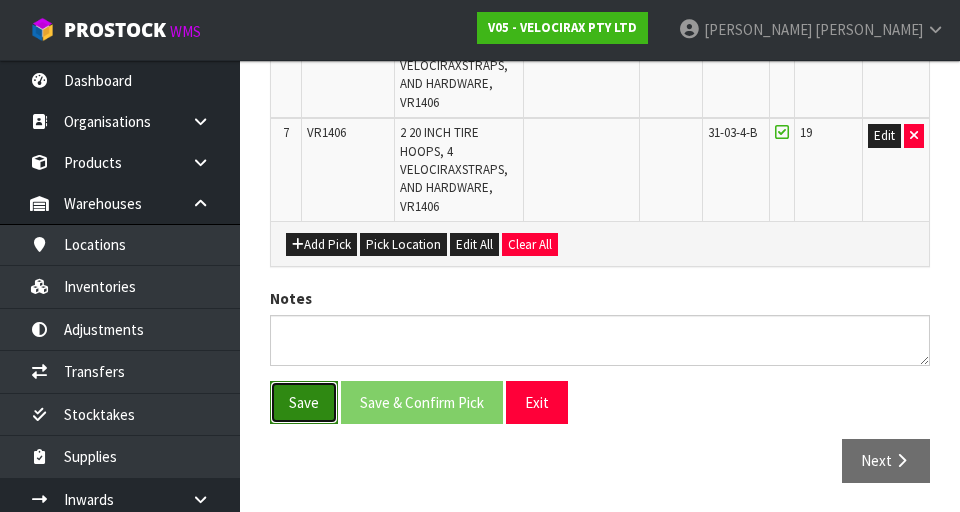 click on "Save" at bounding box center (304, 402) 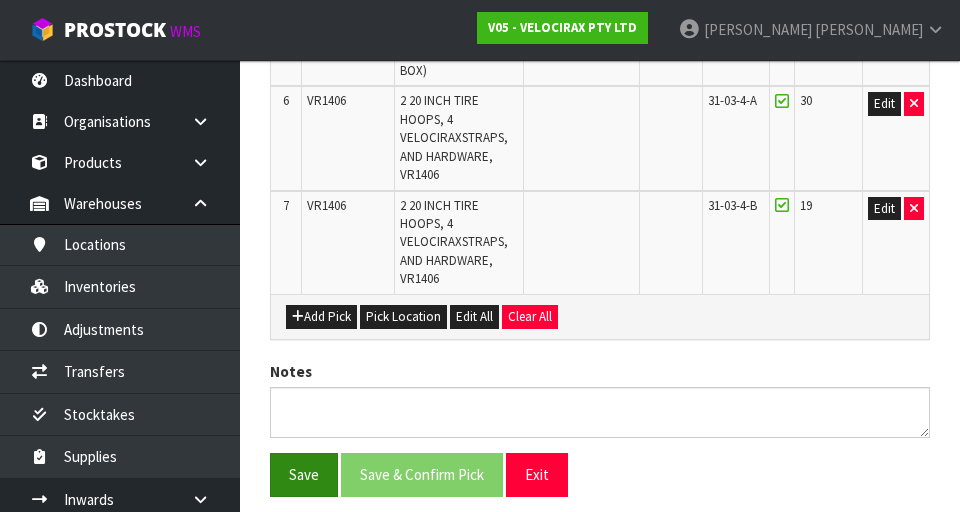 scroll, scrollTop: 0, scrollLeft: 0, axis: both 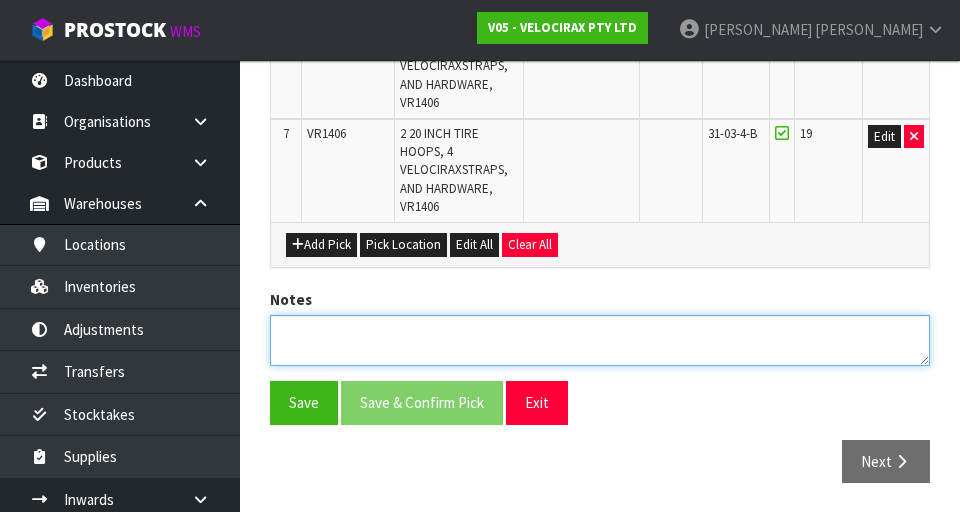 click at bounding box center (600, 340) 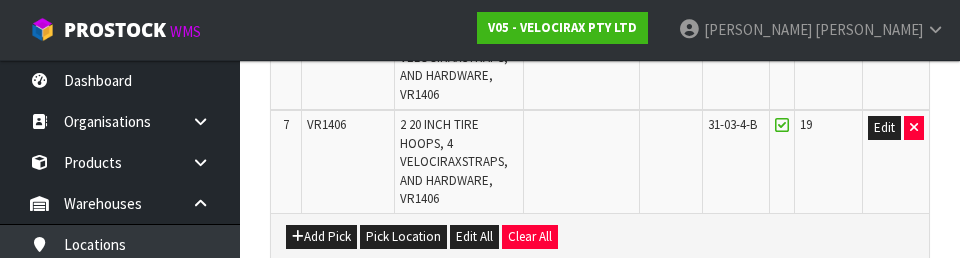scroll, scrollTop: 1163, scrollLeft: 0, axis: vertical 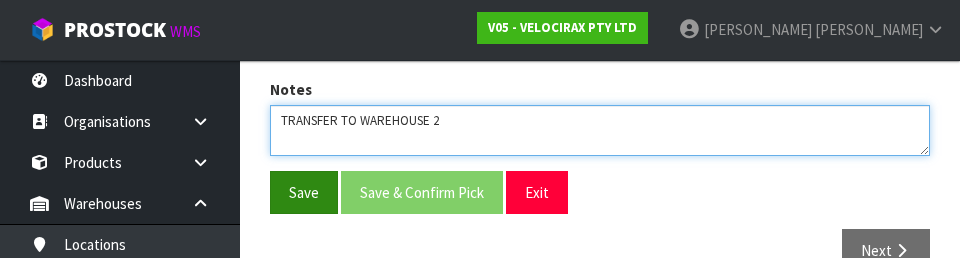 type on "TRANSFER TO WAREHOUSE 2" 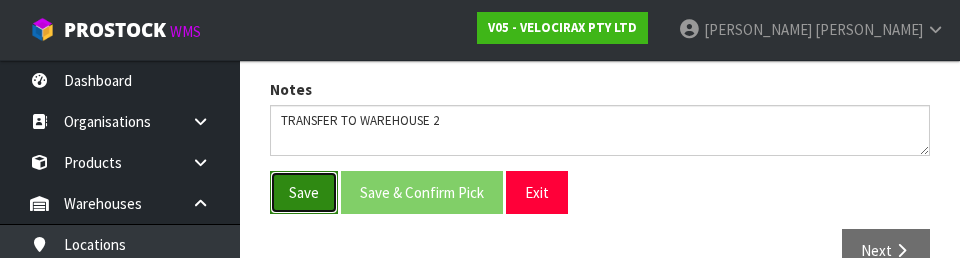 click on "Save" at bounding box center [304, 192] 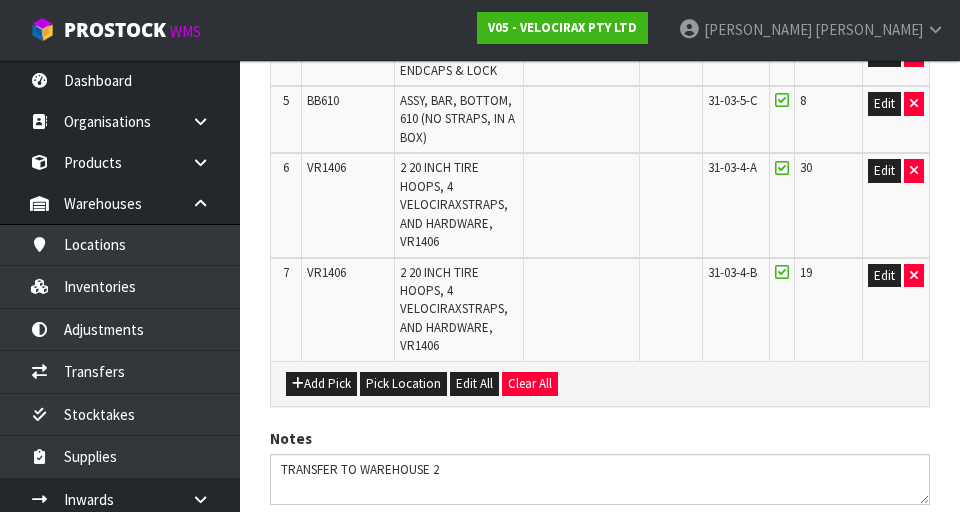 scroll, scrollTop: 962, scrollLeft: 0, axis: vertical 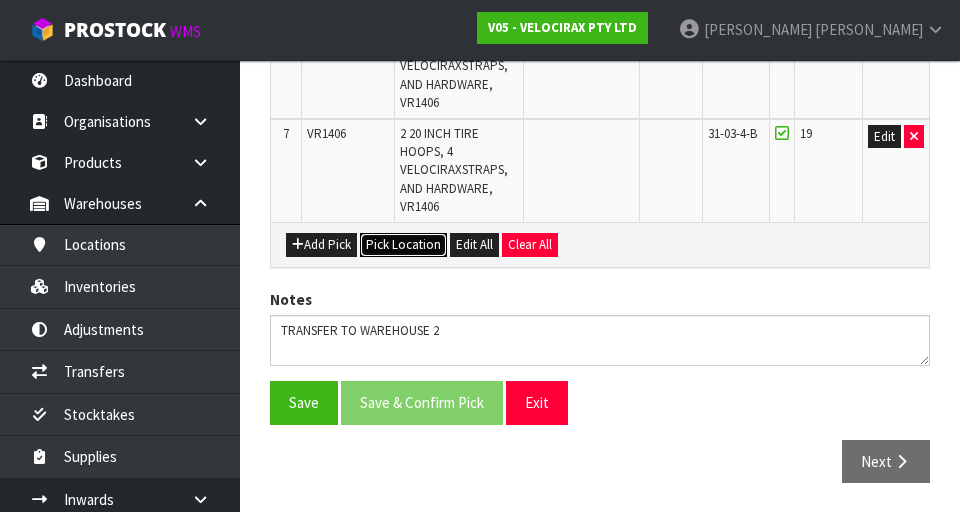 click on "Pick Location" at bounding box center [403, 245] 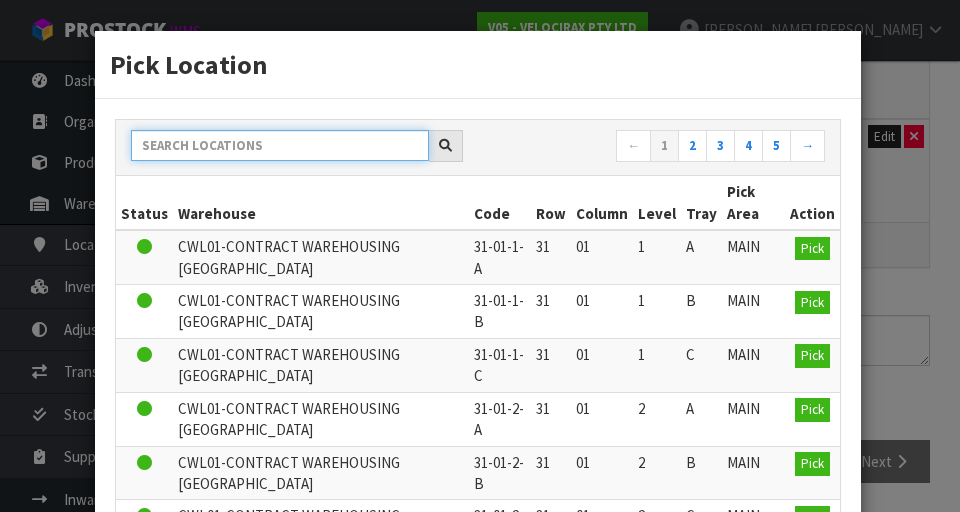 click at bounding box center [280, 145] 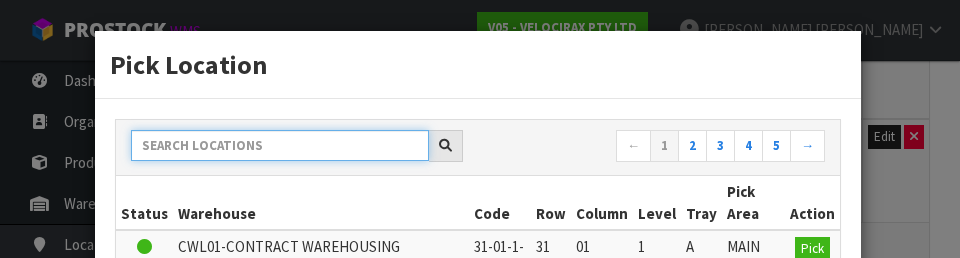 click at bounding box center [280, 145] 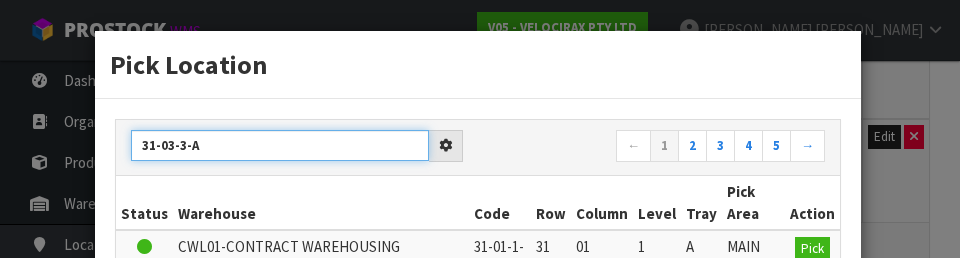 type on "31-03-3-A" 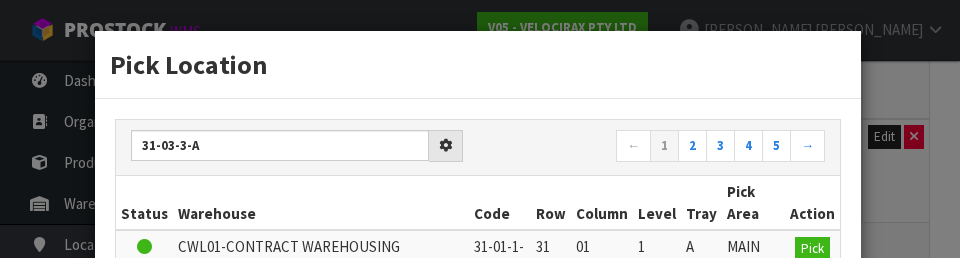 click on "31-03-3-A
←
1 2 3 4 5
→" at bounding box center (478, 148) 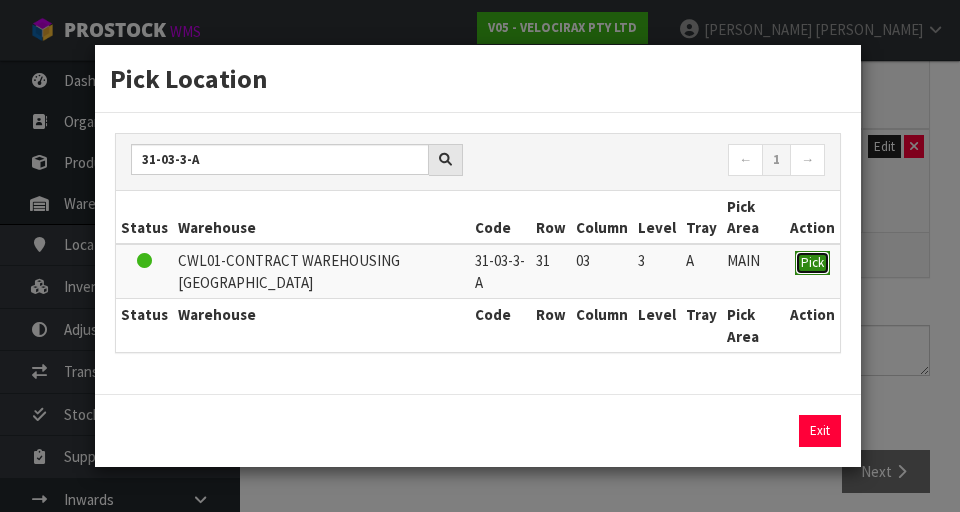 click on "Pick" at bounding box center (812, 262) 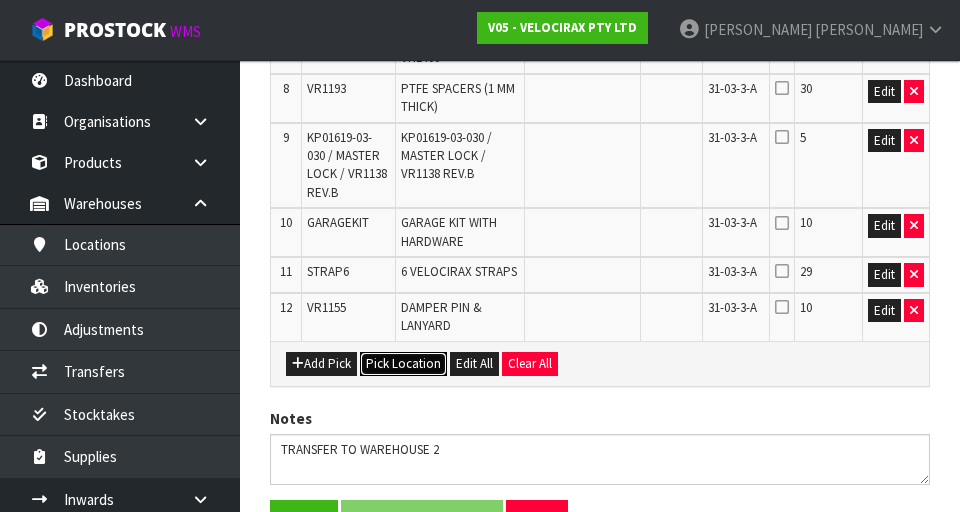 scroll, scrollTop: 1082, scrollLeft: 0, axis: vertical 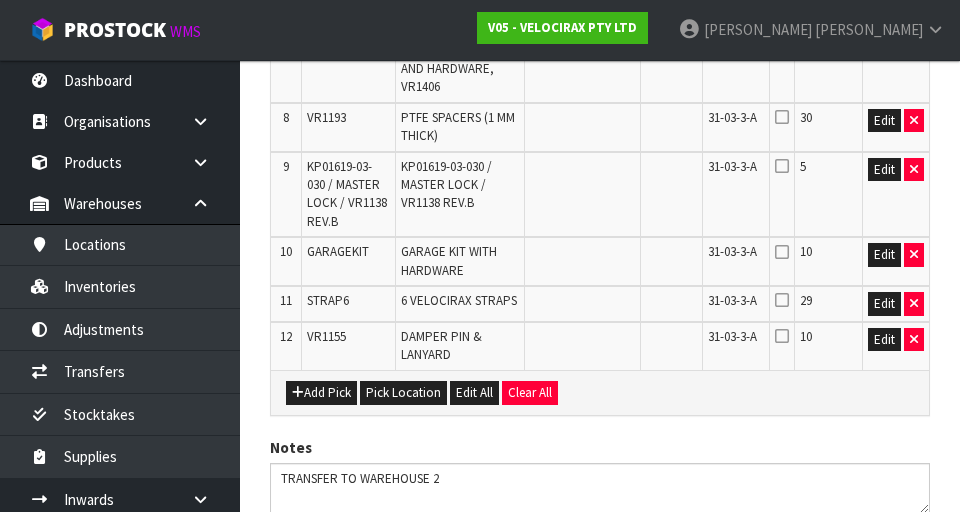 click at bounding box center (782, 300) 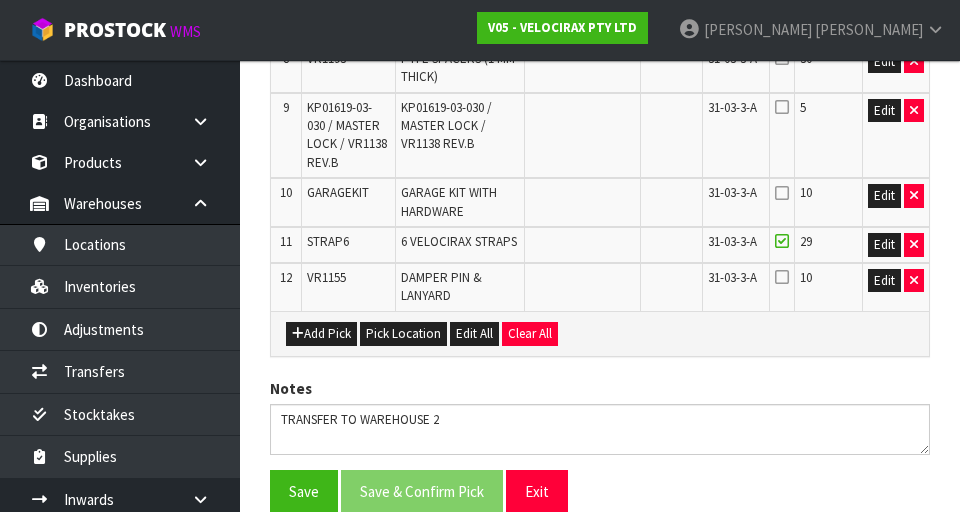 scroll, scrollTop: 1181, scrollLeft: 0, axis: vertical 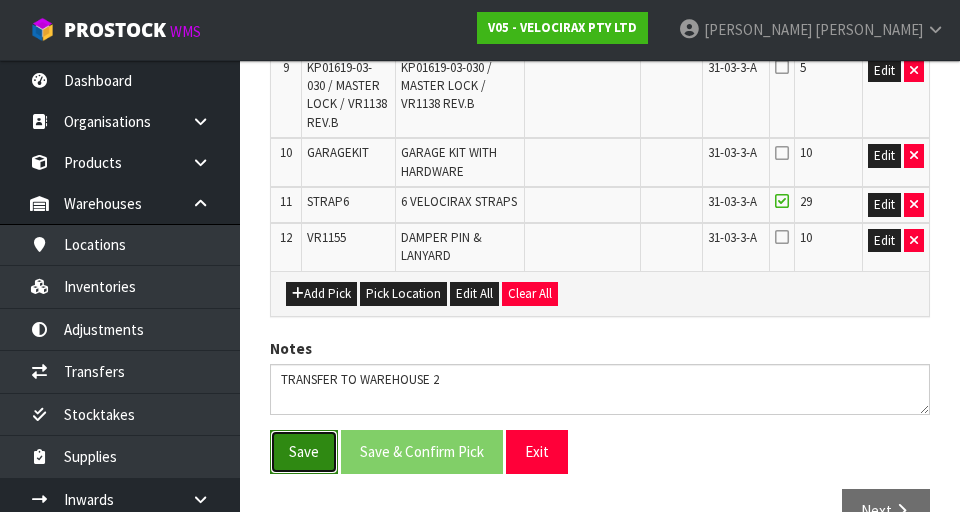 click on "Save" at bounding box center (304, 451) 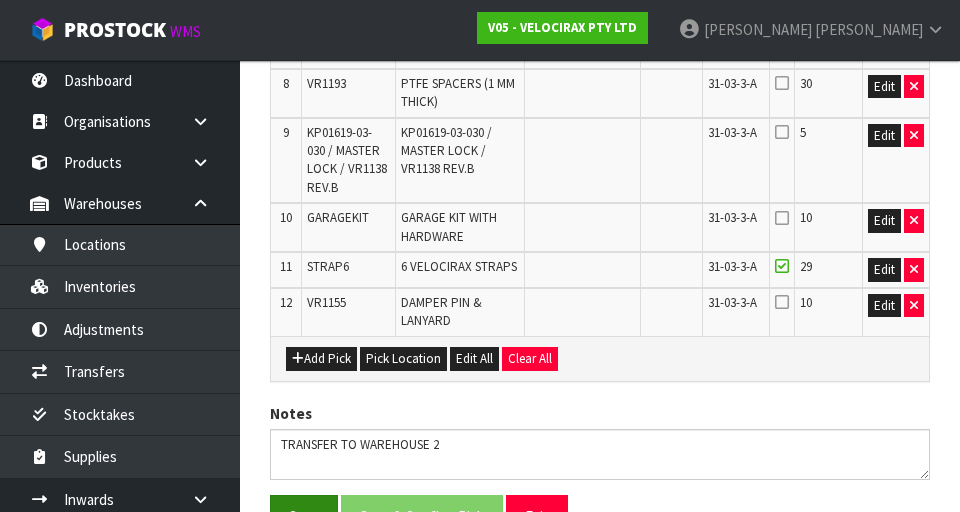 scroll, scrollTop: 1117, scrollLeft: 0, axis: vertical 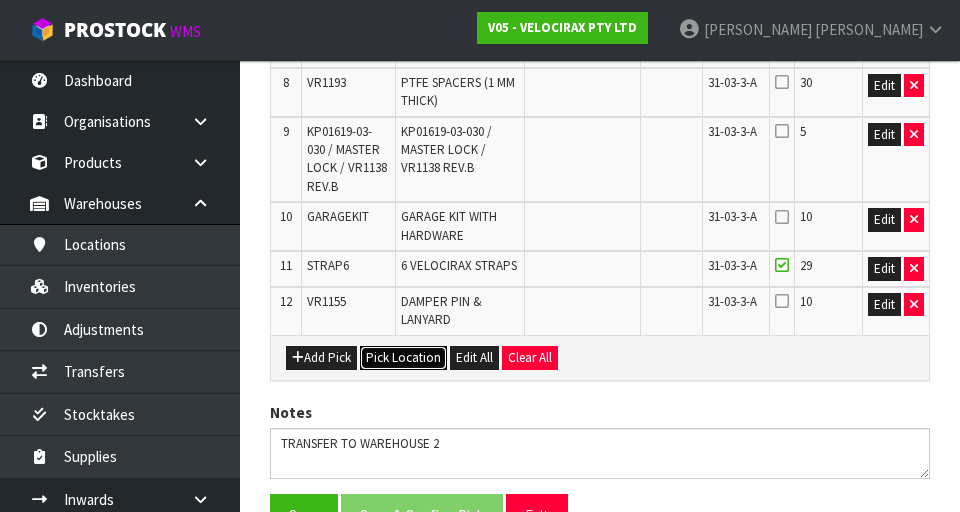 click on "Pick Location" at bounding box center (403, 358) 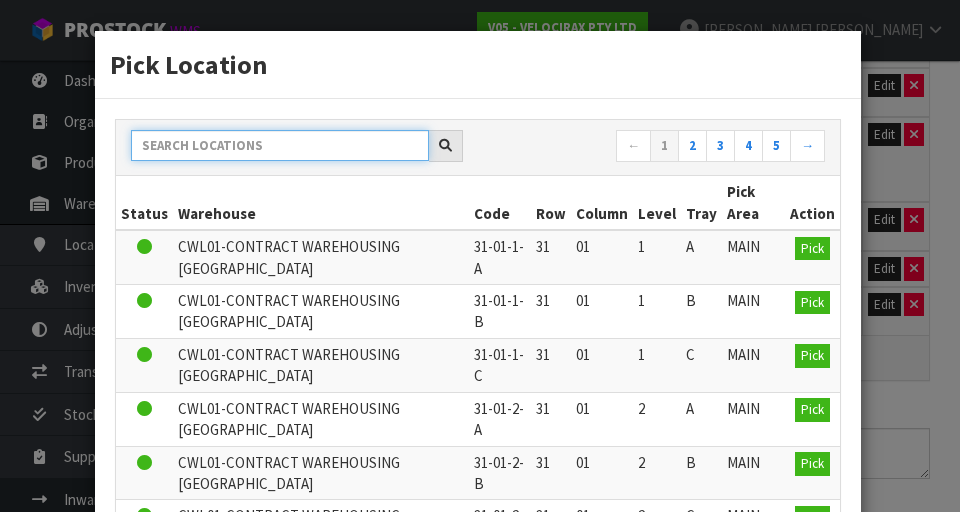 paste on "31-03-3-A" 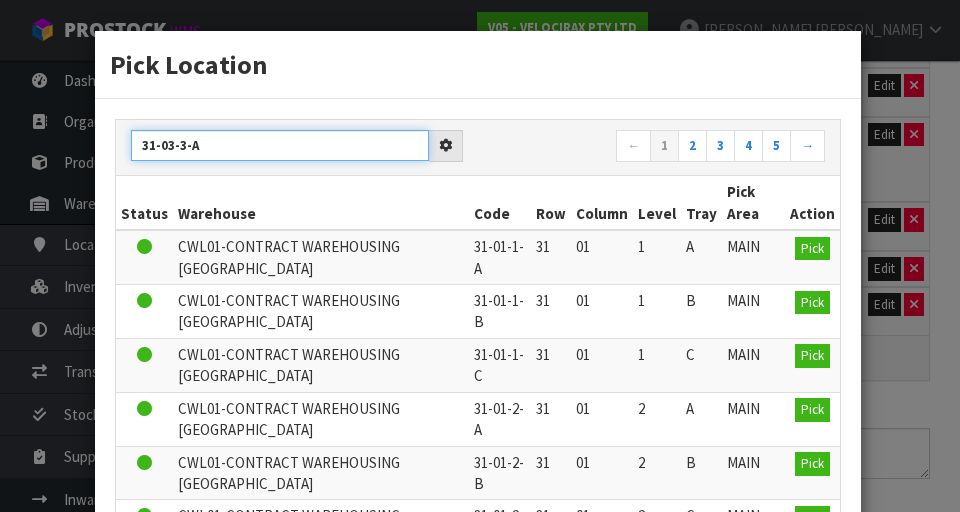 click on "31-03-3-A" at bounding box center [280, 145] 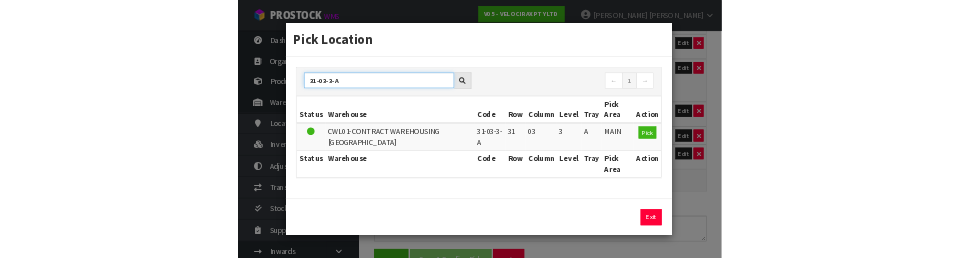 scroll, scrollTop: 1107, scrollLeft: 0, axis: vertical 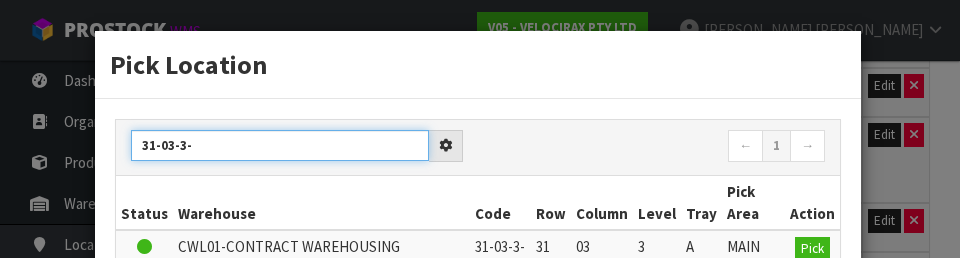 type on "31-03-3-" 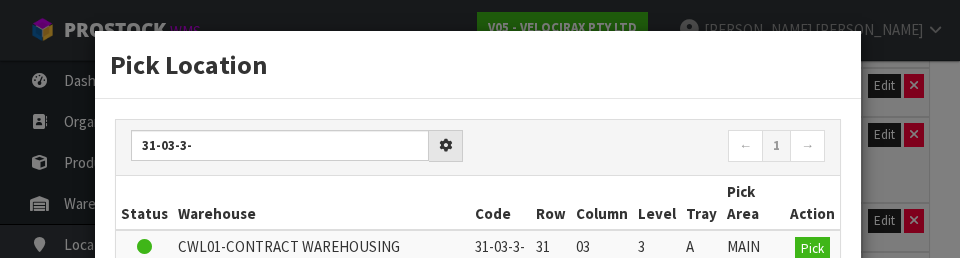 click on "Level" at bounding box center (657, 203) 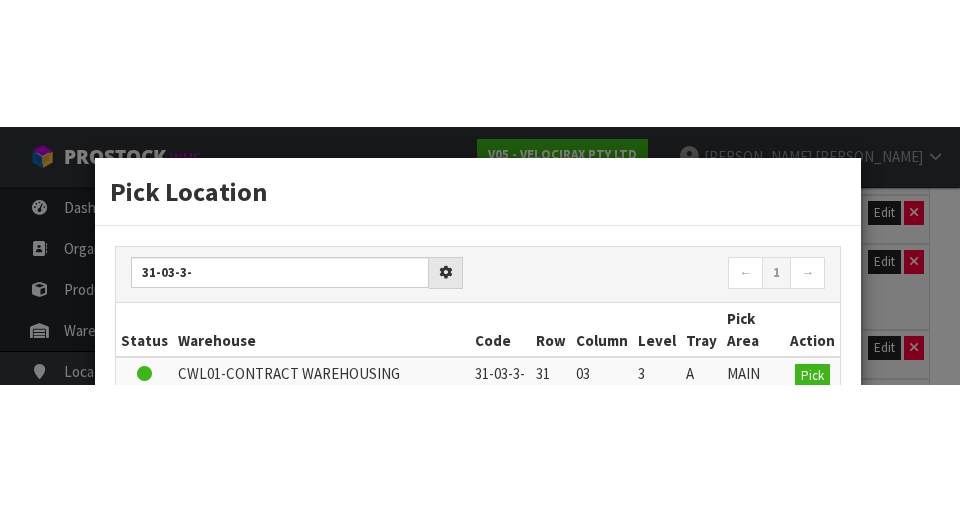 scroll, scrollTop: 1117, scrollLeft: 0, axis: vertical 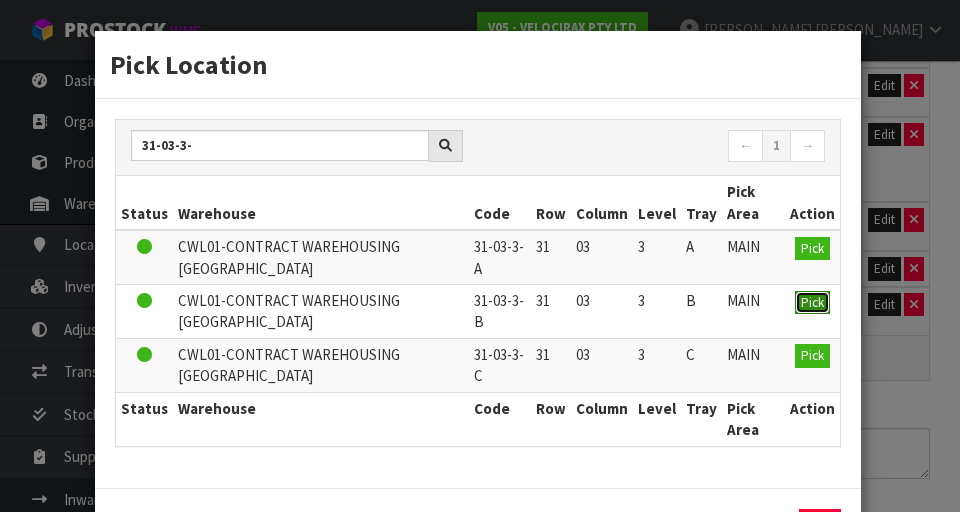 click on "Pick" at bounding box center [812, 303] 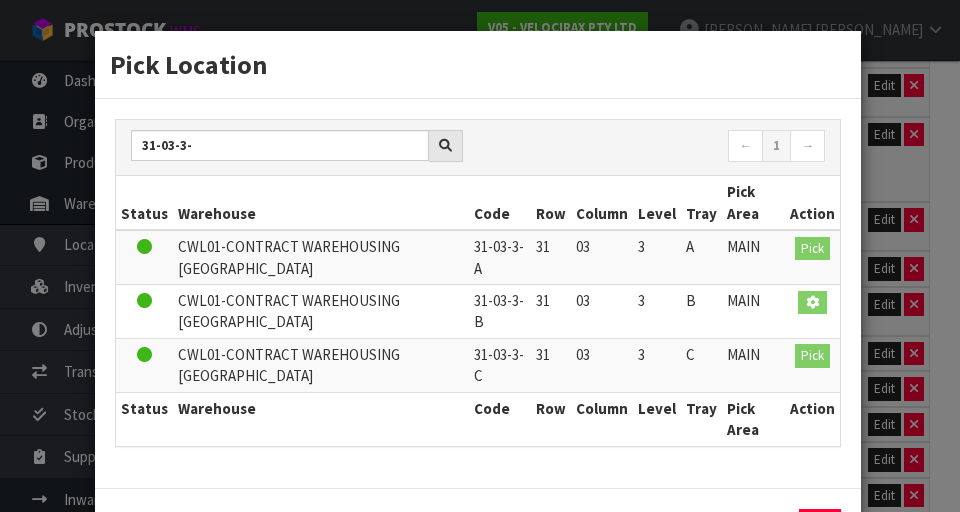 scroll, scrollTop: 0, scrollLeft: 0, axis: both 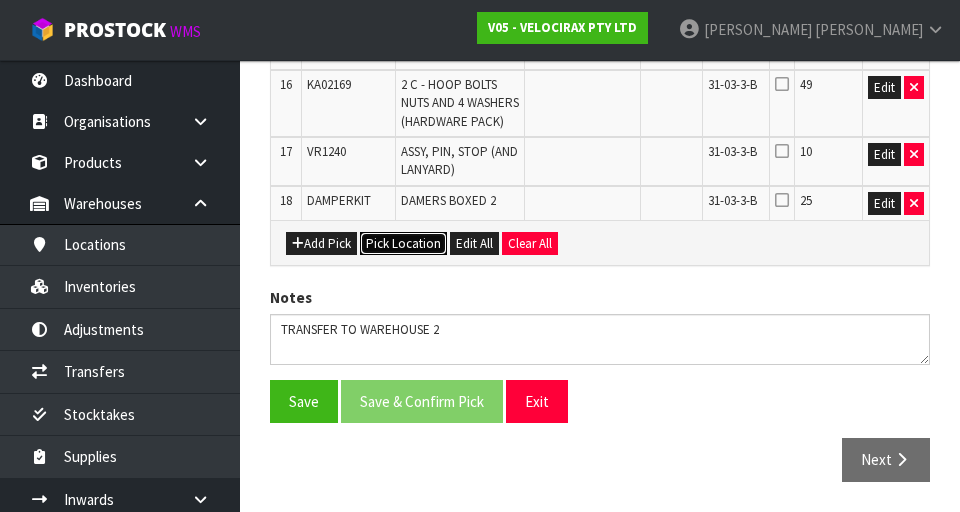 click on "Pick Location" at bounding box center [403, 244] 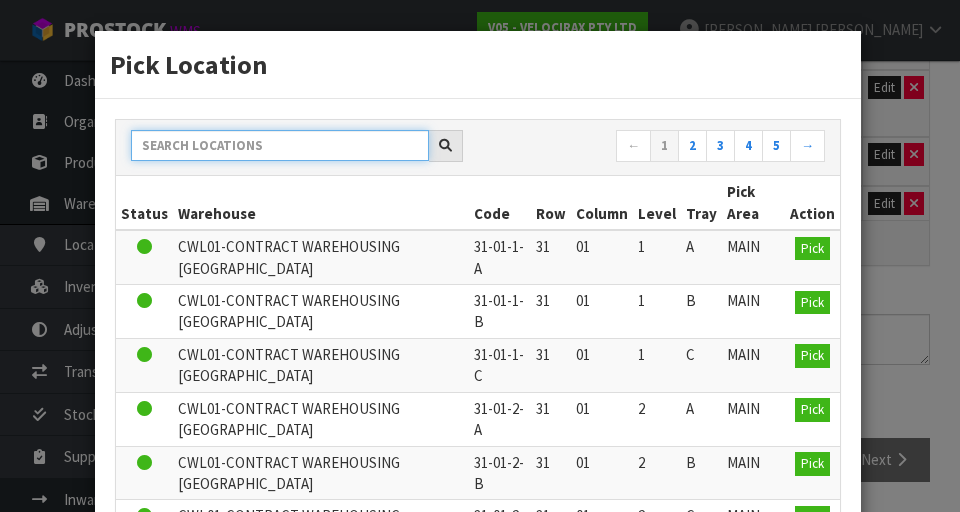 paste on "31-03-3-A" 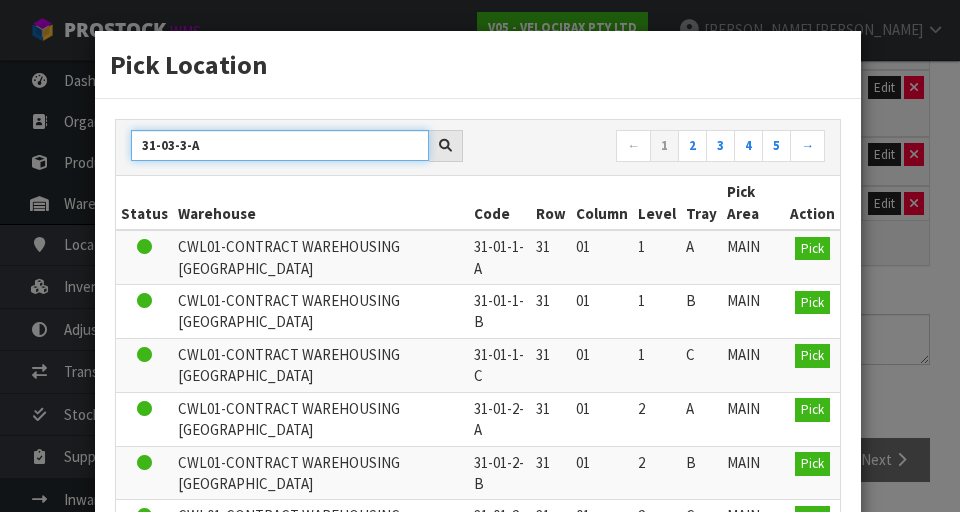 click on "31-03-3-A" at bounding box center [280, 145] 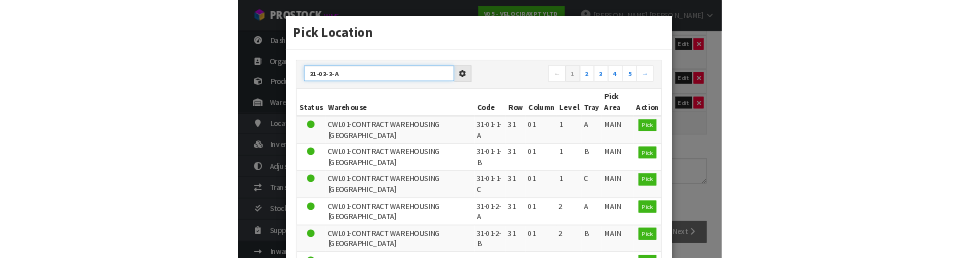 scroll, scrollTop: 1555, scrollLeft: 0, axis: vertical 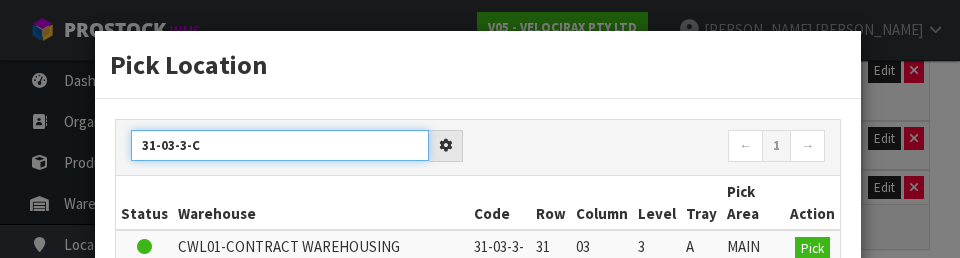 type on "31-03-3-C" 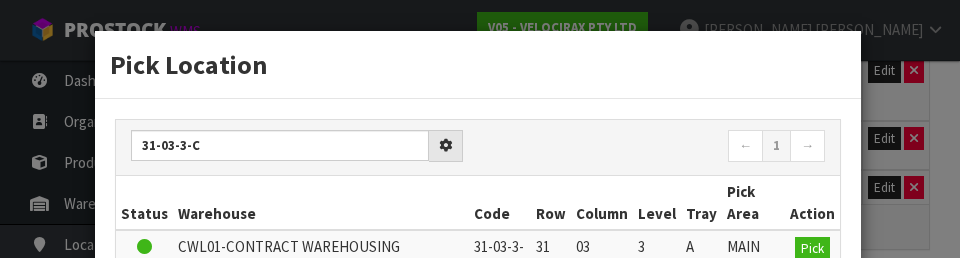click on "Level" at bounding box center (657, 203) 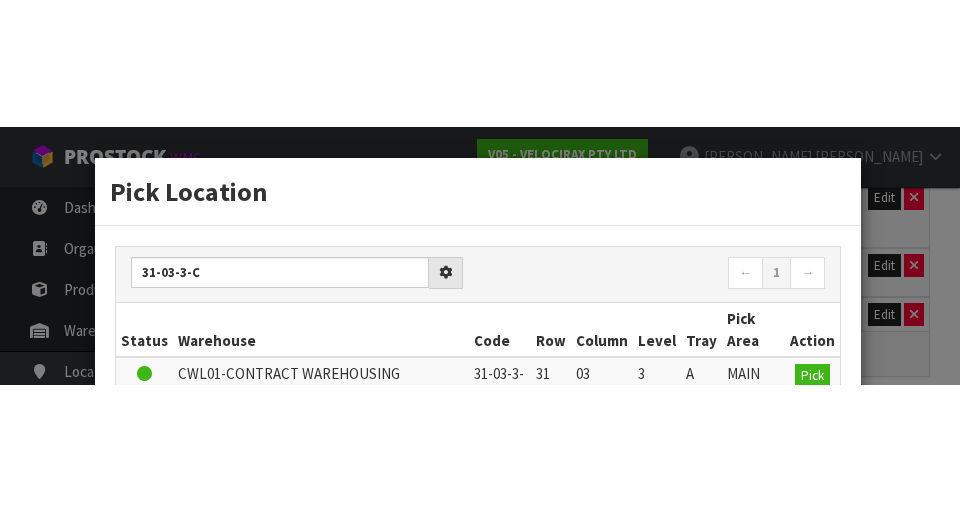 scroll, scrollTop: 1565, scrollLeft: 0, axis: vertical 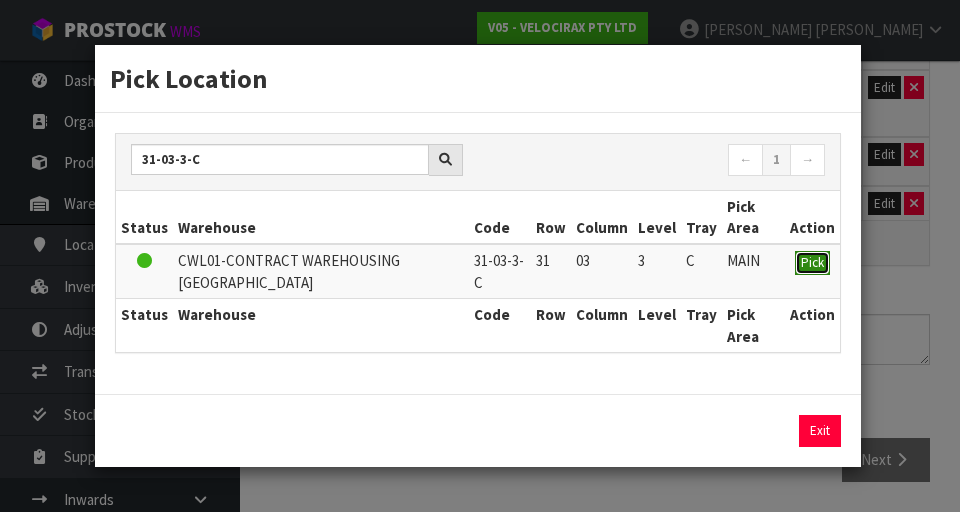 click on "Pick" at bounding box center [812, 263] 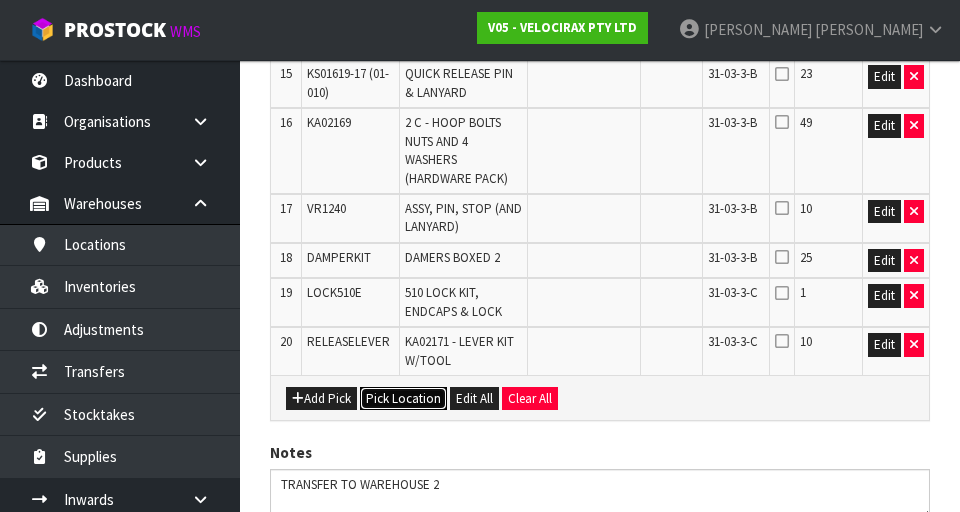 scroll, scrollTop: 1495, scrollLeft: 0, axis: vertical 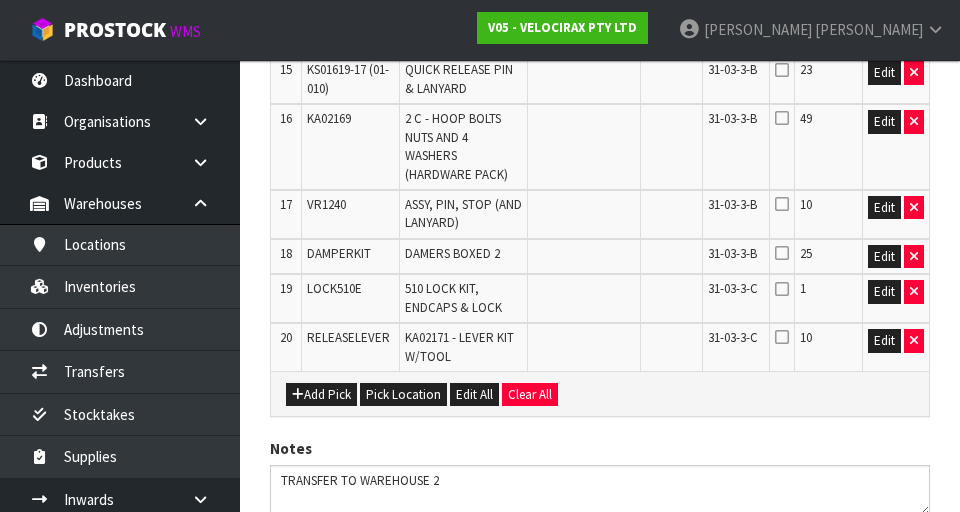 click at bounding box center [782, 253] 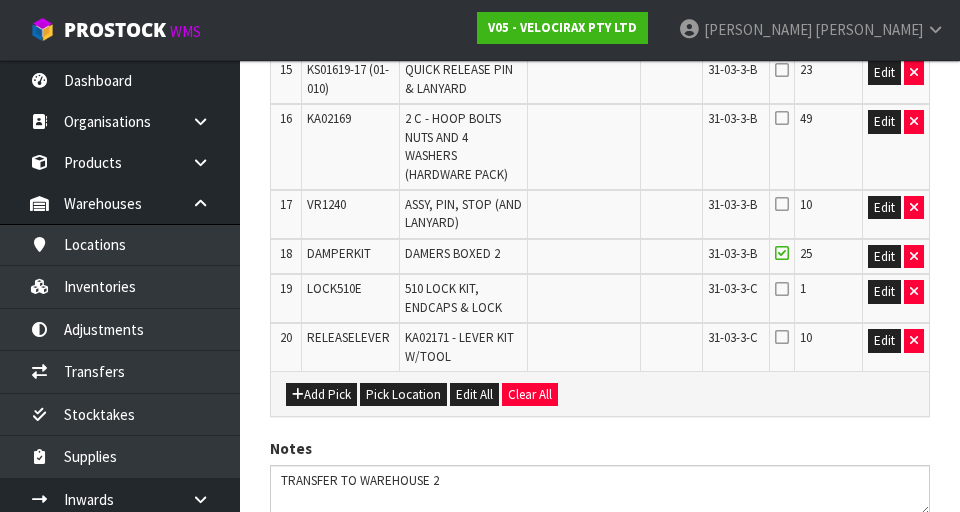 scroll, scrollTop: 1662, scrollLeft: 0, axis: vertical 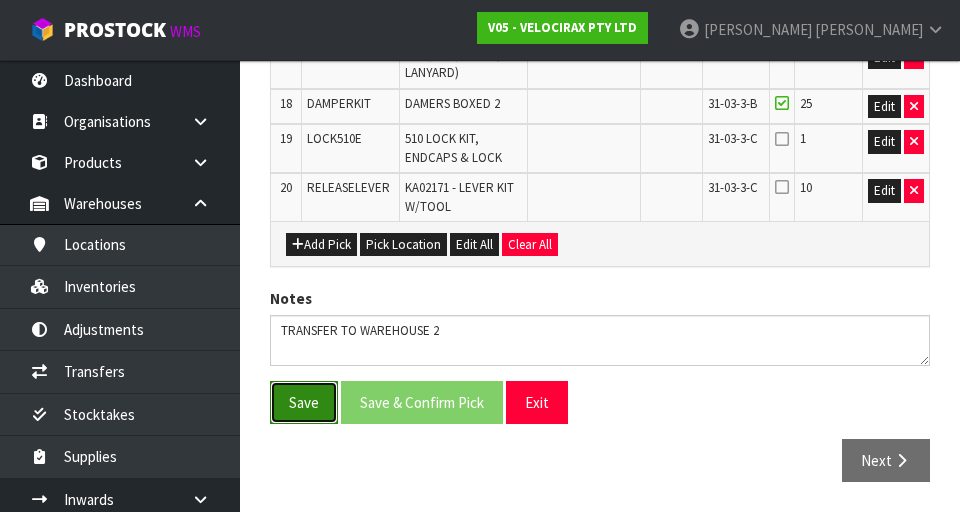 click on "Save" at bounding box center [304, 402] 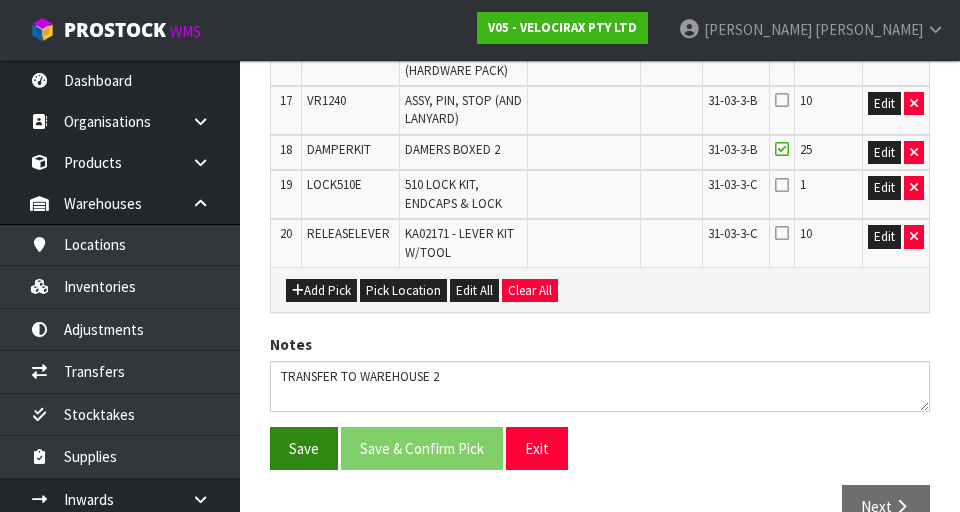 scroll, scrollTop: 1610, scrollLeft: 0, axis: vertical 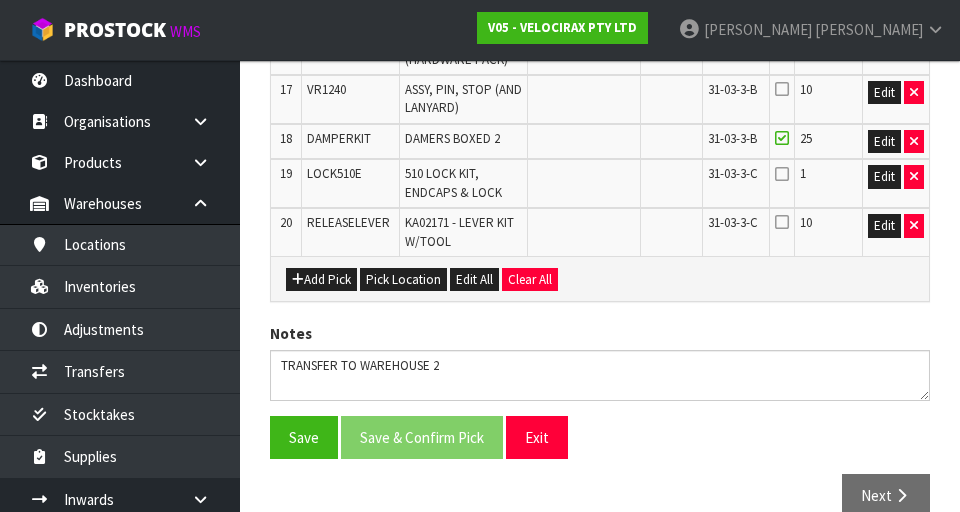 click at bounding box center [782, 222] 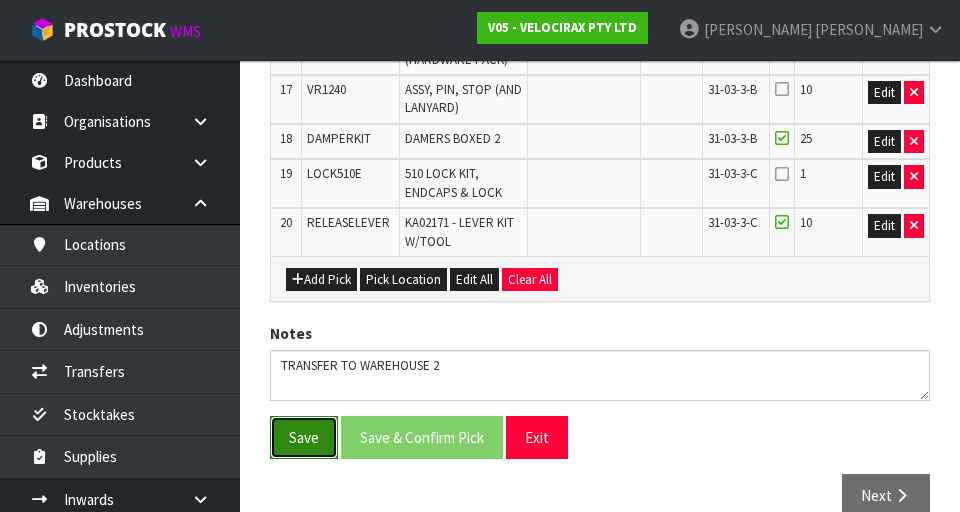 click on "Save" at bounding box center (304, 437) 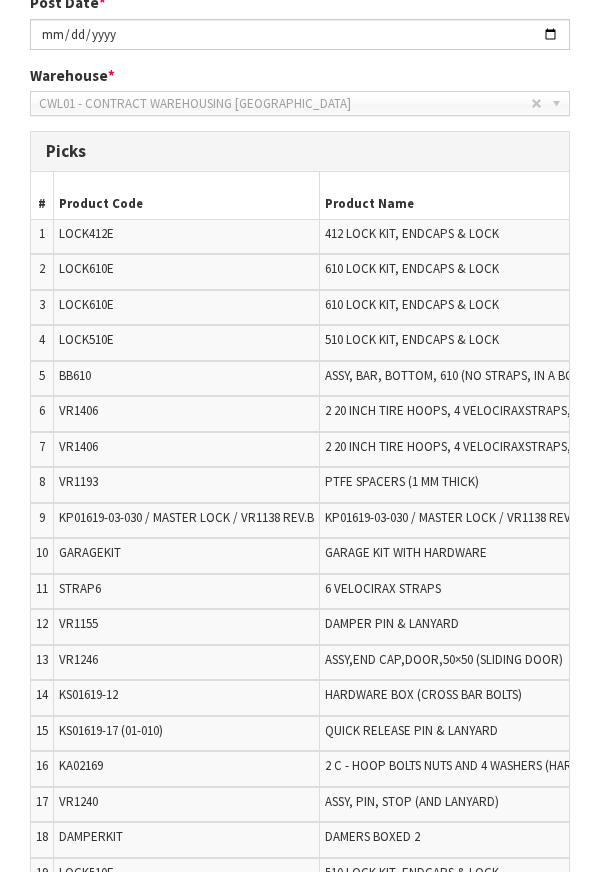 scroll, scrollTop: 894, scrollLeft: 0, axis: vertical 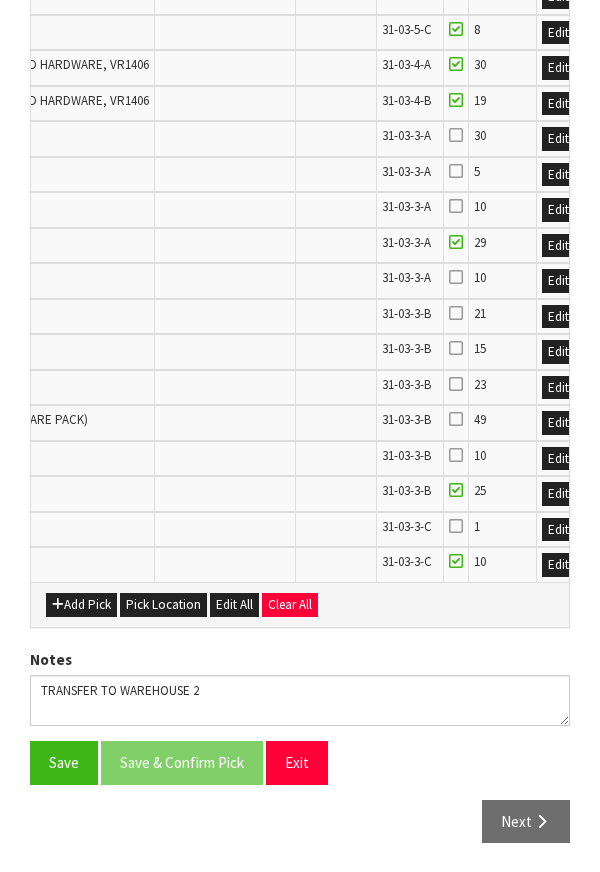 click at bounding box center [456, 526] 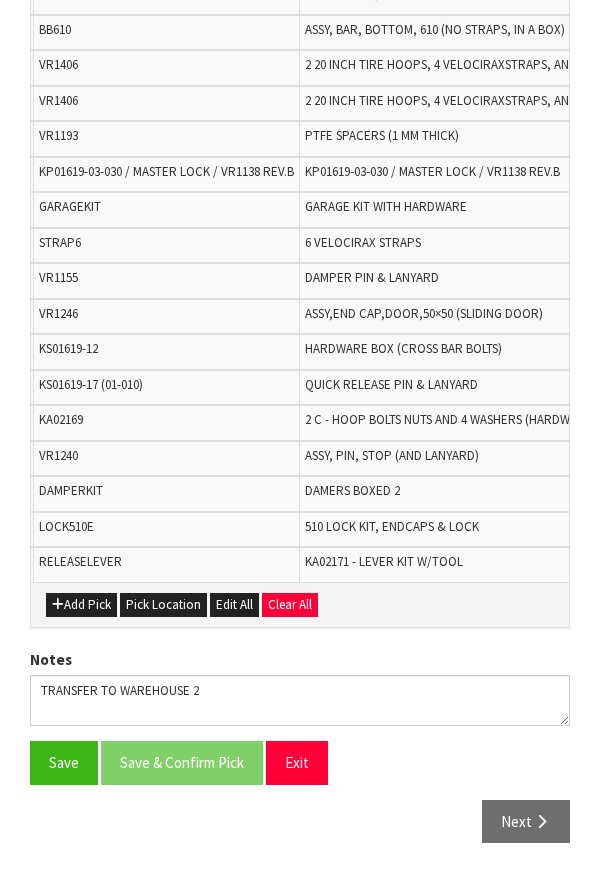 scroll, scrollTop: 0, scrollLeft: 0, axis: both 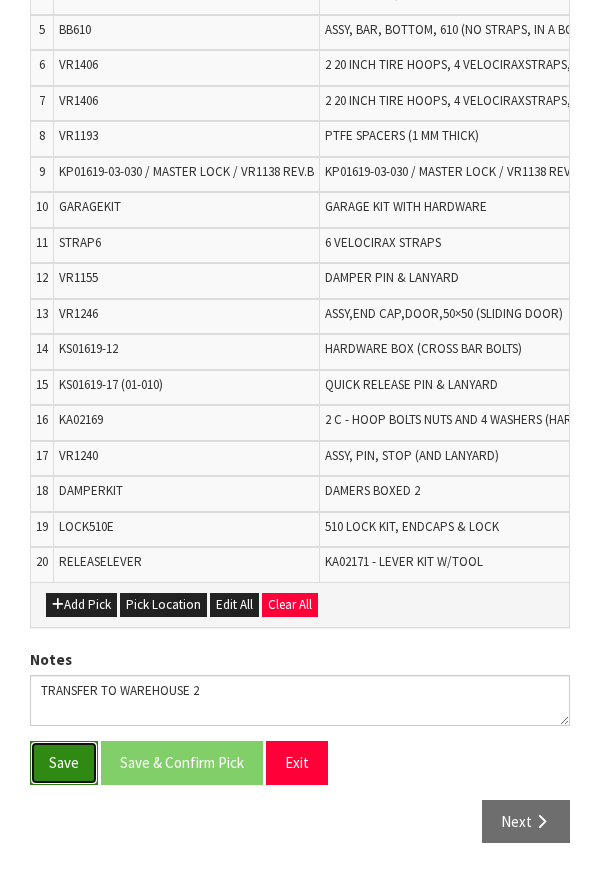 click on "Save" at bounding box center (64, 762) 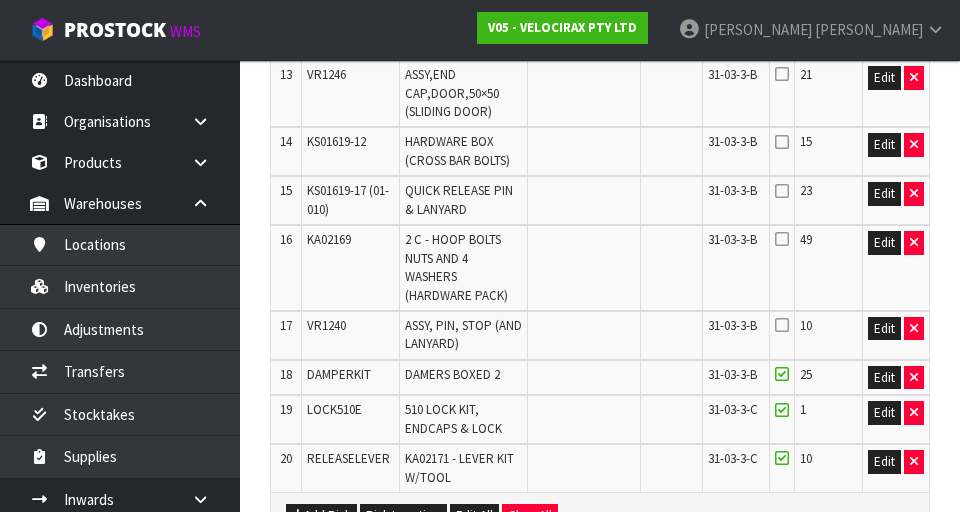 scroll, scrollTop: 1376, scrollLeft: 0, axis: vertical 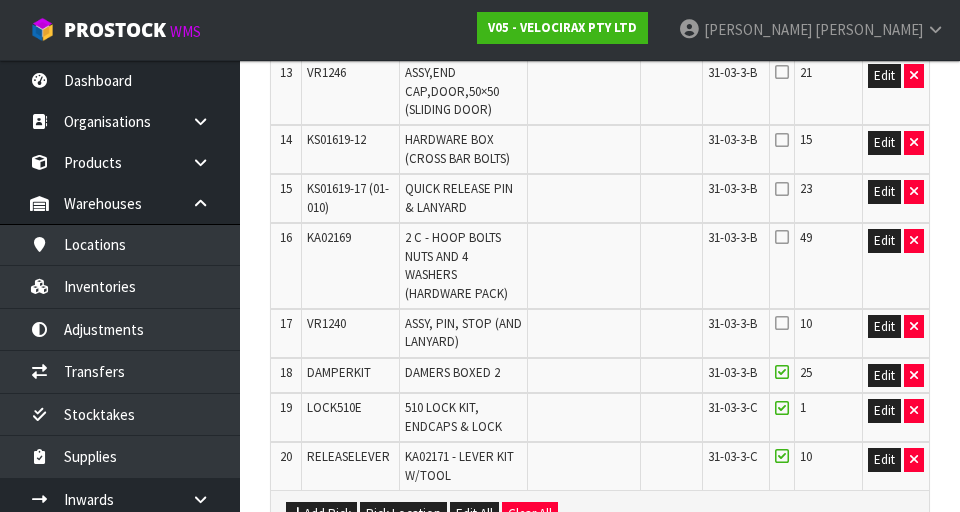 click at bounding box center [782, 237] 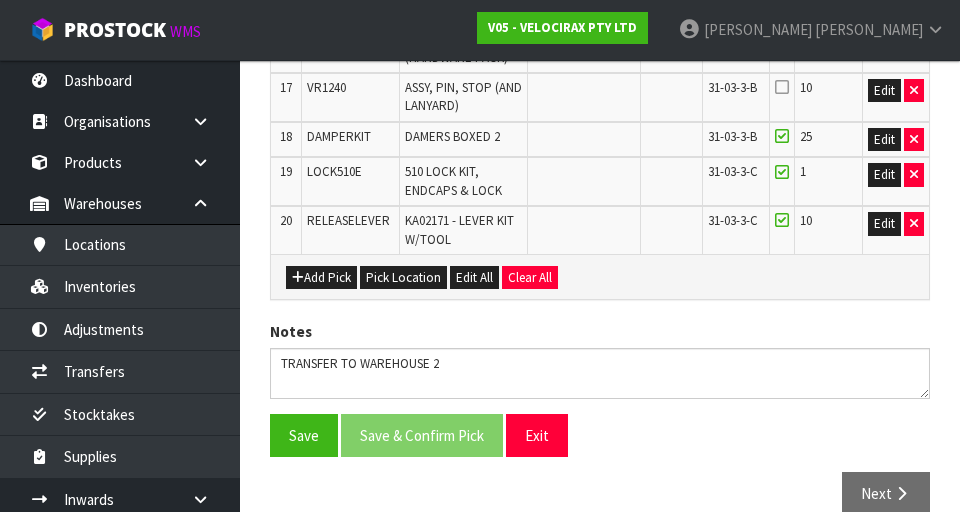 scroll, scrollTop: 1662, scrollLeft: 0, axis: vertical 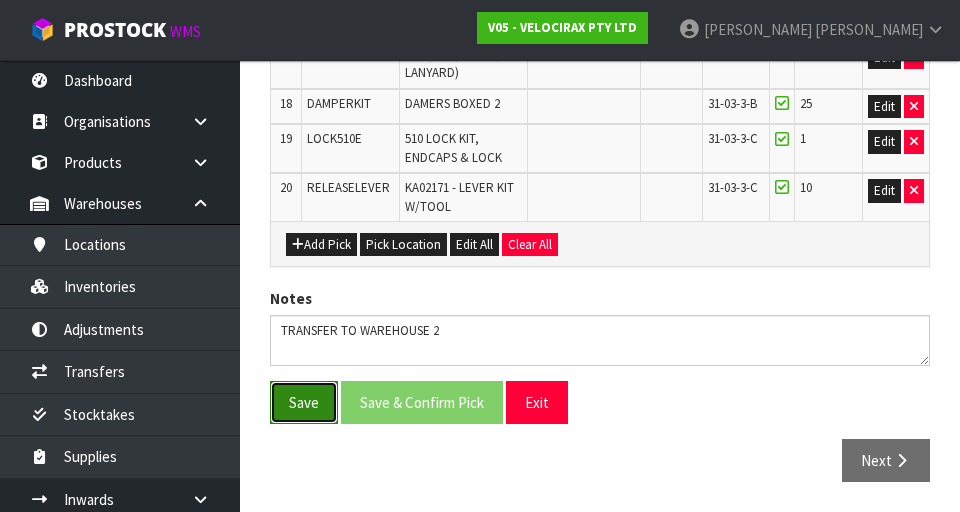click on "Save" at bounding box center [304, 402] 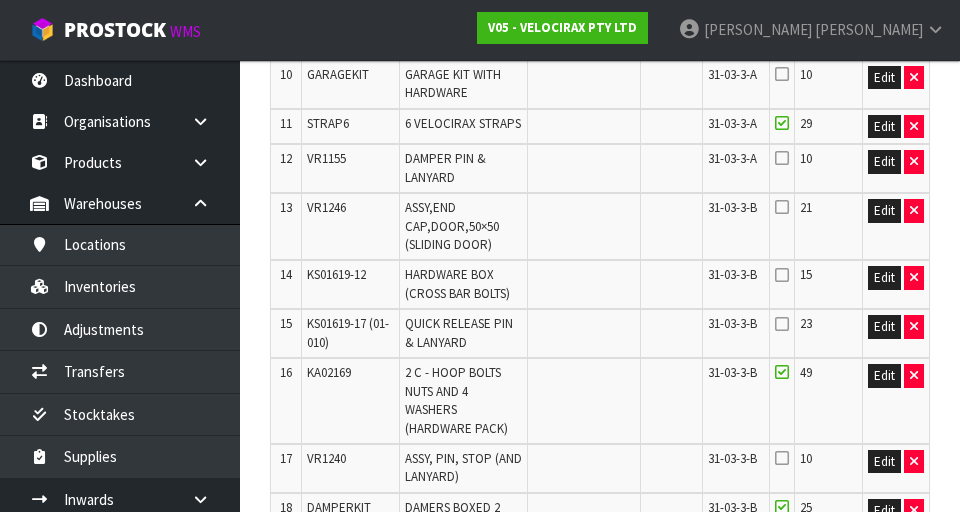 scroll, scrollTop: 1240, scrollLeft: 0, axis: vertical 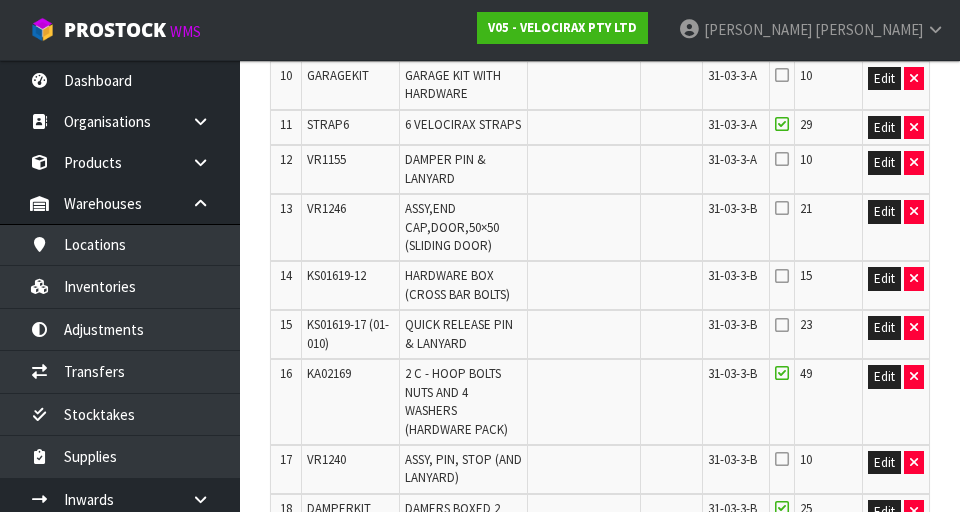 click at bounding box center (782, 208) 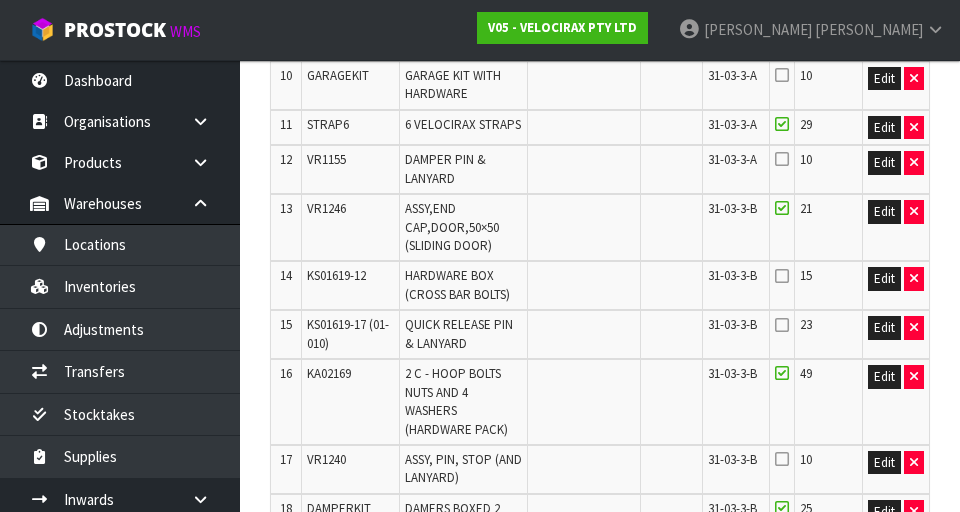 scroll, scrollTop: 170, scrollLeft: 0, axis: vertical 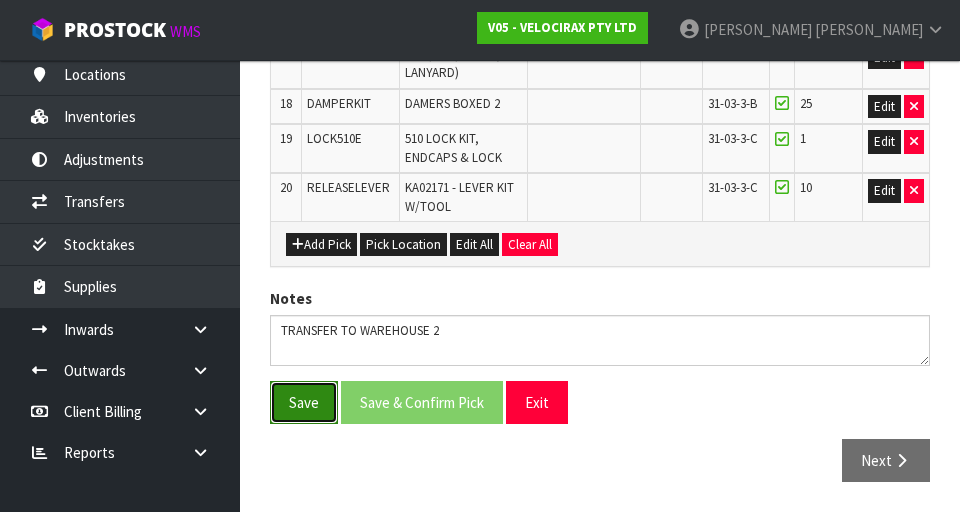 click on "Save" at bounding box center (304, 402) 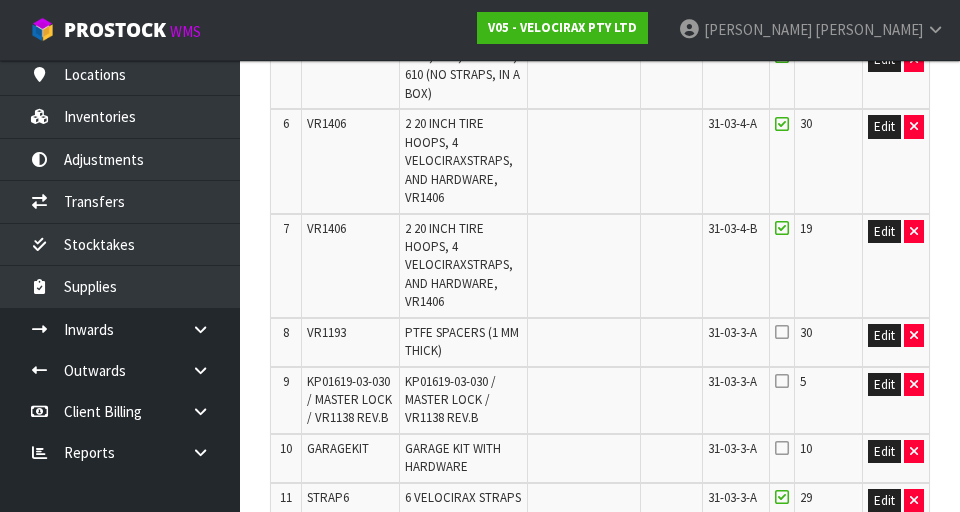 scroll, scrollTop: 0, scrollLeft: 0, axis: both 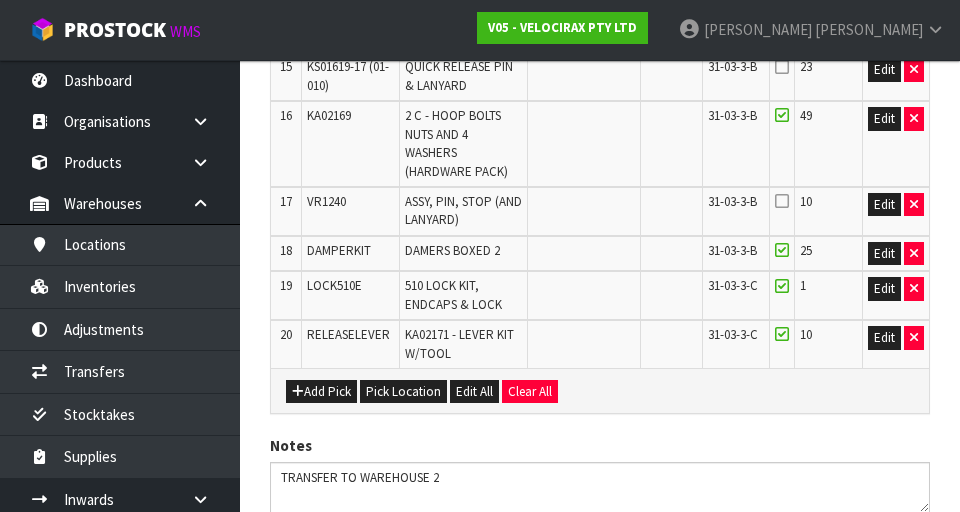 click on "10" at bounding box center [828, 211] 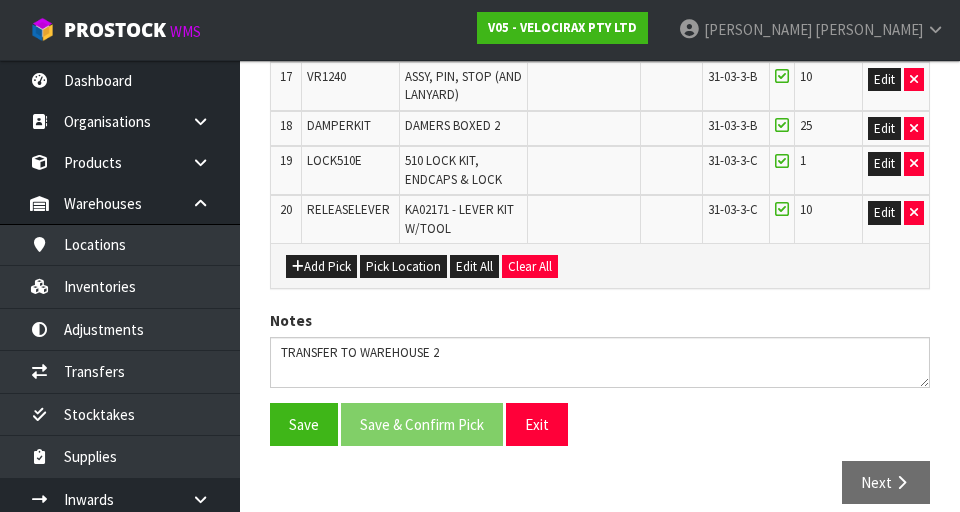 scroll, scrollTop: 1662, scrollLeft: 0, axis: vertical 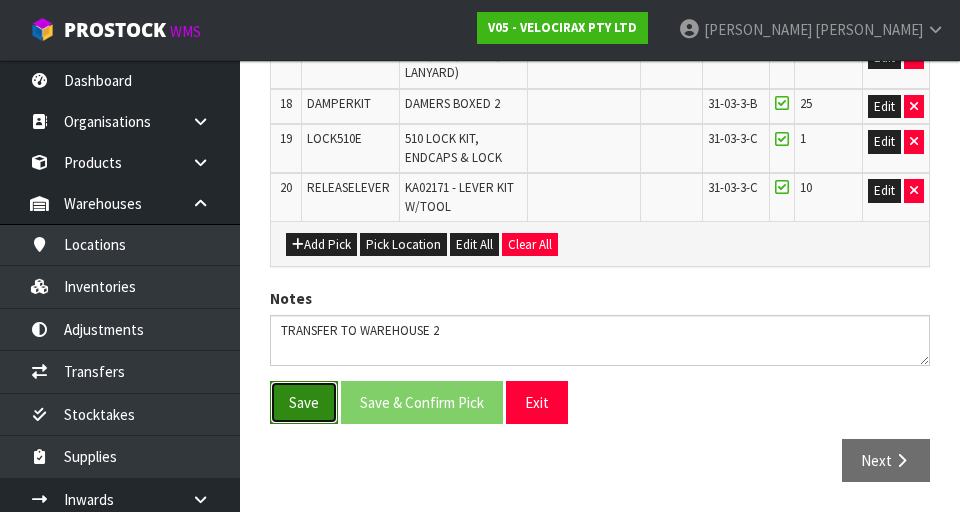 click on "Save" at bounding box center [304, 402] 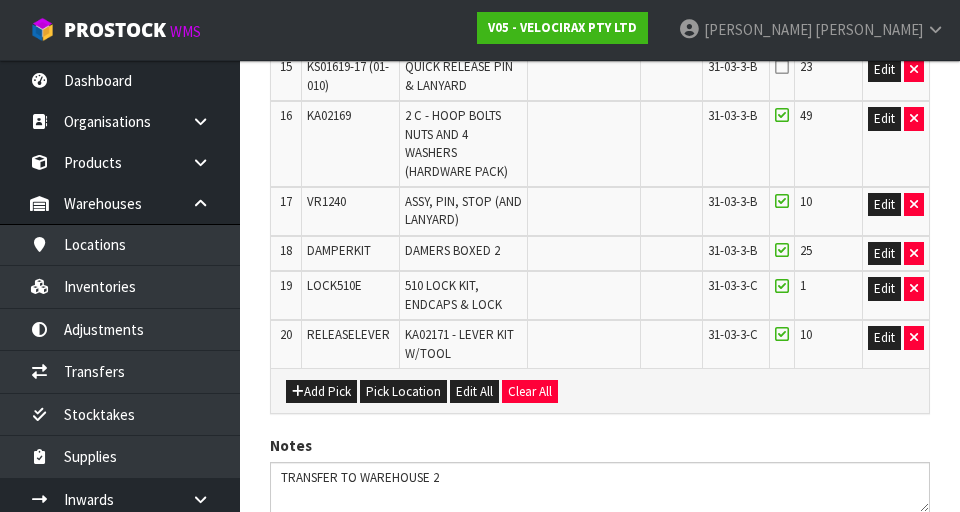 scroll, scrollTop: 1504, scrollLeft: 0, axis: vertical 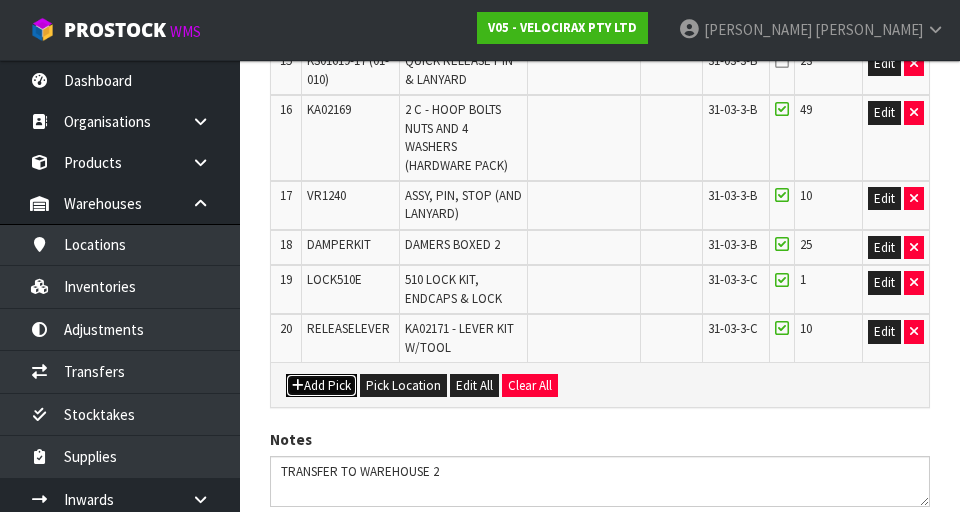 click on "Add Pick" at bounding box center [321, 386] 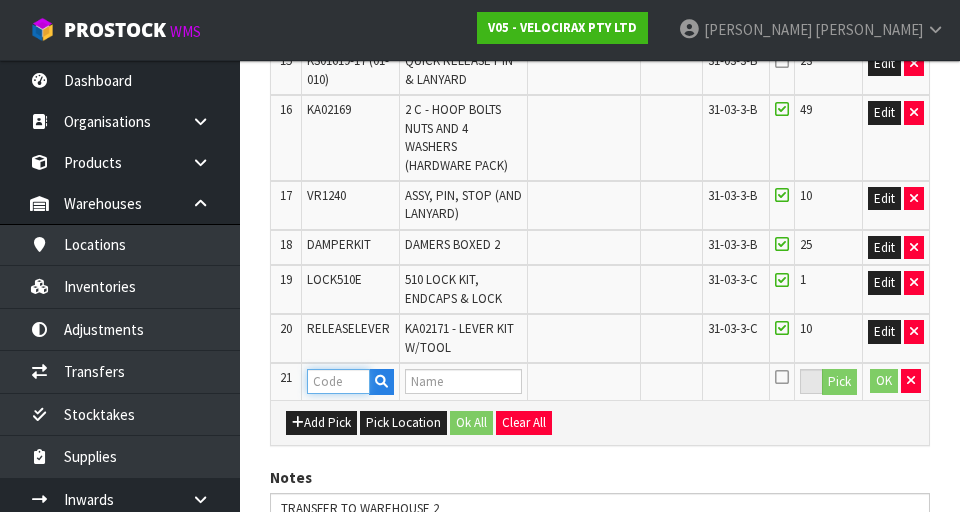 click at bounding box center (338, 381) 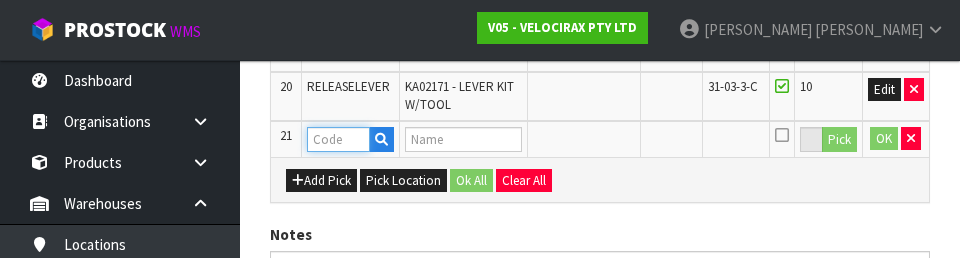 scroll, scrollTop: 1765, scrollLeft: 0, axis: vertical 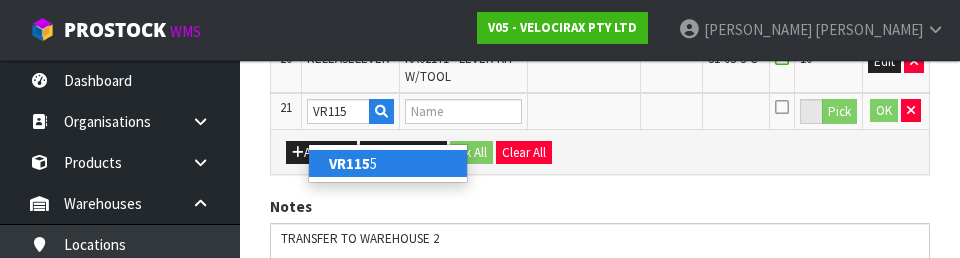 click on "VR115 5" at bounding box center [388, 163] 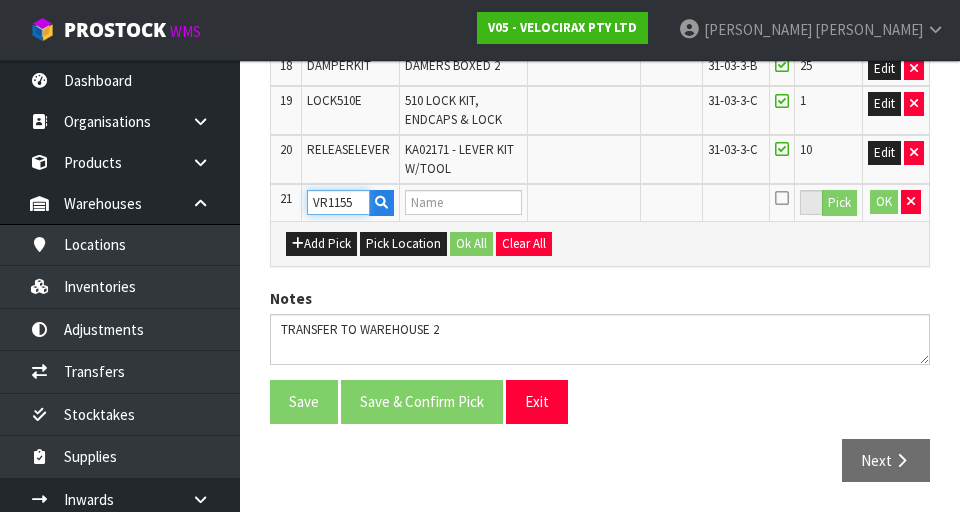 type on "DAMPER PIN & LANYARD" 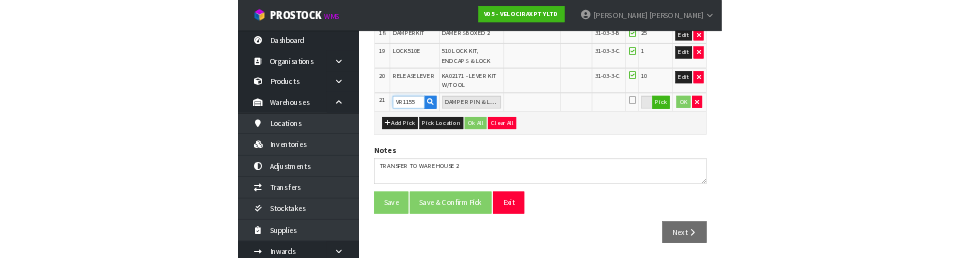 scroll, scrollTop: 1765, scrollLeft: 0, axis: vertical 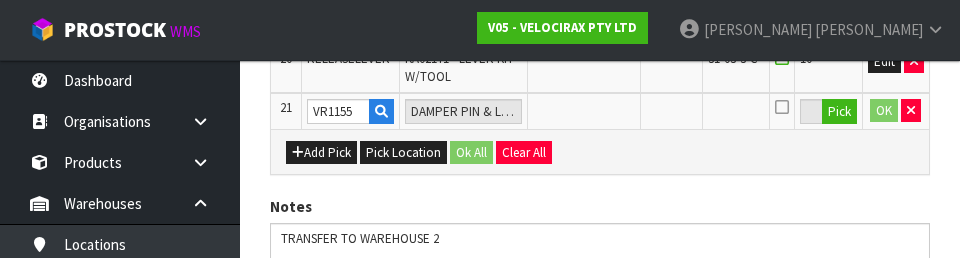 click at bounding box center [735, 111] 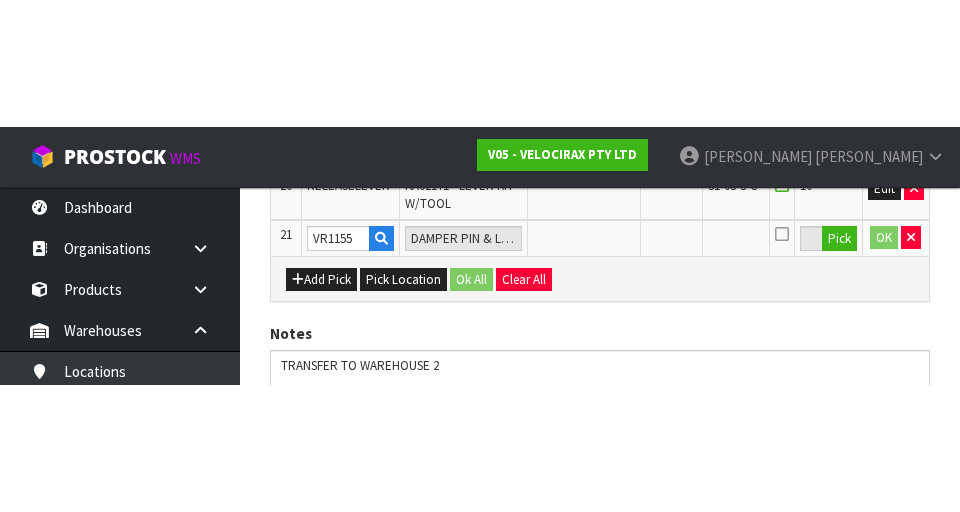 scroll, scrollTop: 1700, scrollLeft: 0, axis: vertical 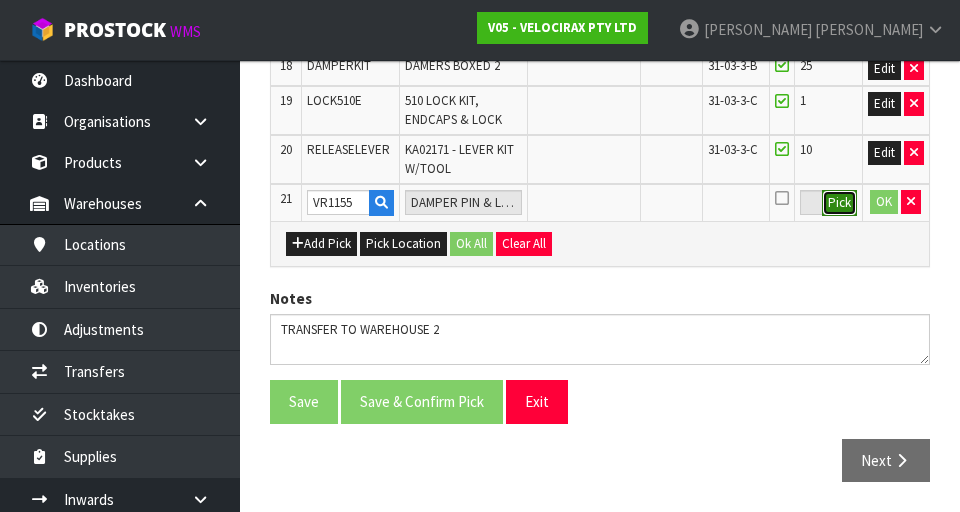 click on "Pick" at bounding box center (839, 203) 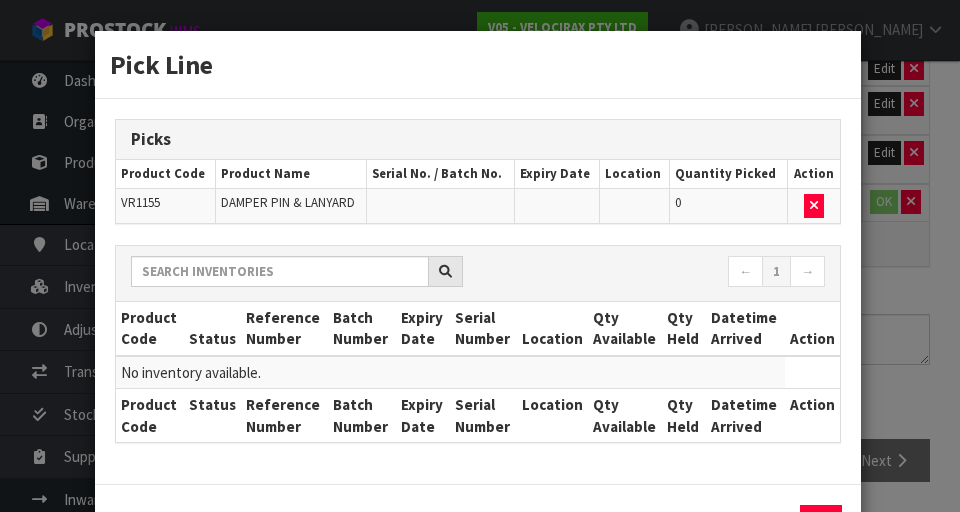 click on "Pick Line
Picks
Product Code
Product Name
Serial No. / Batch No.
Expiry Date
Location
Quantity Picked
Action
VR1155
DAMPER PIN & LANYARD
0
←
1
→
Product Code
Status
Reference Number
Batch Number
Expiry Date
Serial Number
Location
Qty Available
Qty Held
Datetime Arrived
Action
No inventory available." at bounding box center (480, 256) 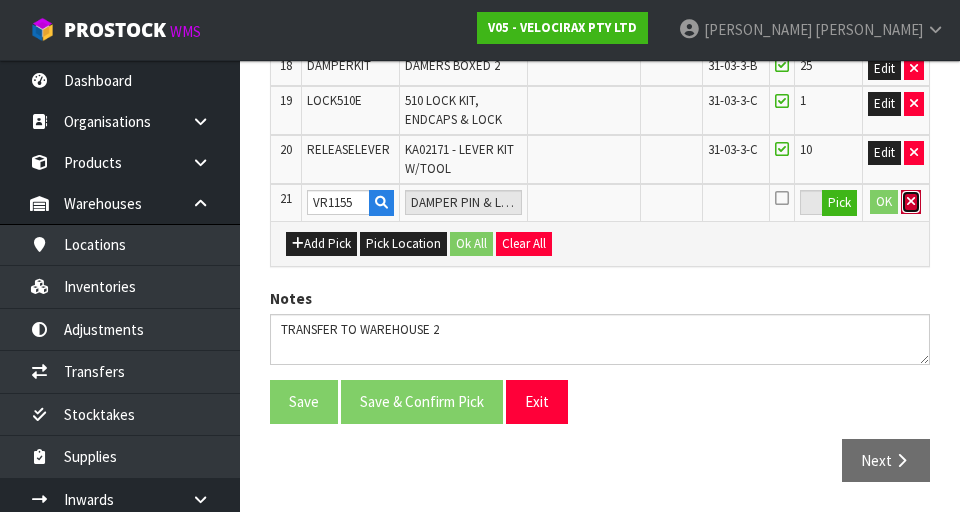 click at bounding box center [911, 202] 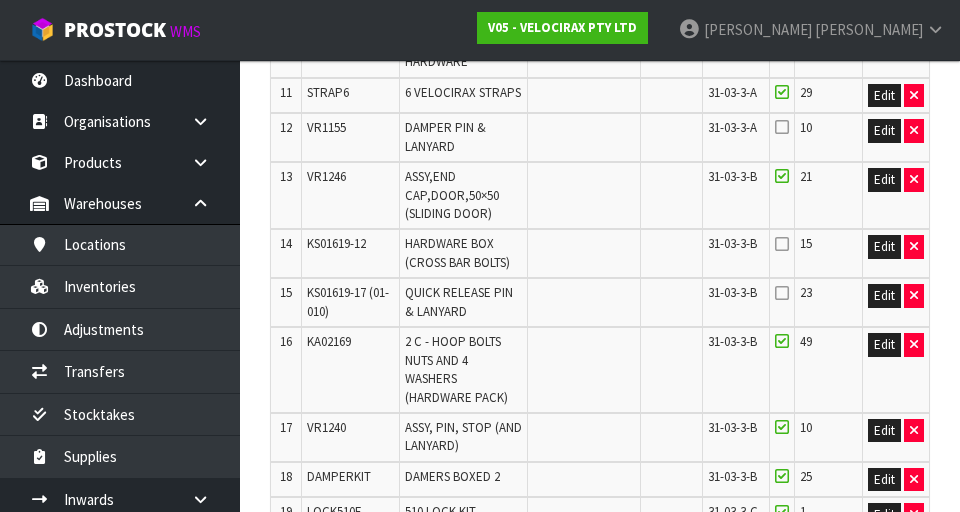scroll, scrollTop: 1270, scrollLeft: 0, axis: vertical 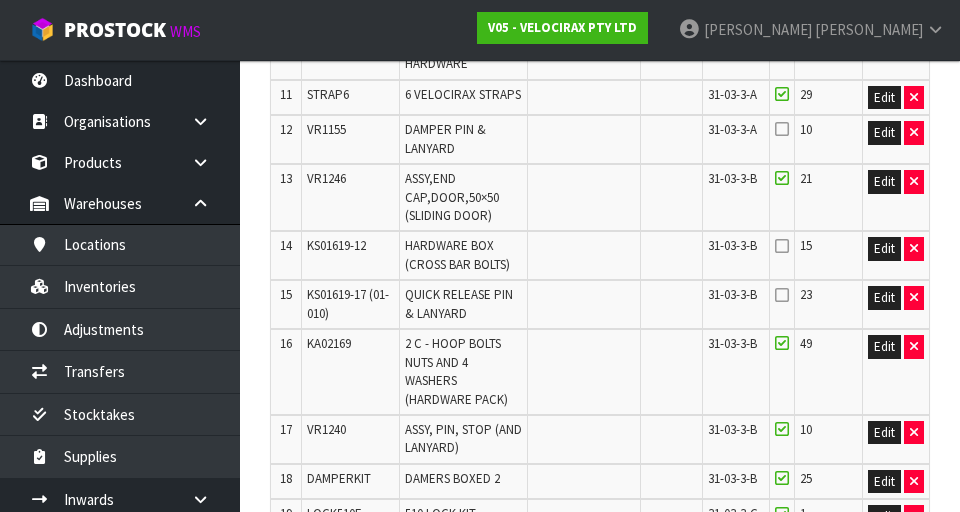 click at bounding box center (782, 129) 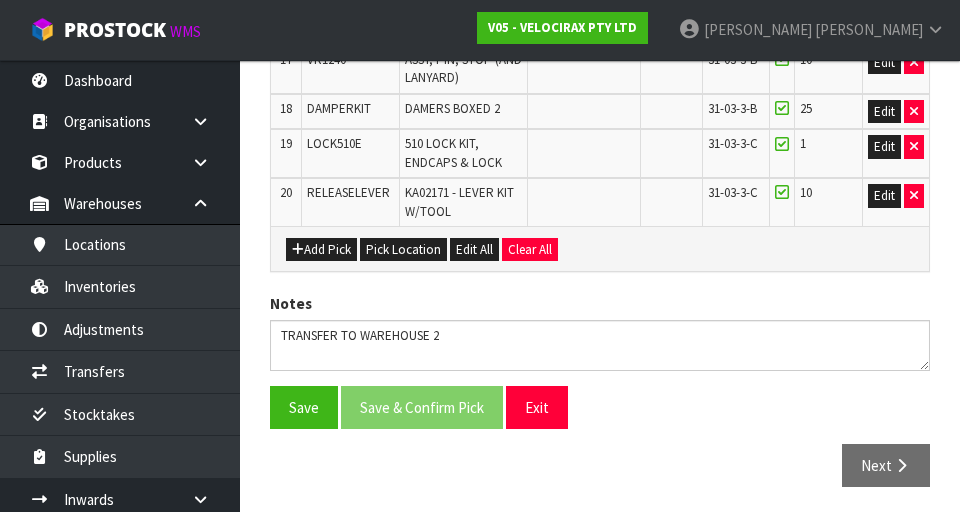 scroll, scrollTop: 1662, scrollLeft: 0, axis: vertical 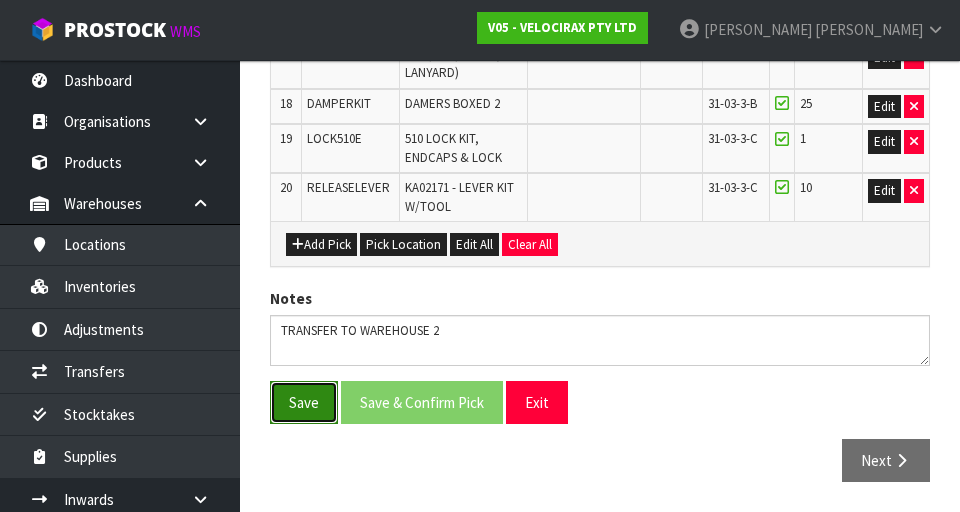 click on "Save" at bounding box center (304, 402) 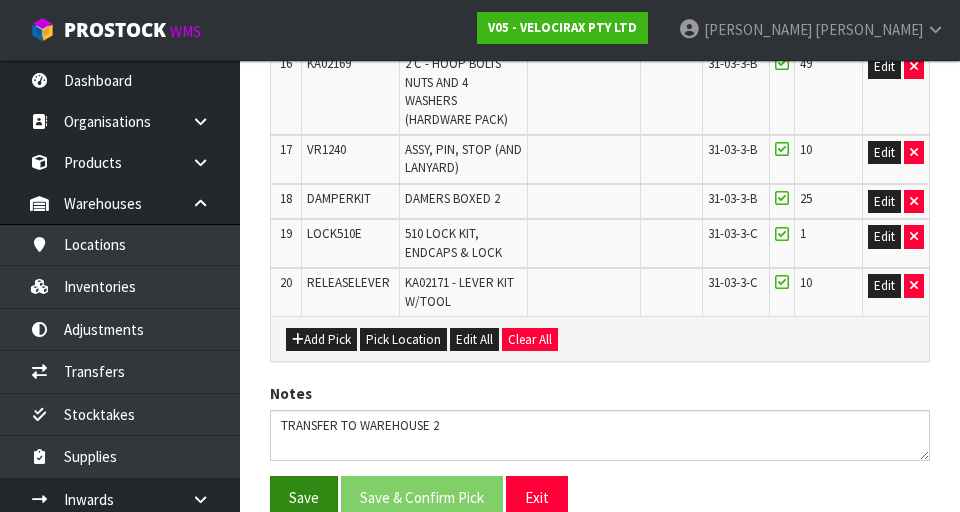 scroll, scrollTop: 1662, scrollLeft: 0, axis: vertical 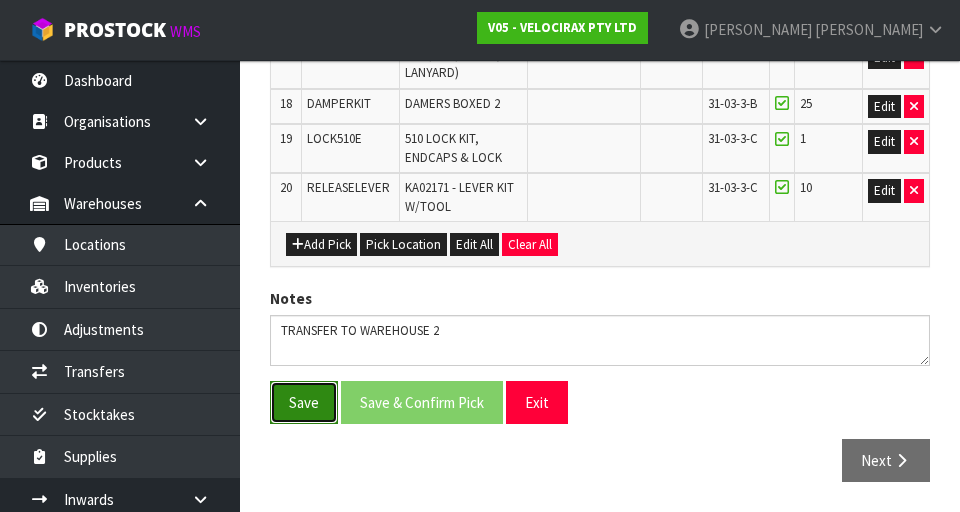 click on "Save" at bounding box center (304, 402) 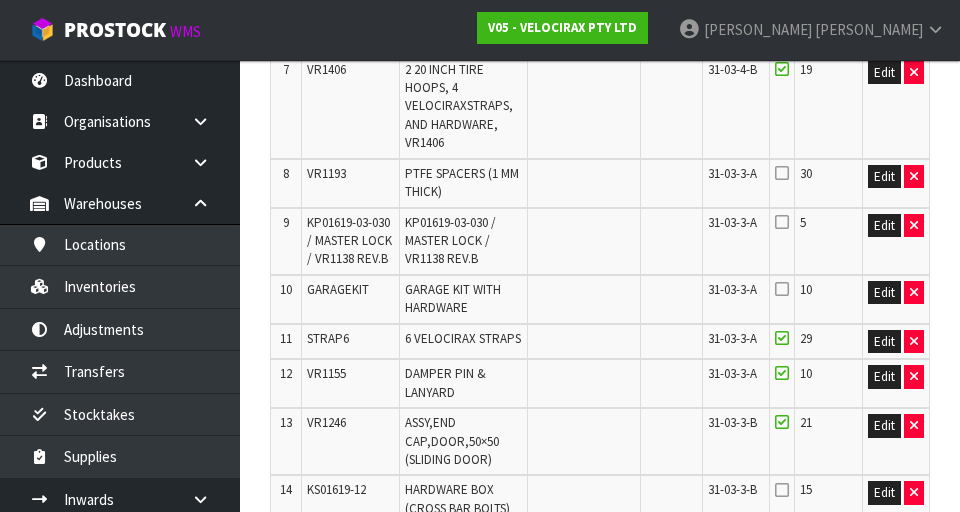 scroll, scrollTop: 1027, scrollLeft: 0, axis: vertical 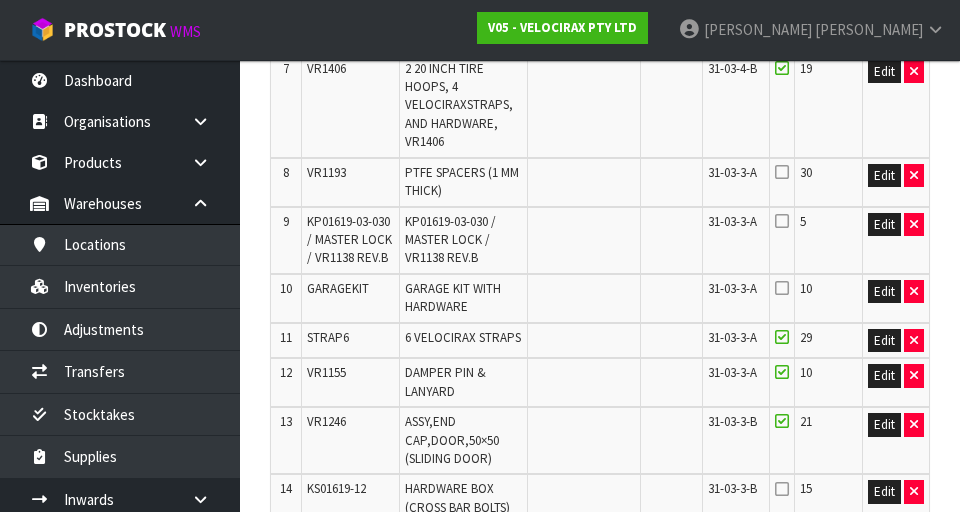 click on "5" at bounding box center (803, 221) 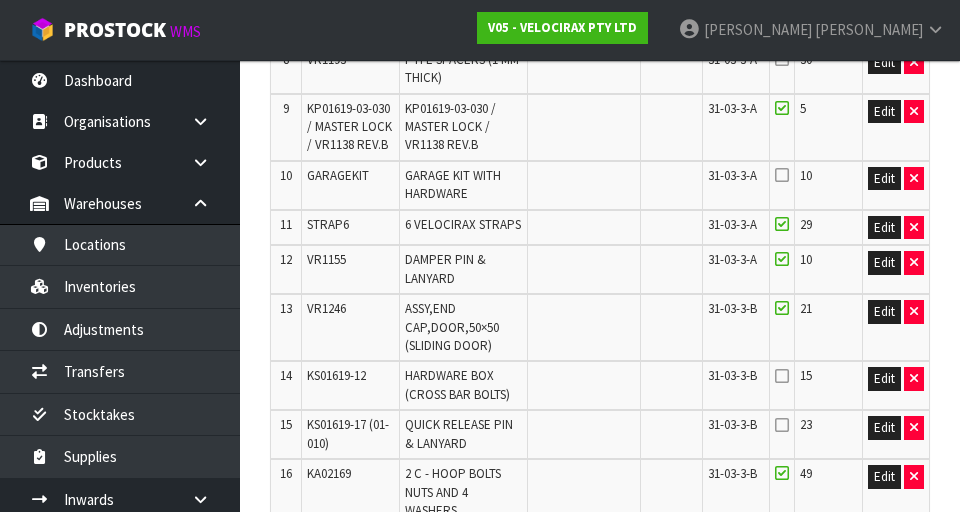 scroll, scrollTop: 1662, scrollLeft: 0, axis: vertical 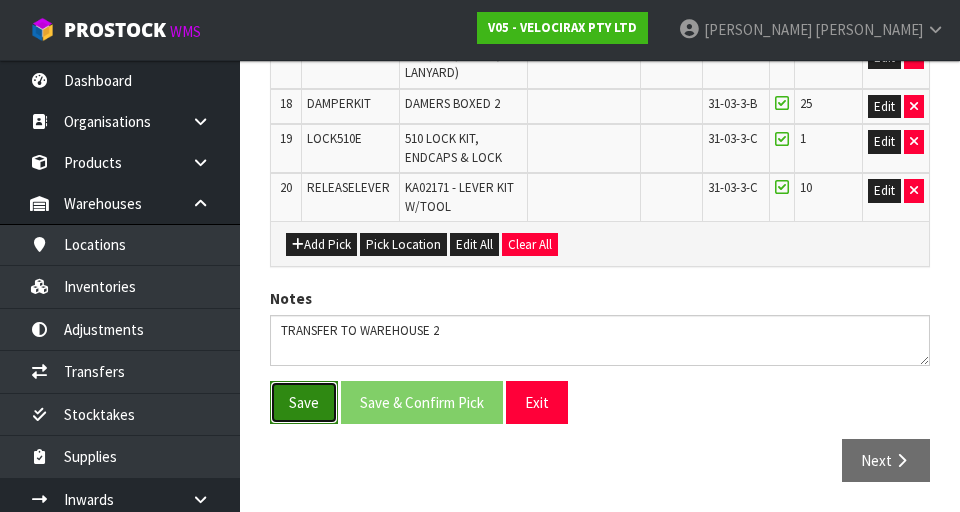 click on "Save" at bounding box center [304, 402] 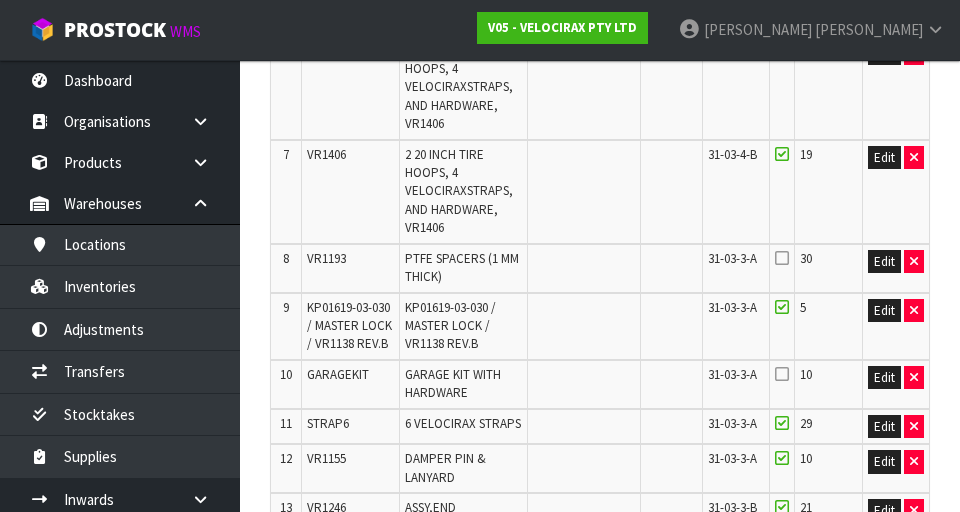 scroll, scrollTop: 939, scrollLeft: 0, axis: vertical 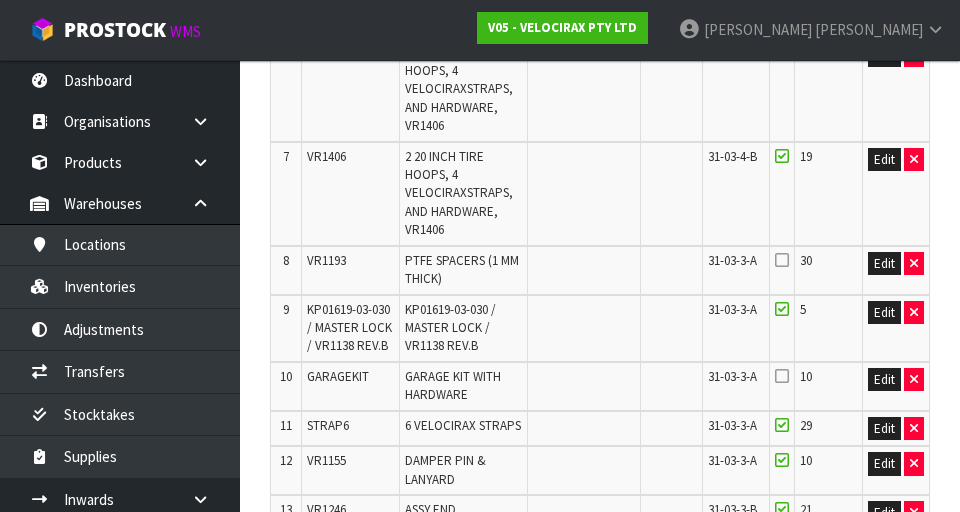 click at bounding box center [782, 260] 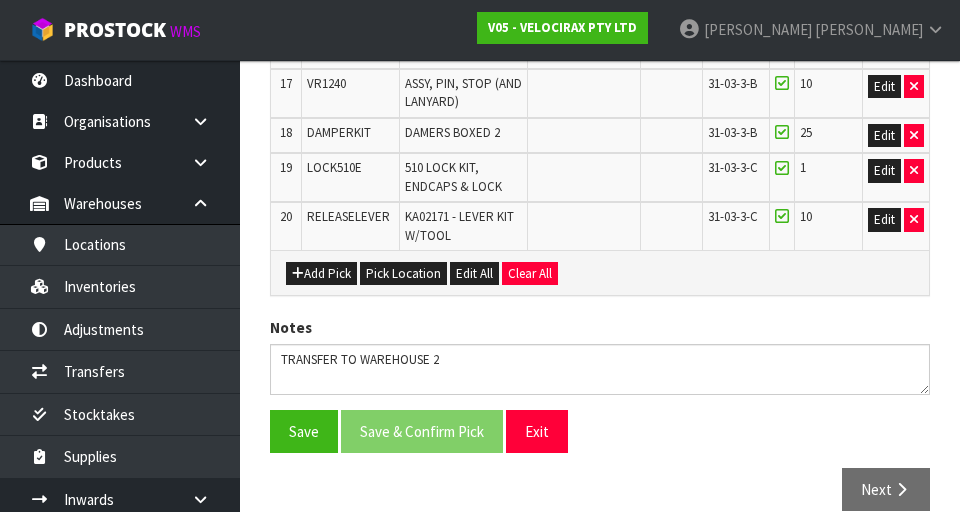 scroll, scrollTop: 1662, scrollLeft: 0, axis: vertical 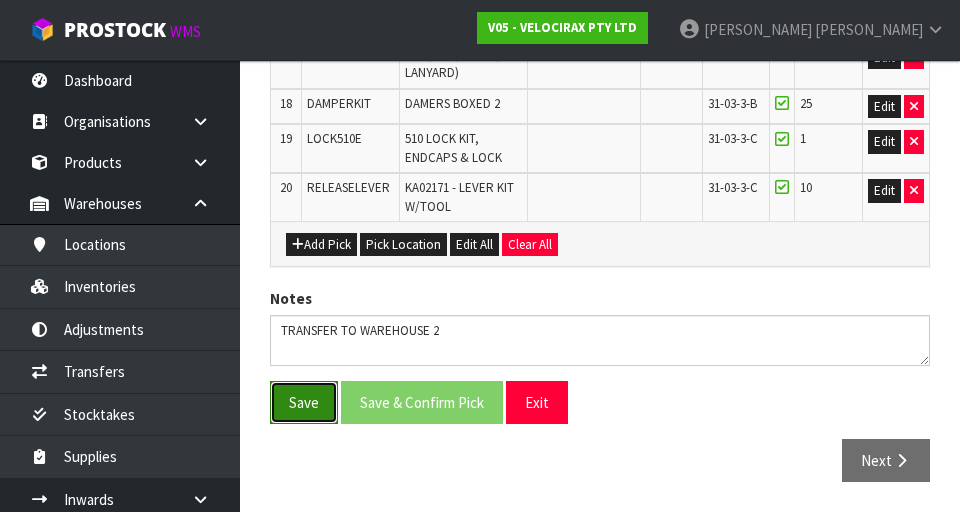 click on "Save" at bounding box center (304, 402) 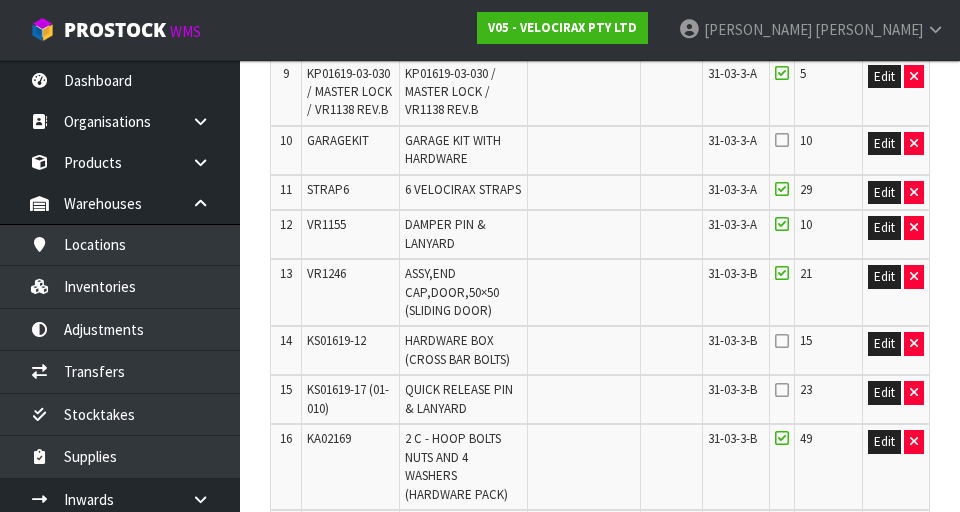 scroll, scrollTop: 1172, scrollLeft: 0, axis: vertical 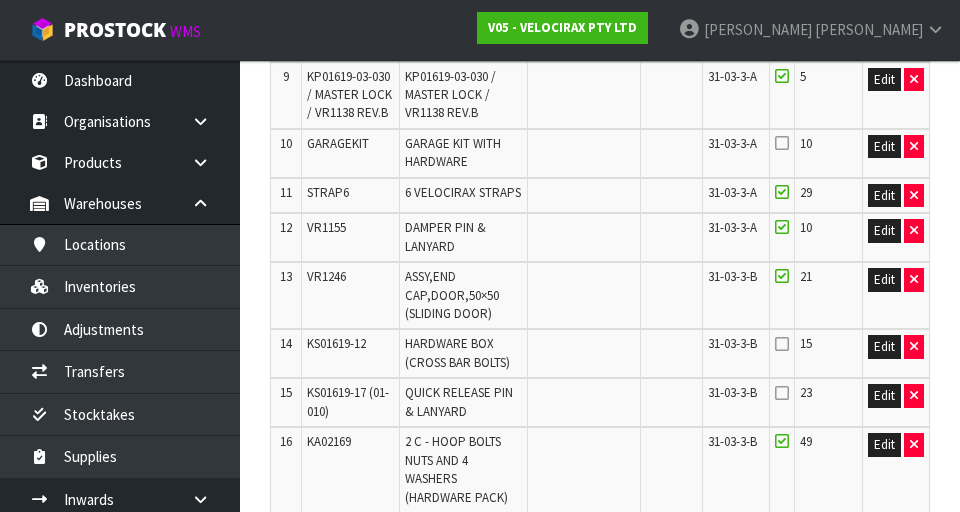 click at bounding box center (782, 344) 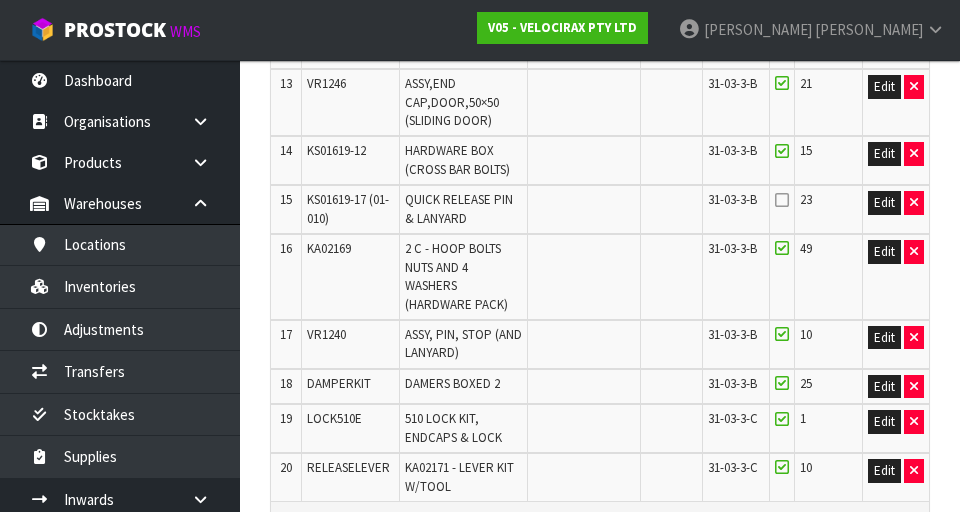 scroll, scrollTop: 1662, scrollLeft: 0, axis: vertical 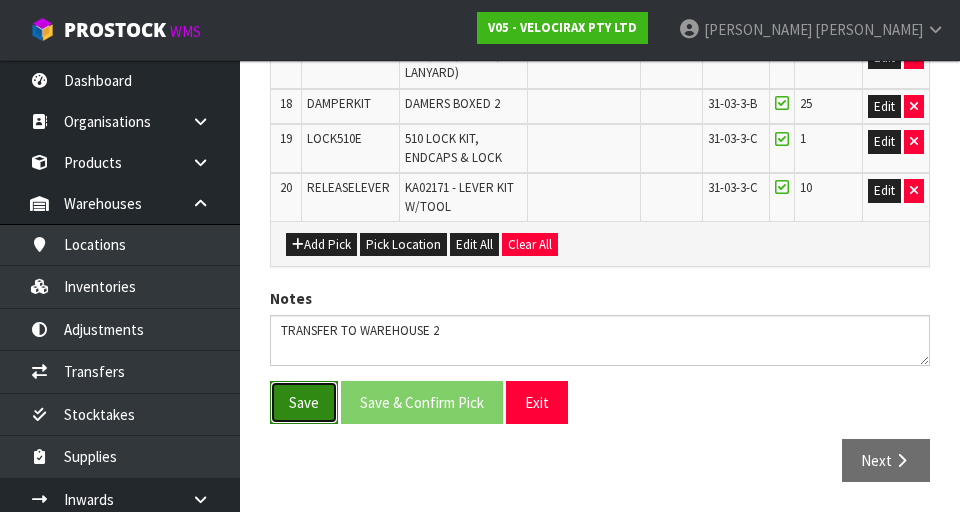 click on "Save" at bounding box center (304, 402) 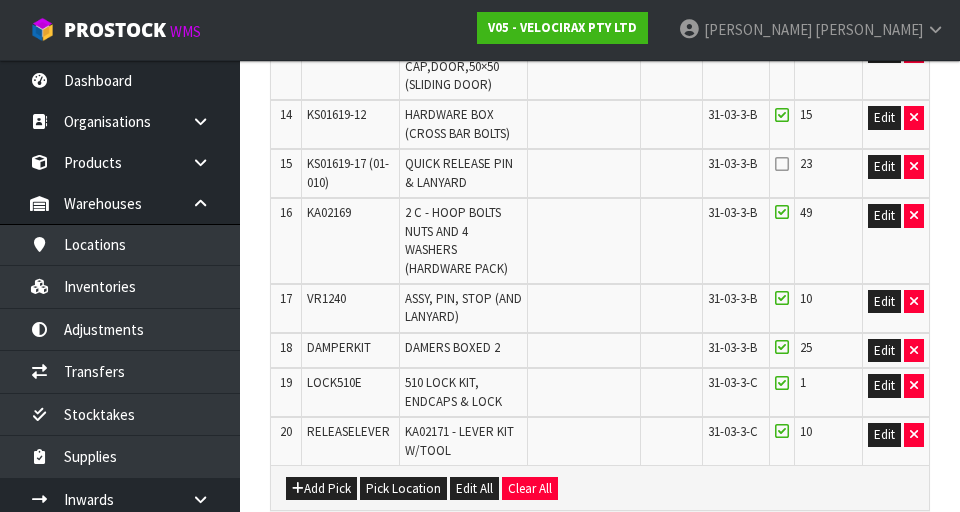 scroll, scrollTop: 1401, scrollLeft: 0, axis: vertical 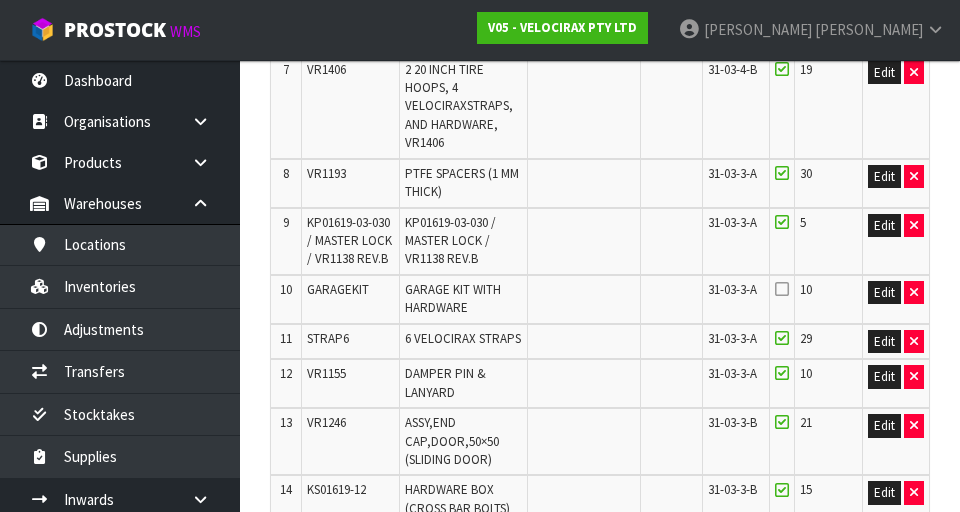 click at bounding box center [782, 289] 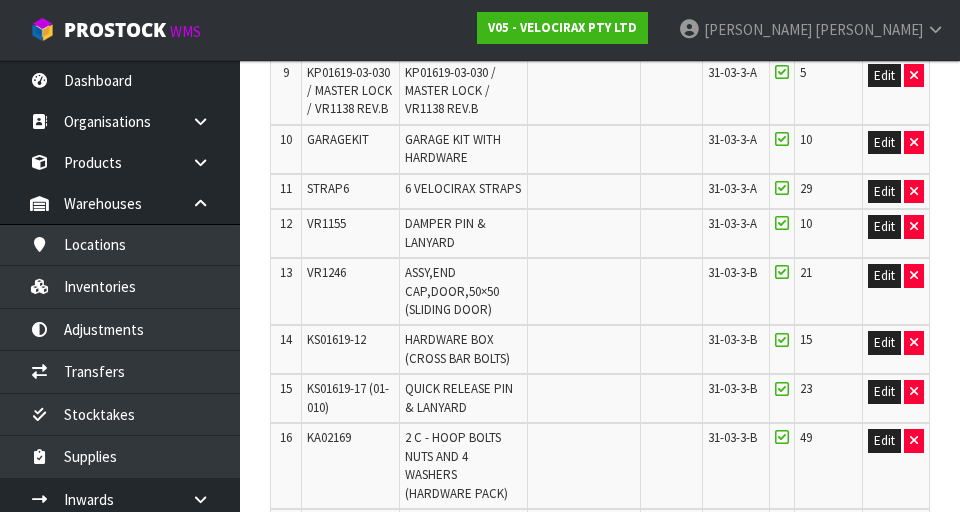 scroll, scrollTop: 1662, scrollLeft: 0, axis: vertical 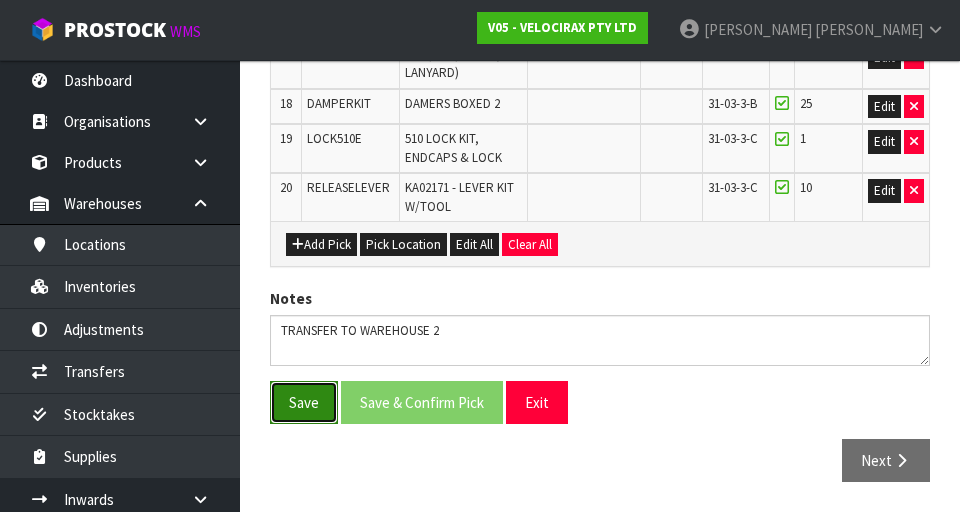 click on "Save" at bounding box center (304, 402) 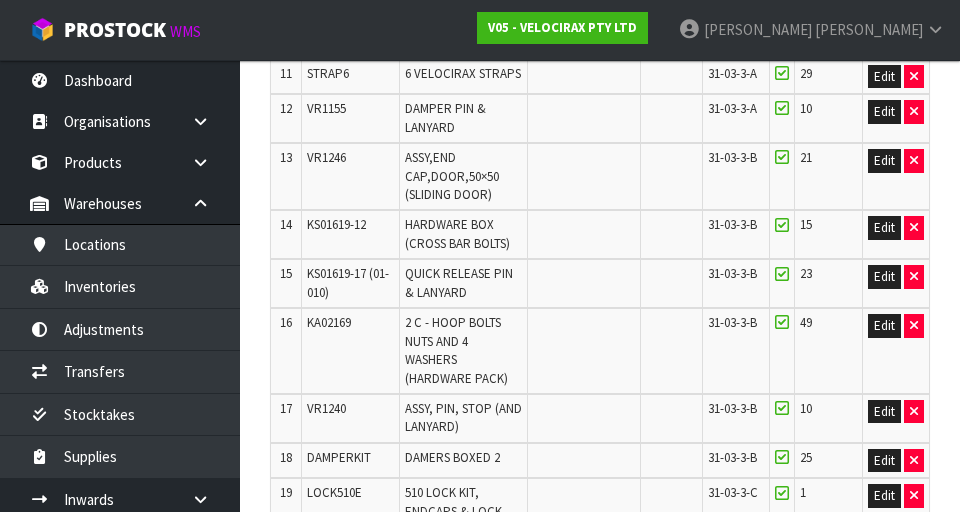 scroll, scrollTop: 1662, scrollLeft: 0, axis: vertical 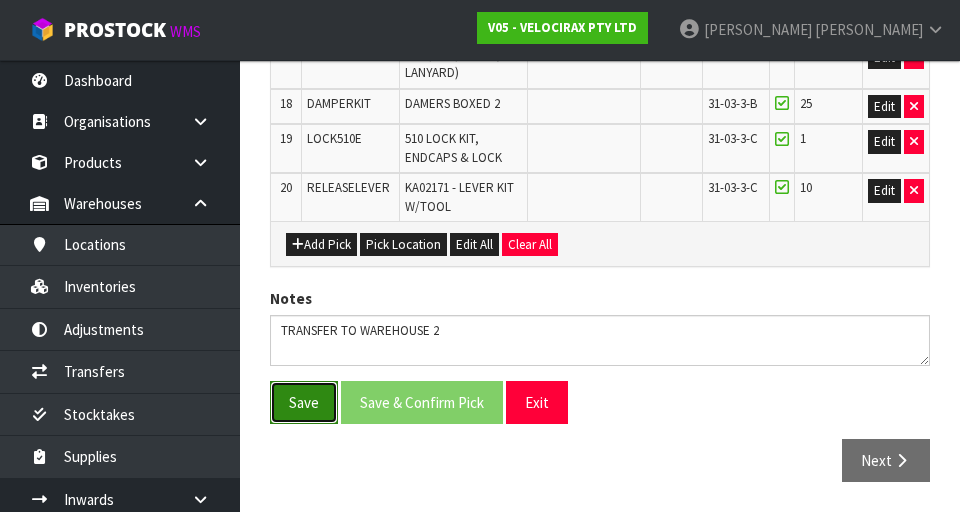 click on "Save" at bounding box center [304, 402] 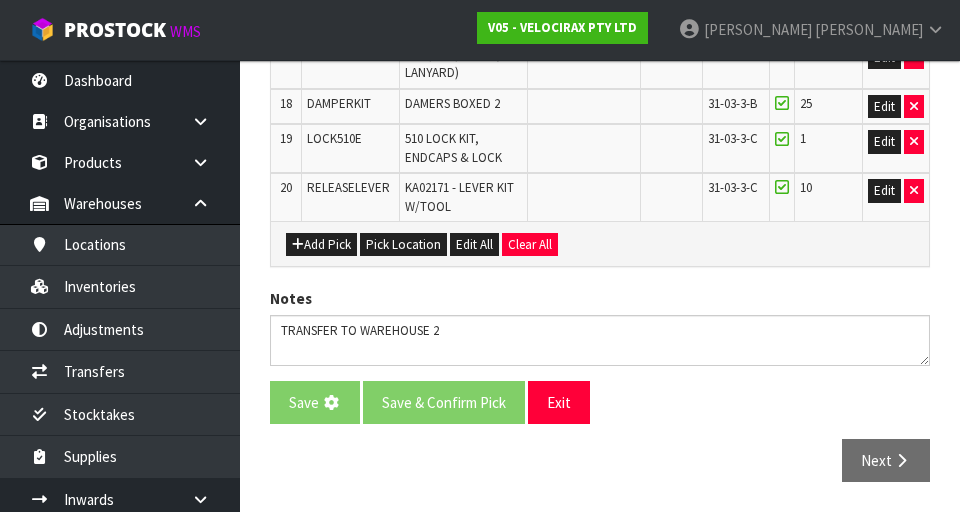 scroll, scrollTop: 0, scrollLeft: 0, axis: both 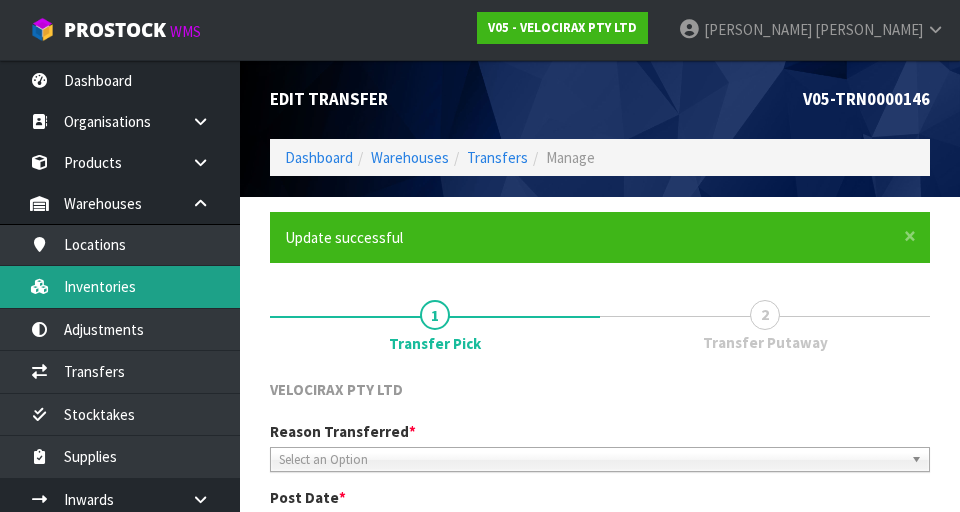 click on "Inventories" at bounding box center [120, 286] 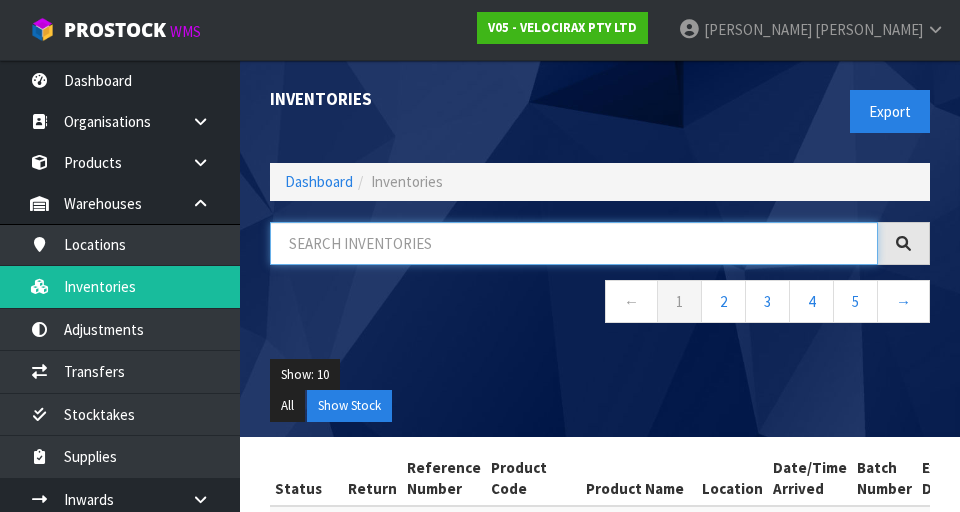 paste on "31-03-3-A" 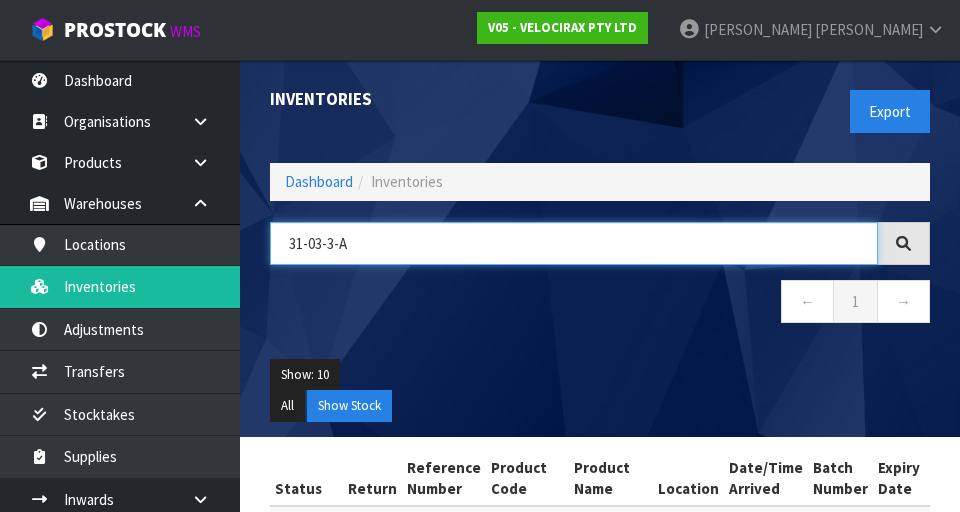 click on "31-03-3-A" at bounding box center (574, 243) 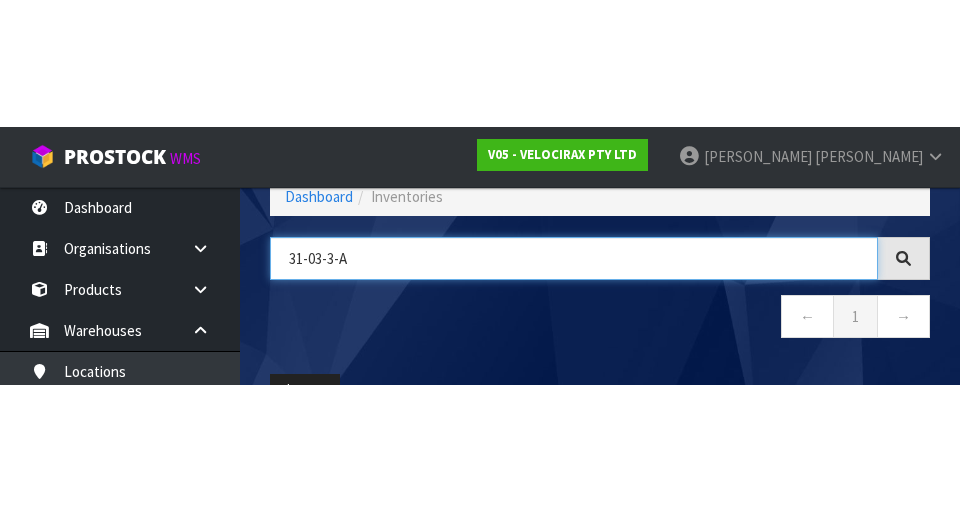 scroll, scrollTop: 114, scrollLeft: 0, axis: vertical 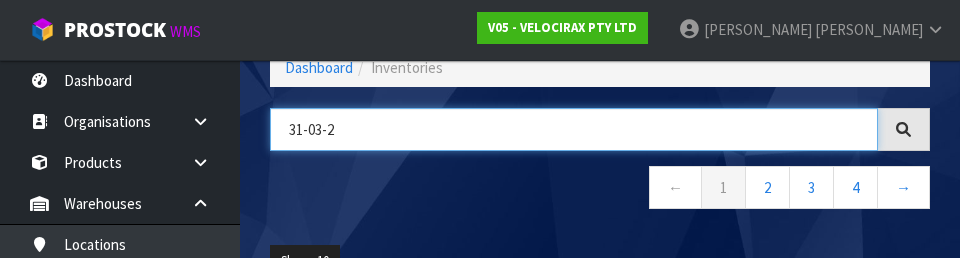 type on "31-03-2" 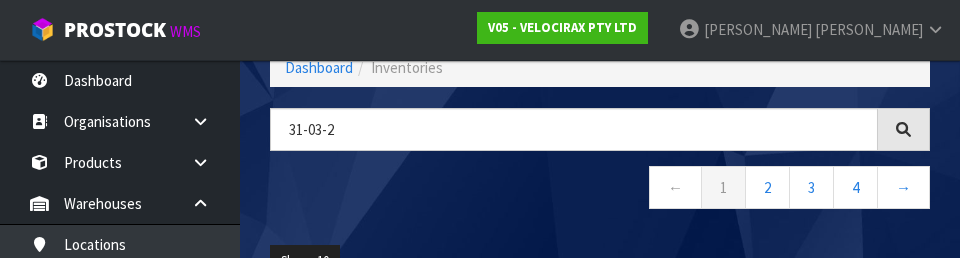 click on "←
1 2 3 4
→" at bounding box center [600, 190] 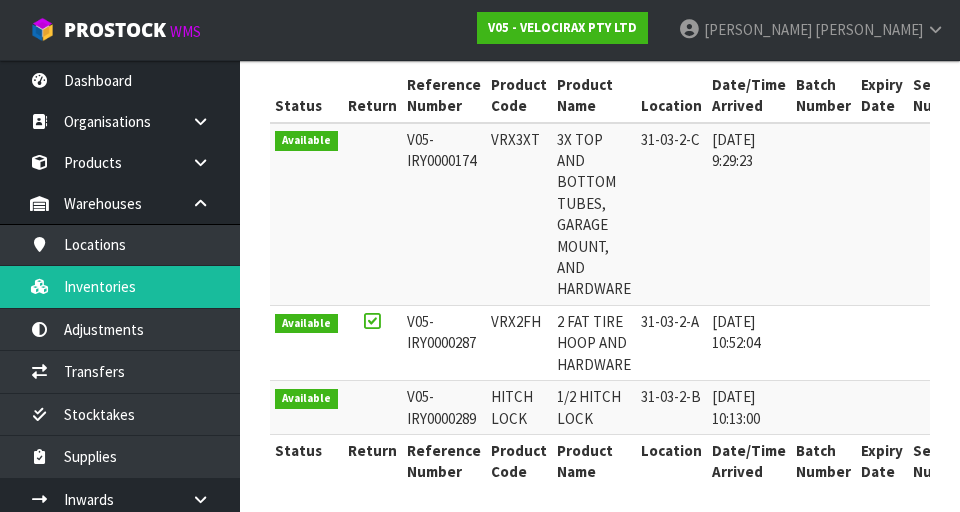 scroll, scrollTop: 387, scrollLeft: 0, axis: vertical 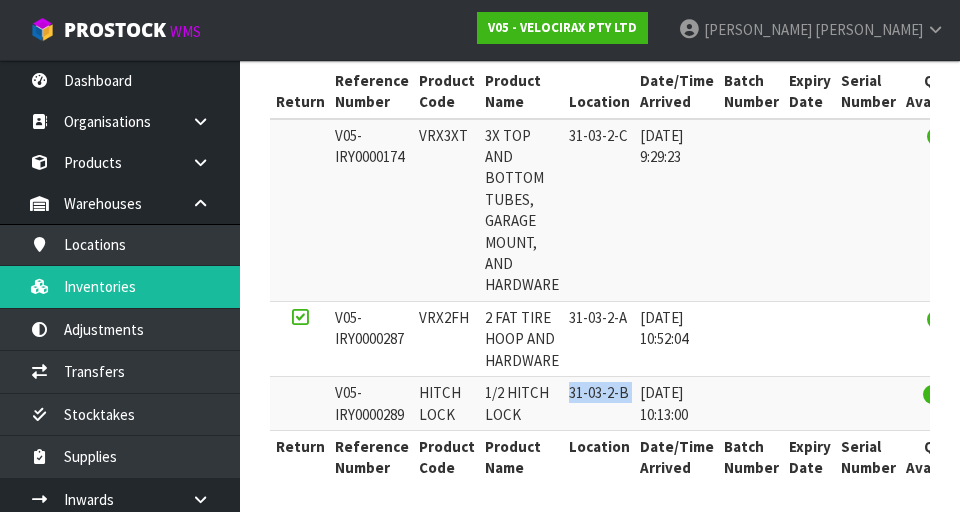 copy on "31-03-2-B" 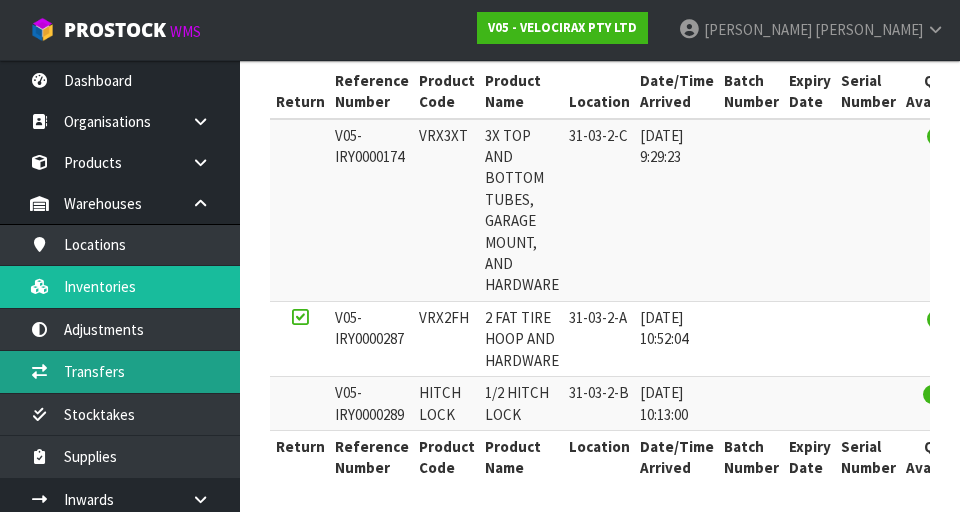 click on "Transfers" at bounding box center [120, 371] 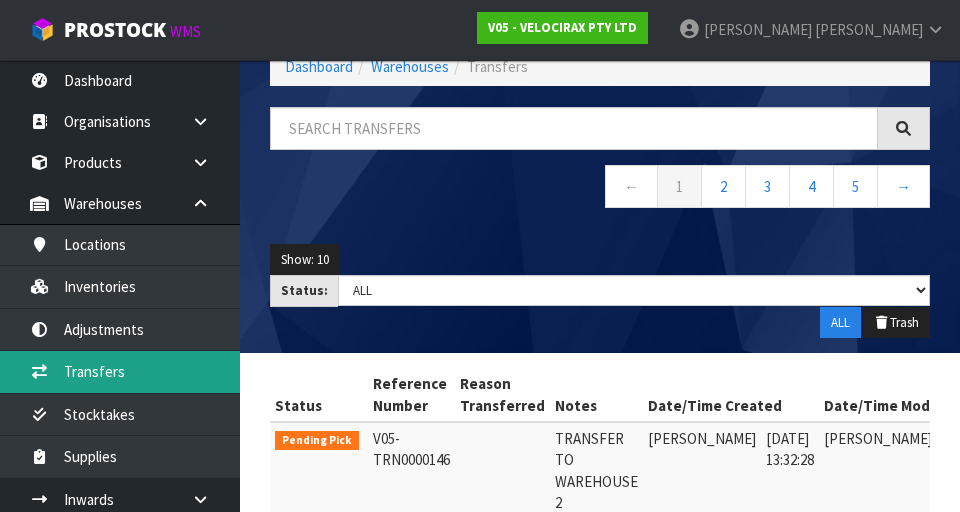 scroll, scrollTop: 387, scrollLeft: 0, axis: vertical 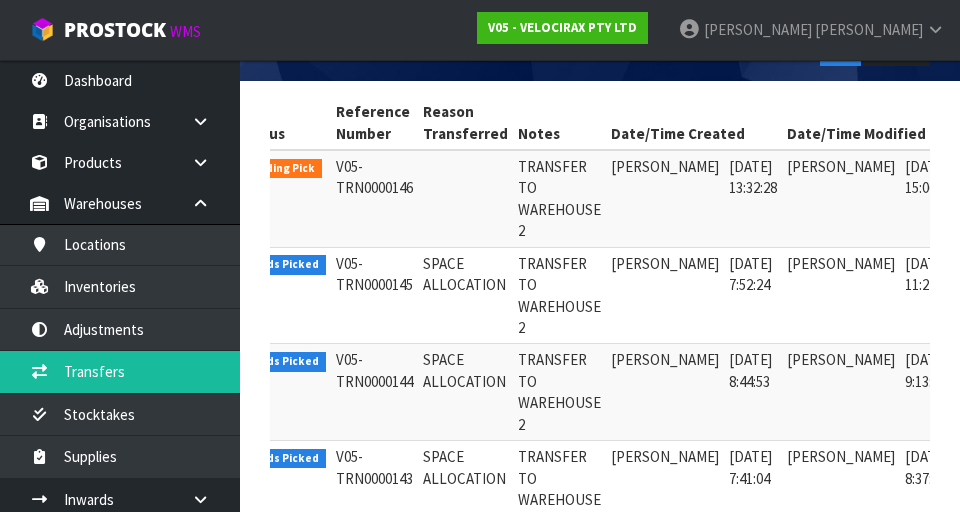 click at bounding box center [985, 172] 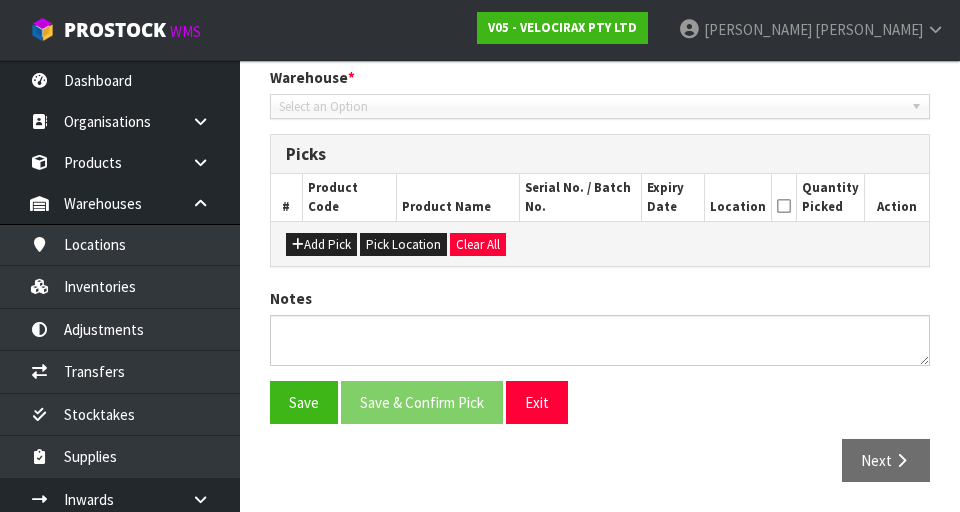 type on "[DATE]" 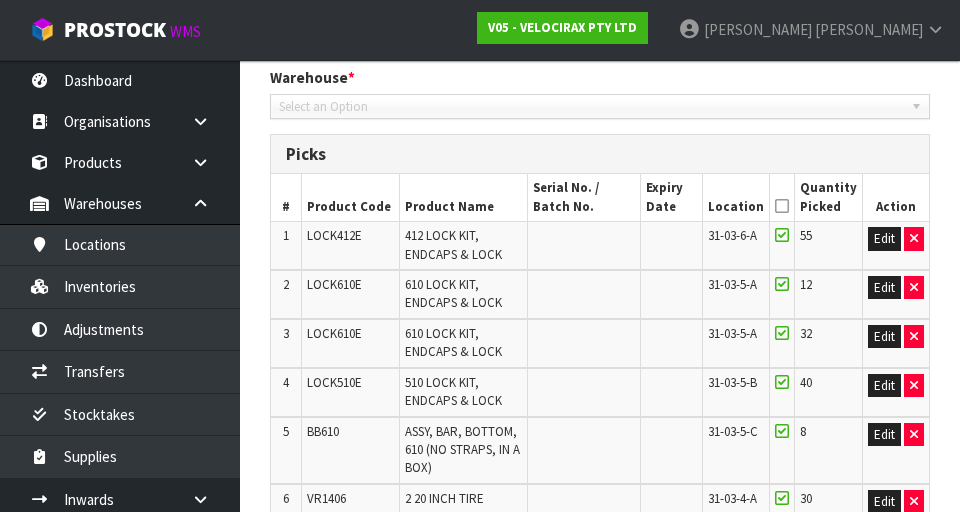 scroll, scrollTop: 1590, scrollLeft: 0, axis: vertical 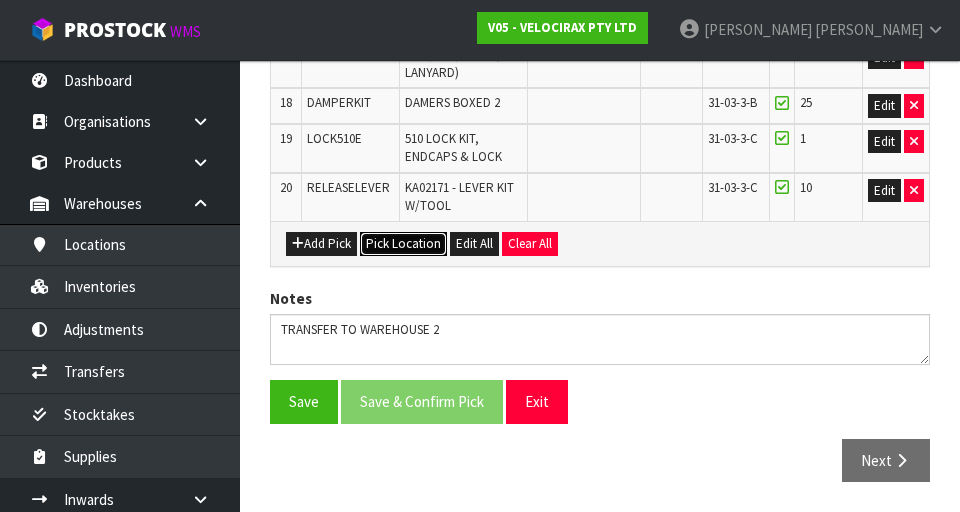 click on "Pick Location" at bounding box center [403, 244] 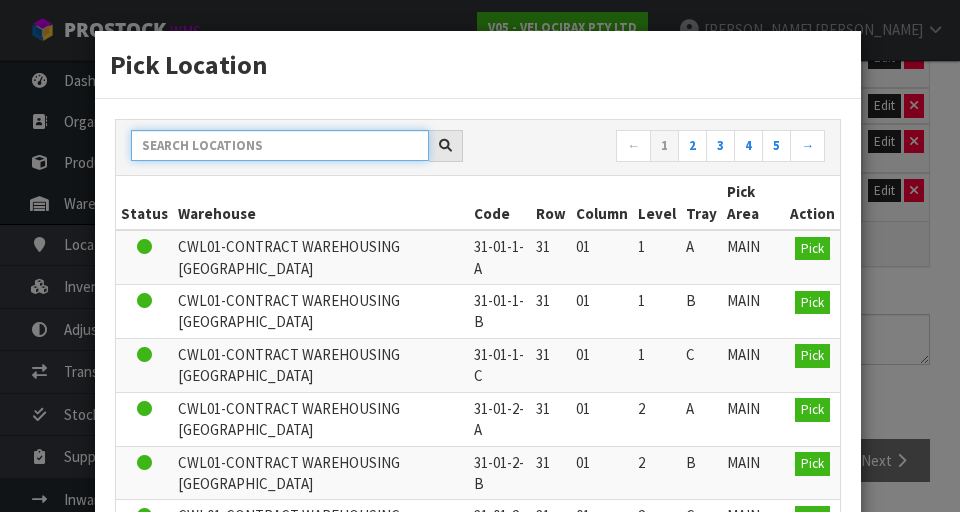 paste on "31-03-2-B" 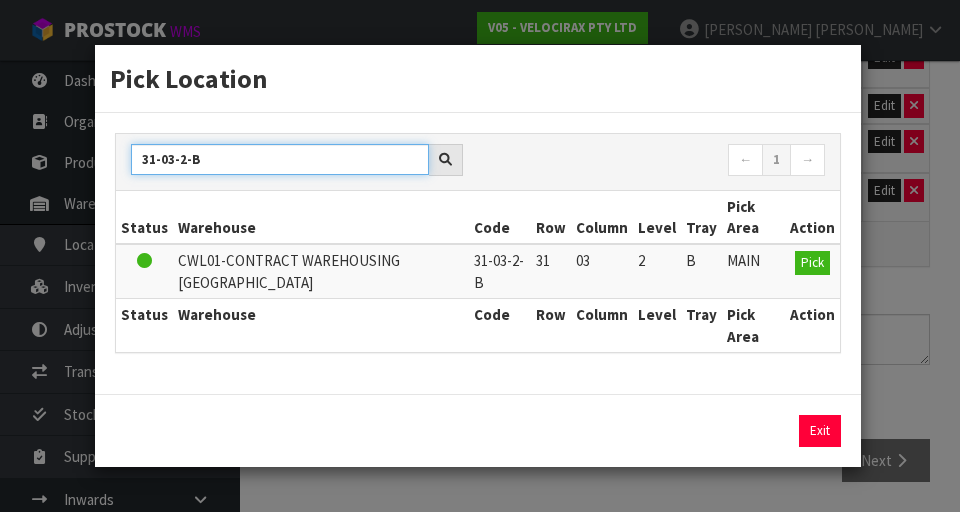 type on "31-03-2-B" 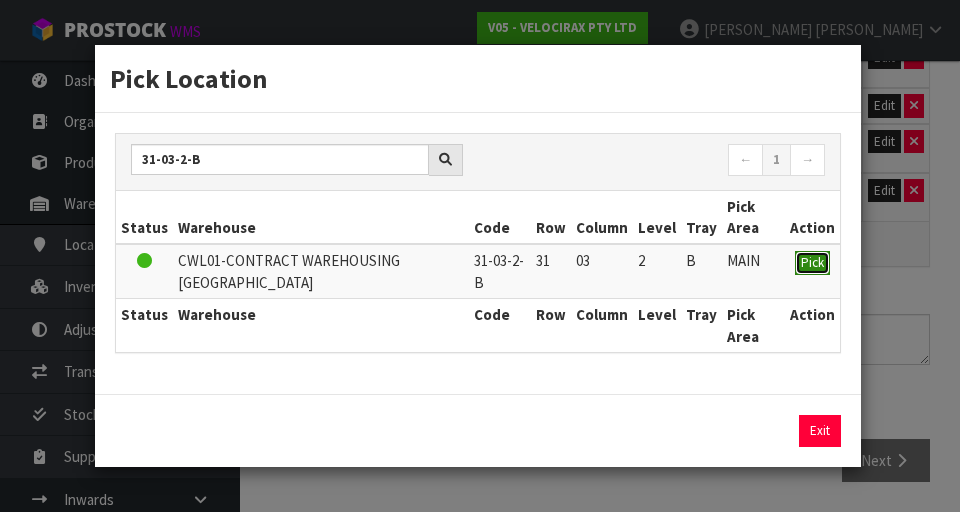 click on "Pick" at bounding box center [812, 262] 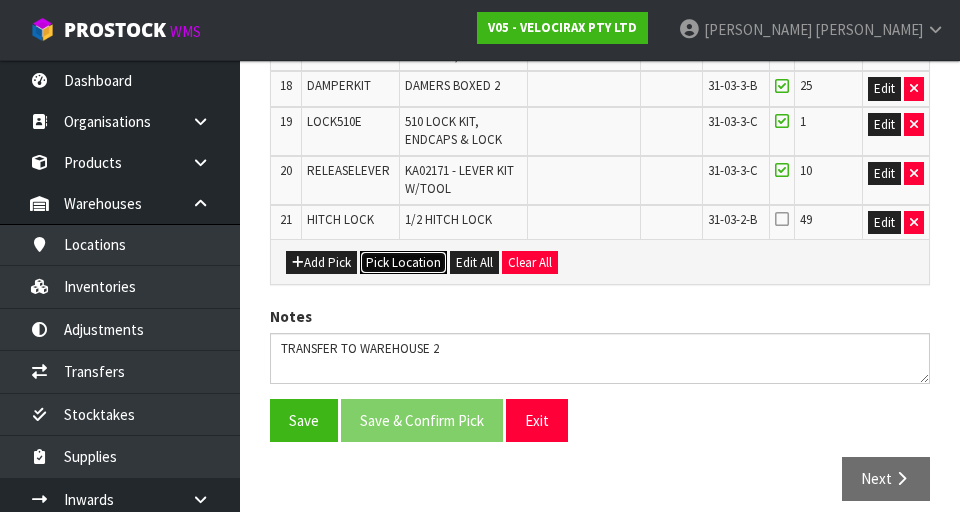 scroll, scrollTop: 1625, scrollLeft: 0, axis: vertical 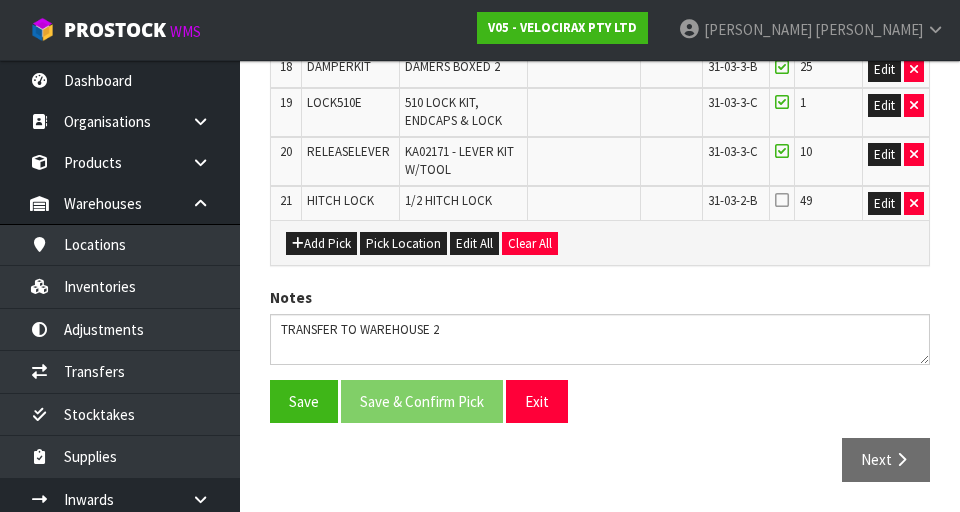 click at bounding box center (782, 200) 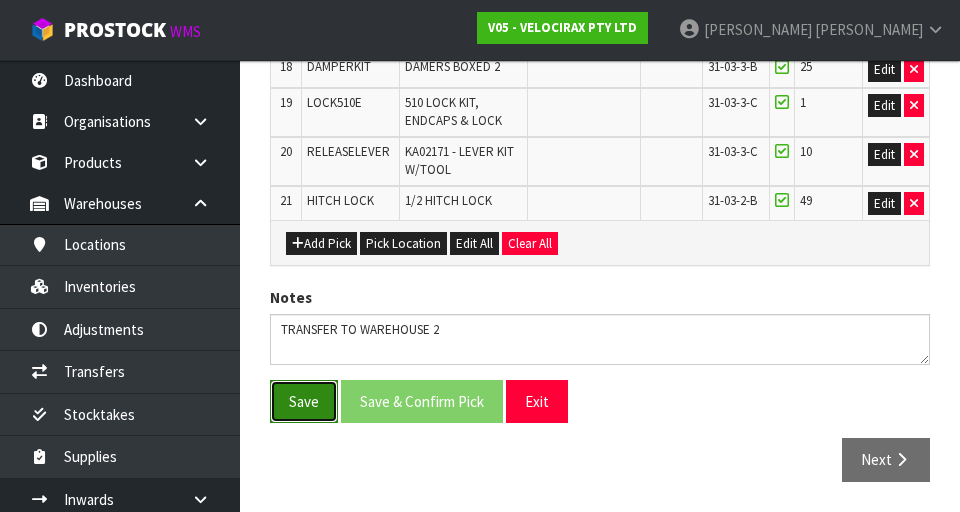 click on "Save" at bounding box center (304, 401) 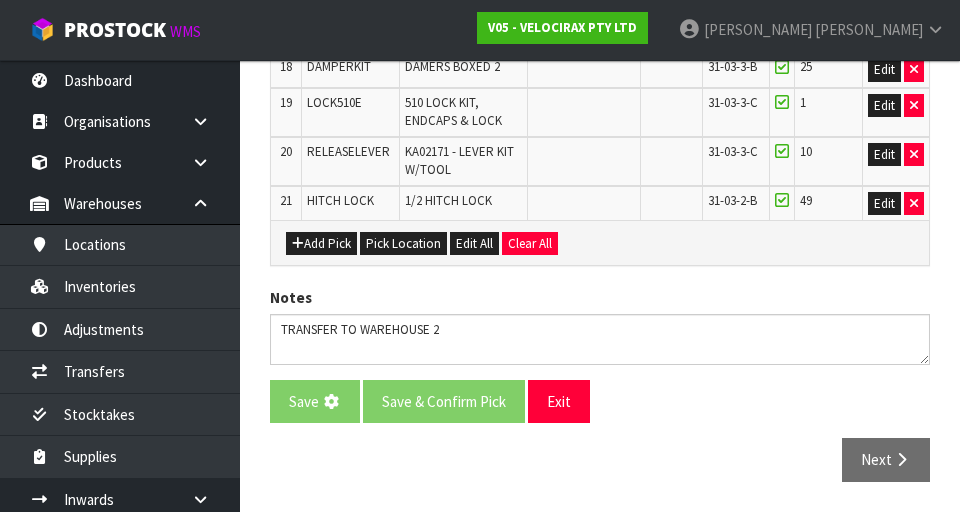 scroll, scrollTop: 0, scrollLeft: 0, axis: both 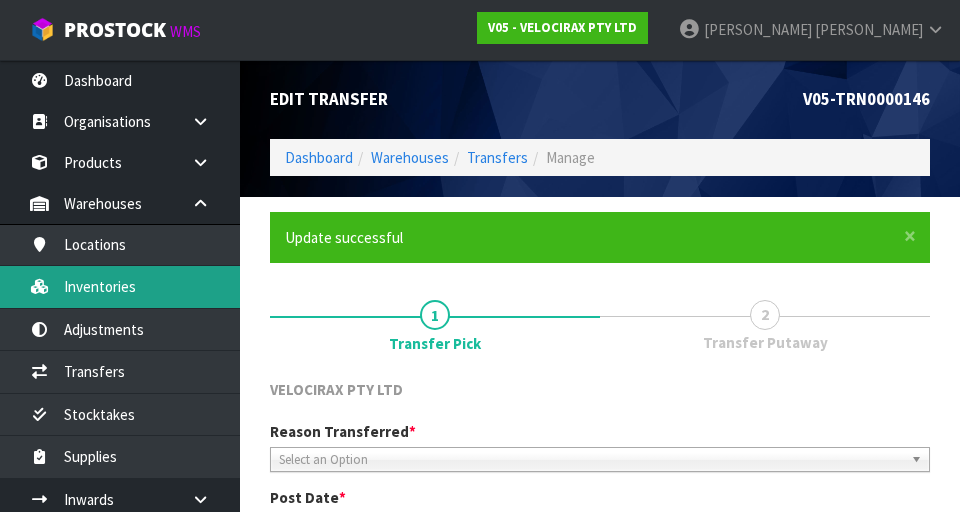 click on "Inventories" at bounding box center [120, 286] 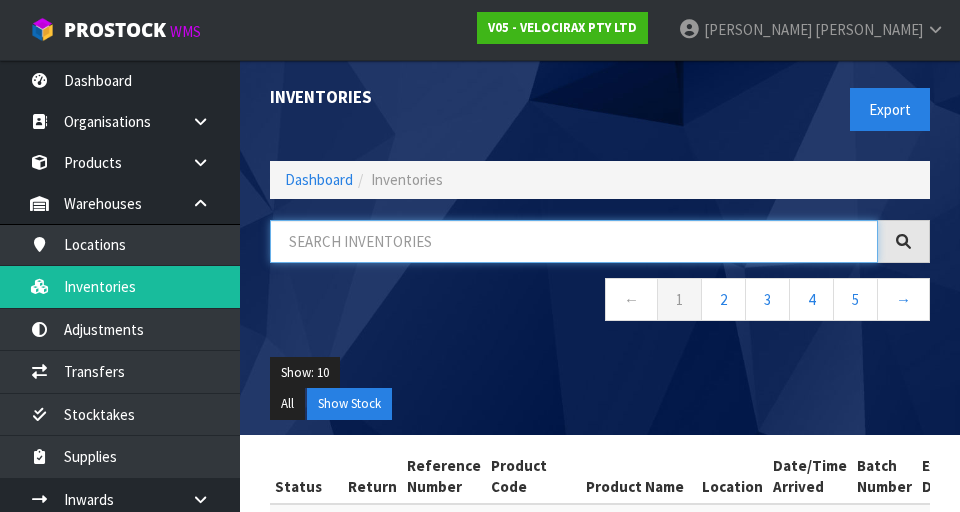 click at bounding box center (574, 241) 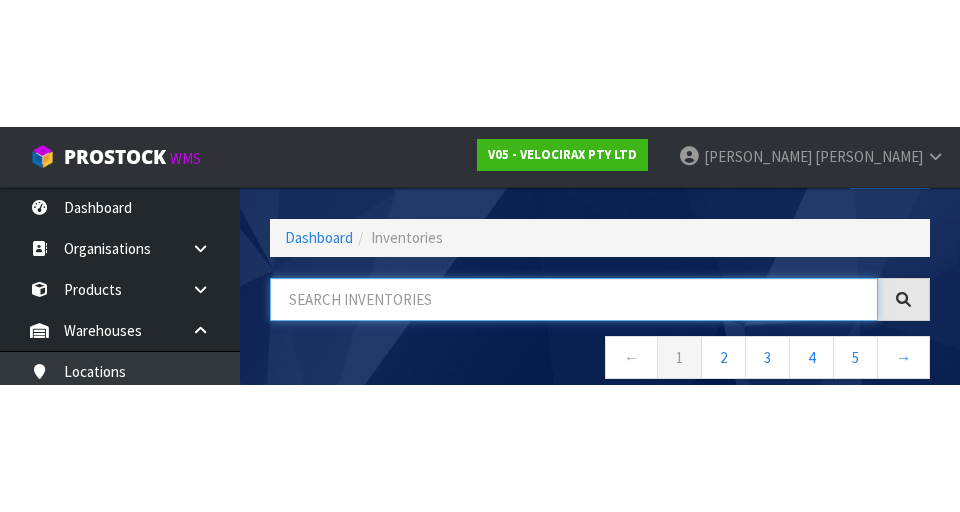 scroll, scrollTop: 114, scrollLeft: 0, axis: vertical 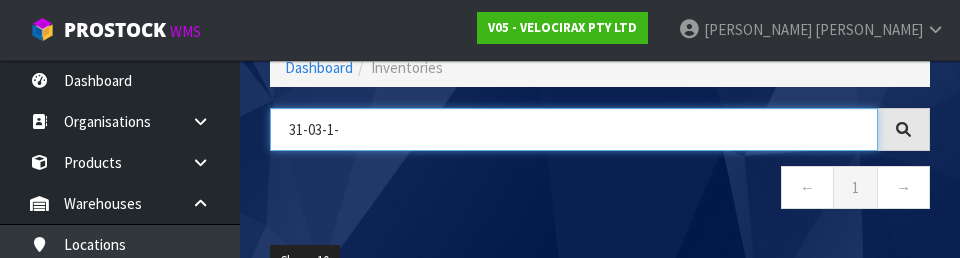 click on "31-03-1-" at bounding box center (574, 129) 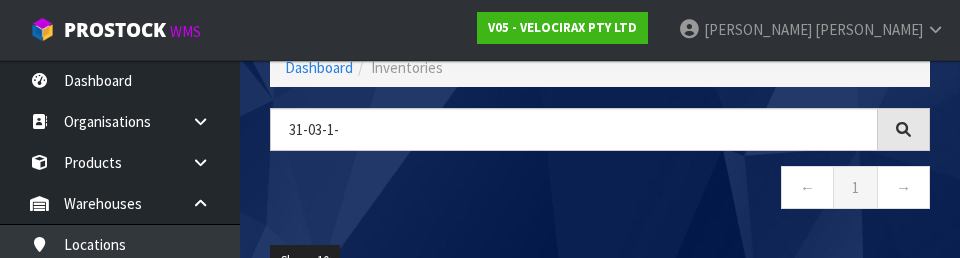 click on "31-03-1-
←
1
→" at bounding box center [600, 169] 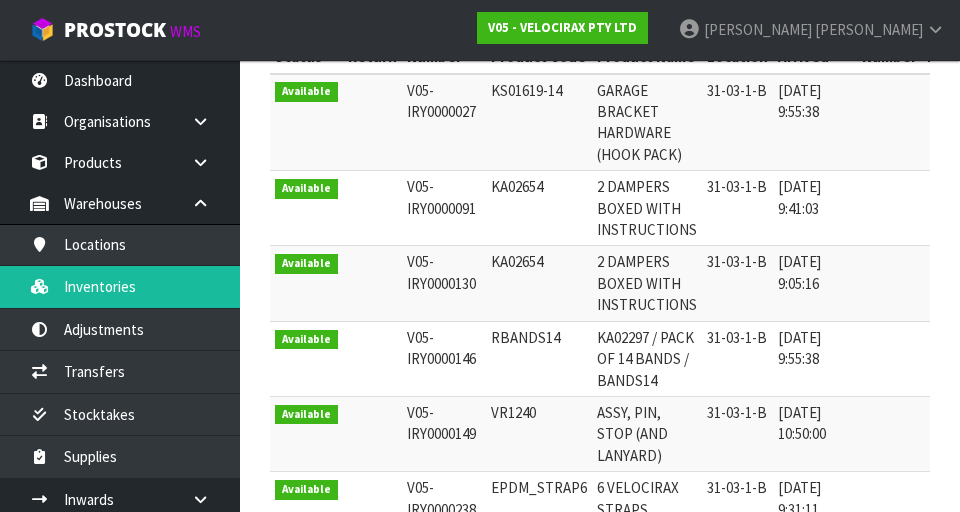 scroll, scrollTop: 425, scrollLeft: 0, axis: vertical 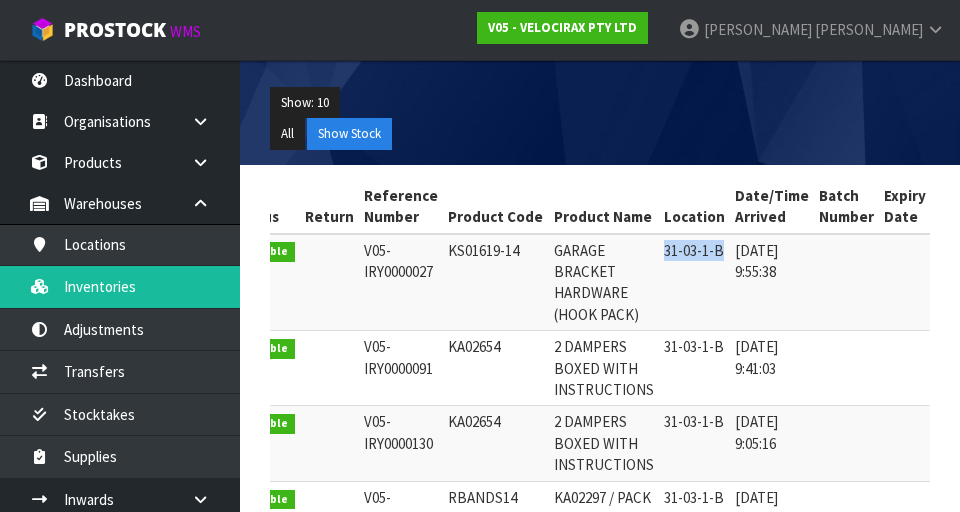 copy on "31-03-1-B" 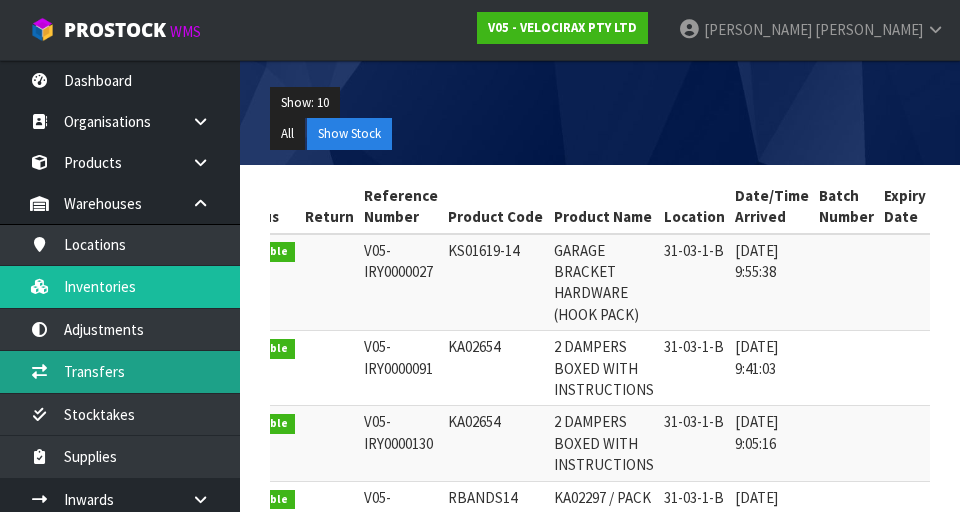 click on "Transfers" at bounding box center [120, 371] 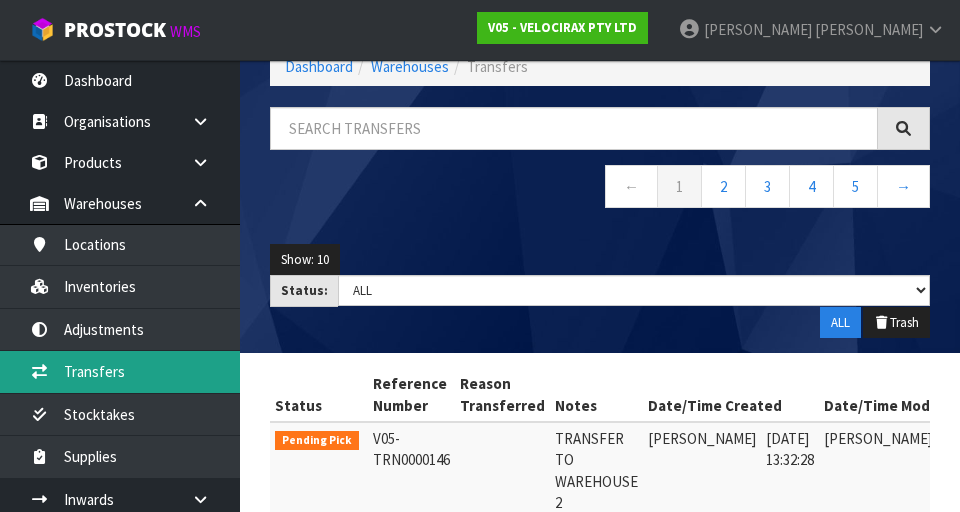 scroll, scrollTop: 272, scrollLeft: 0, axis: vertical 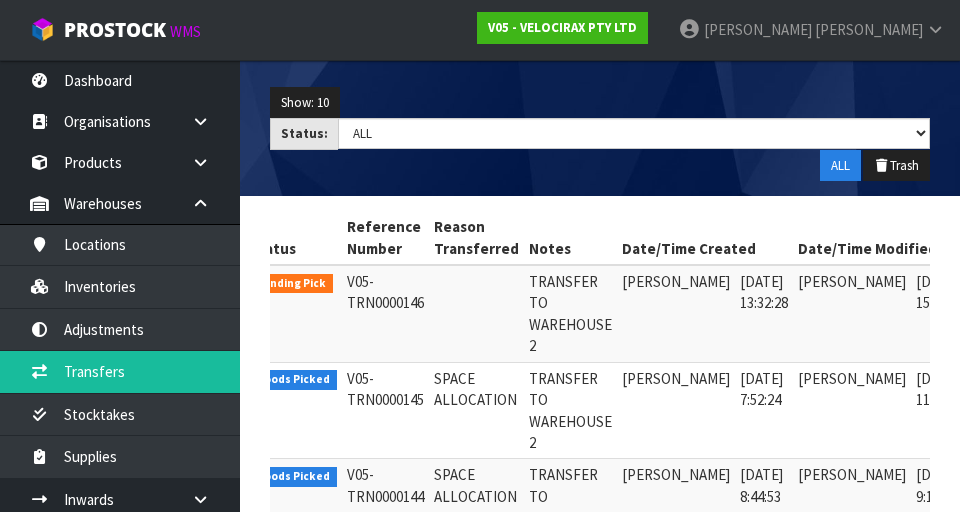 click at bounding box center [996, 286] 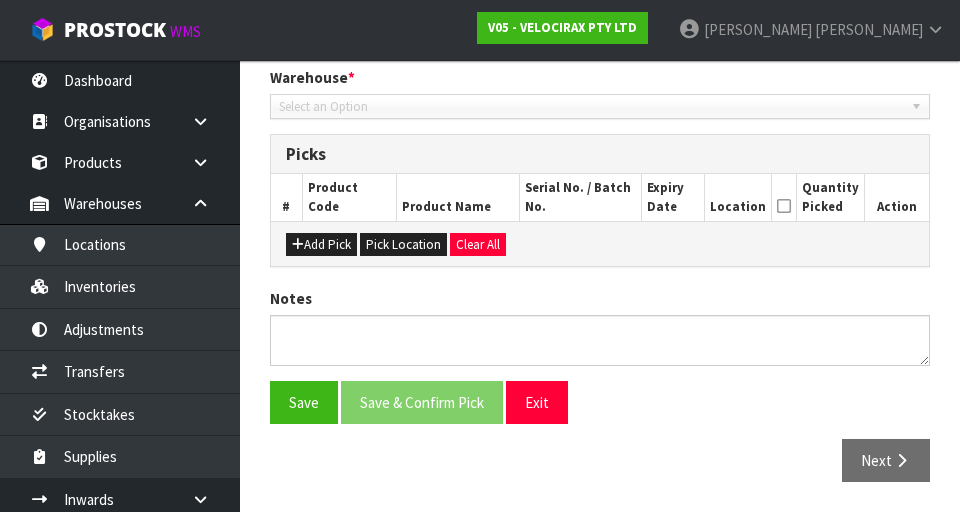 type on "[DATE]" 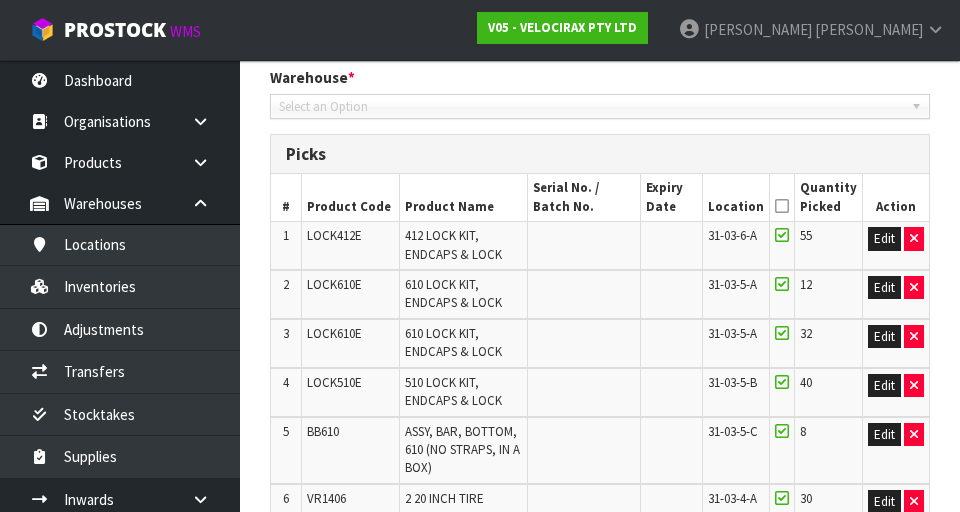 scroll, scrollTop: 1625, scrollLeft: 0, axis: vertical 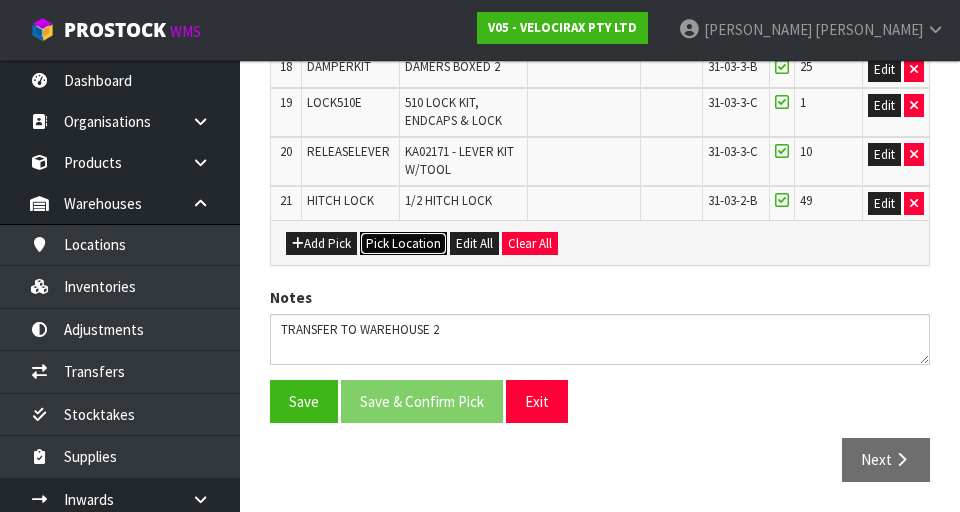 click on "Pick Location" at bounding box center [403, 244] 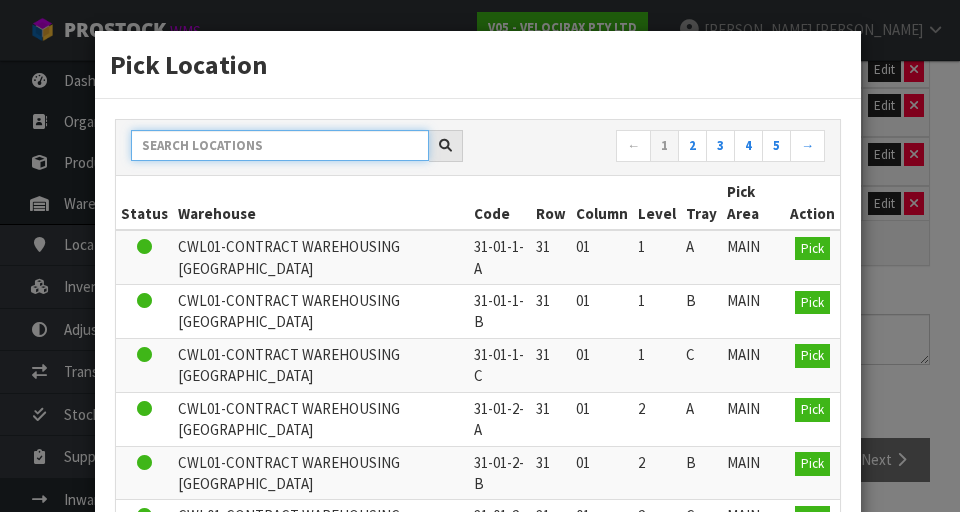 paste on "31-03-1-B" 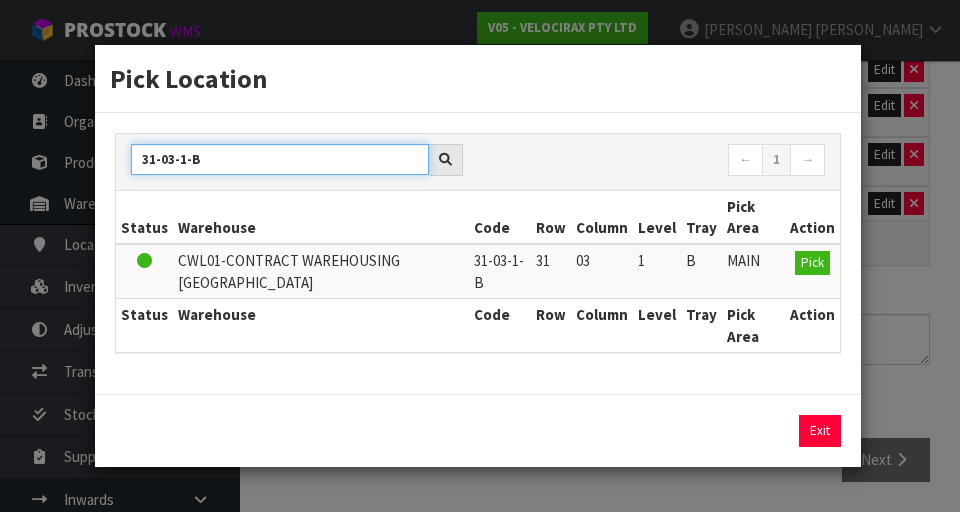 type on "31-03-1-B" 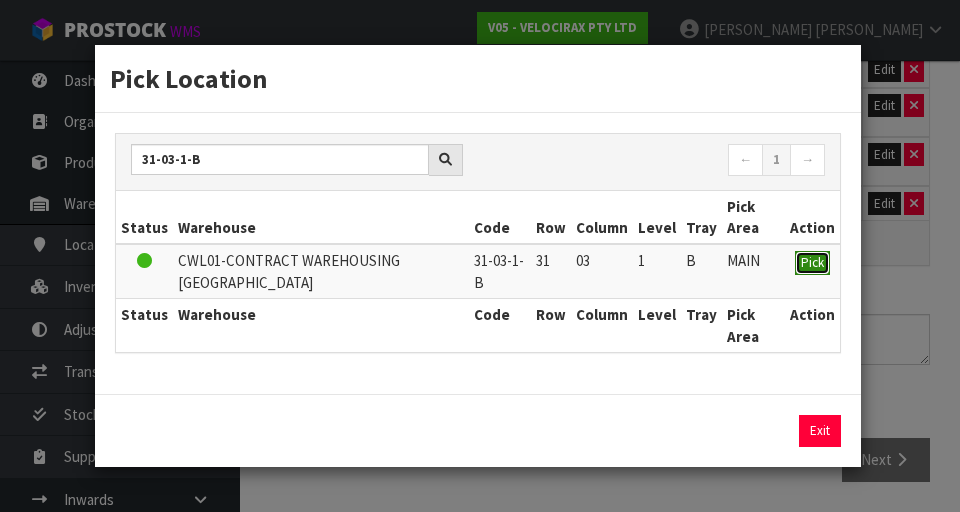 click on "Pick" at bounding box center (812, 262) 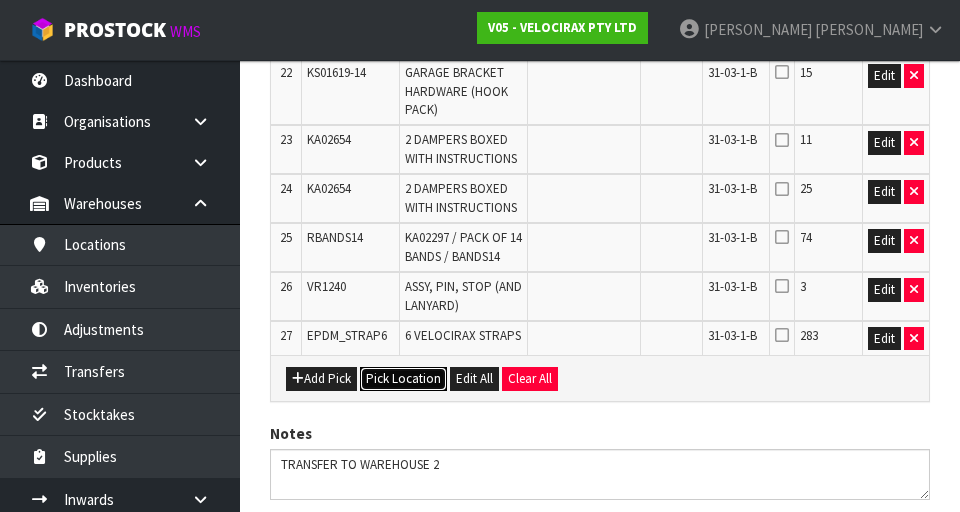 scroll, scrollTop: 1924, scrollLeft: 0, axis: vertical 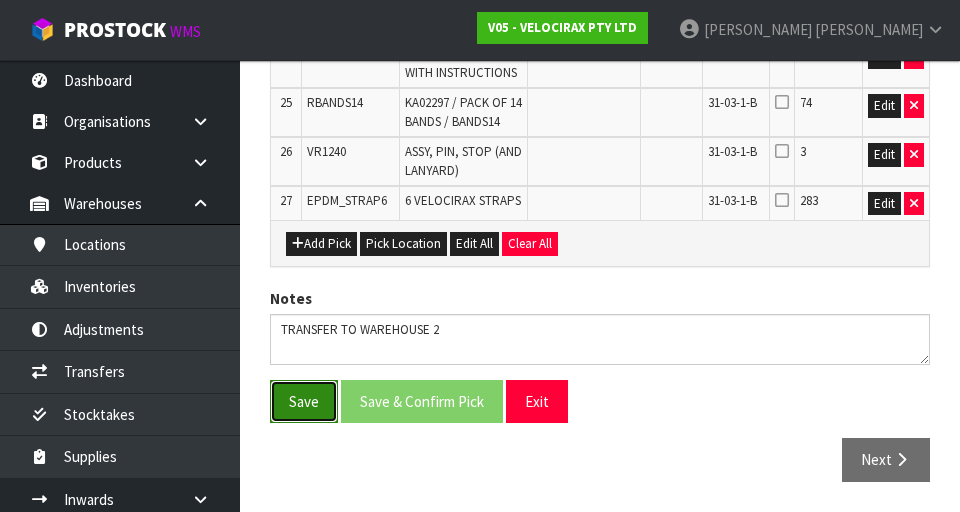 click on "Save" at bounding box center (304, 401) 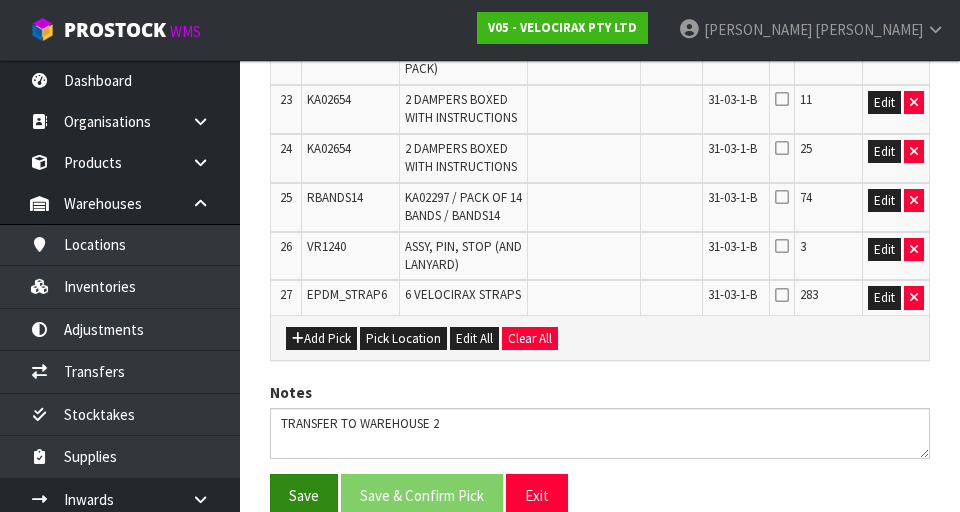 scroll, scrollTop: 1872, scrollLeft: 0, axis: vertical 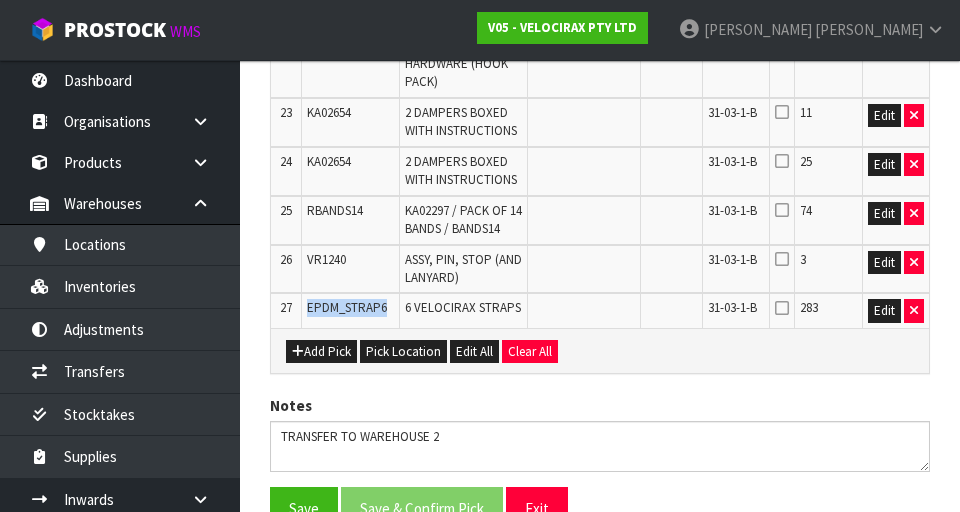 copy on "EPDM_STRAP6" 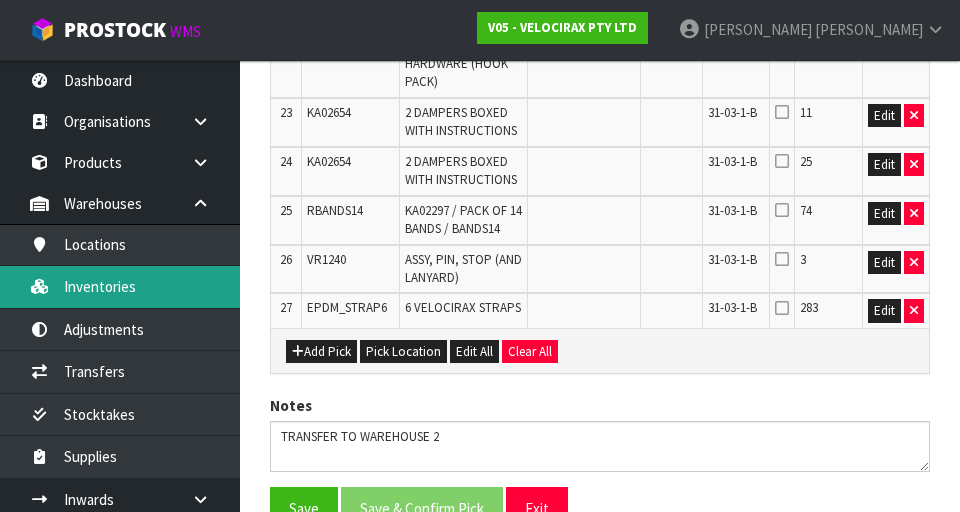 click on "Inventories" at bounding box center (120, 286) 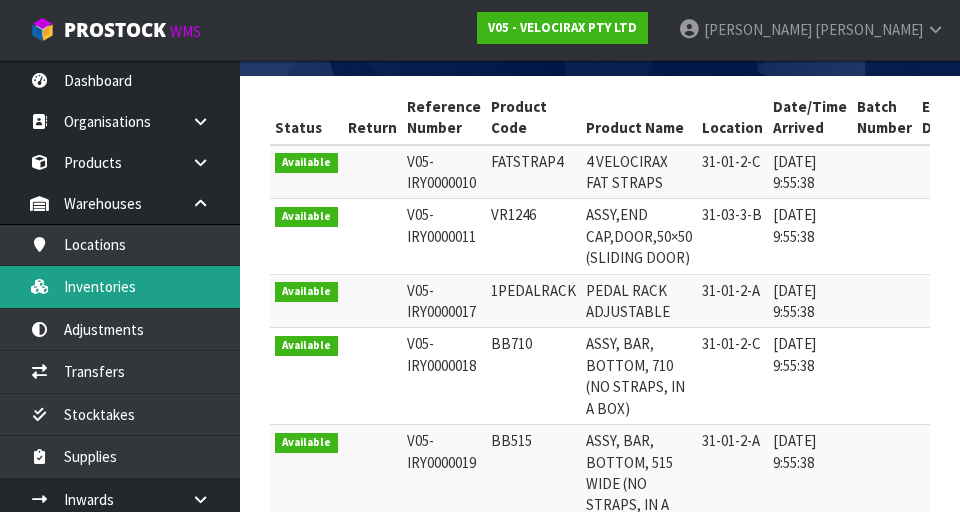 scroll, scrollTop: 0, scrollLeft: 0, axis: both 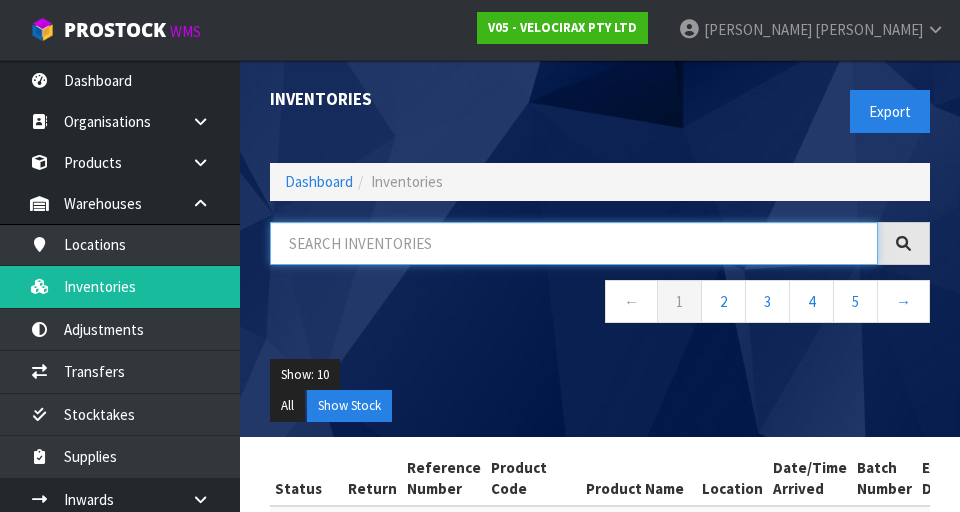 paste on "EPDM_STRAP6" 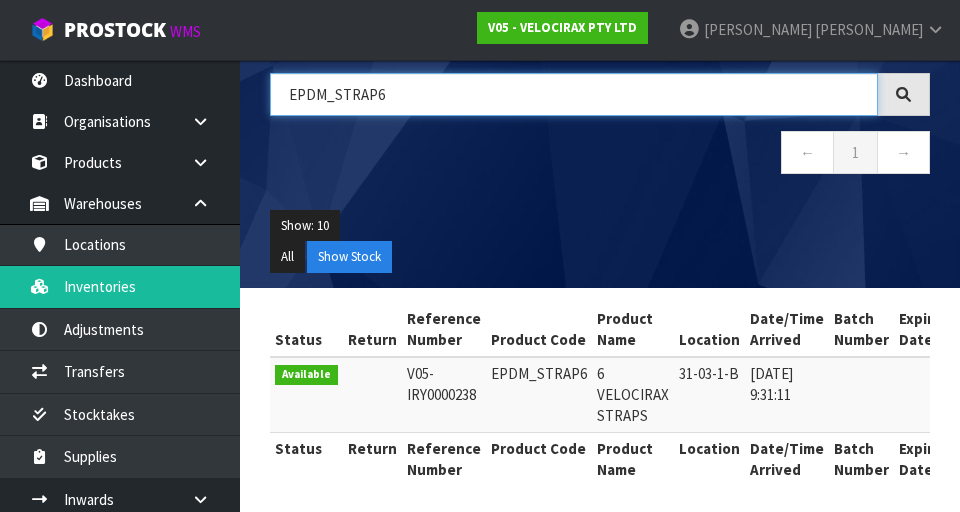 scroll, scrollTop: 146, scrollLeft: 0, axis: vertical 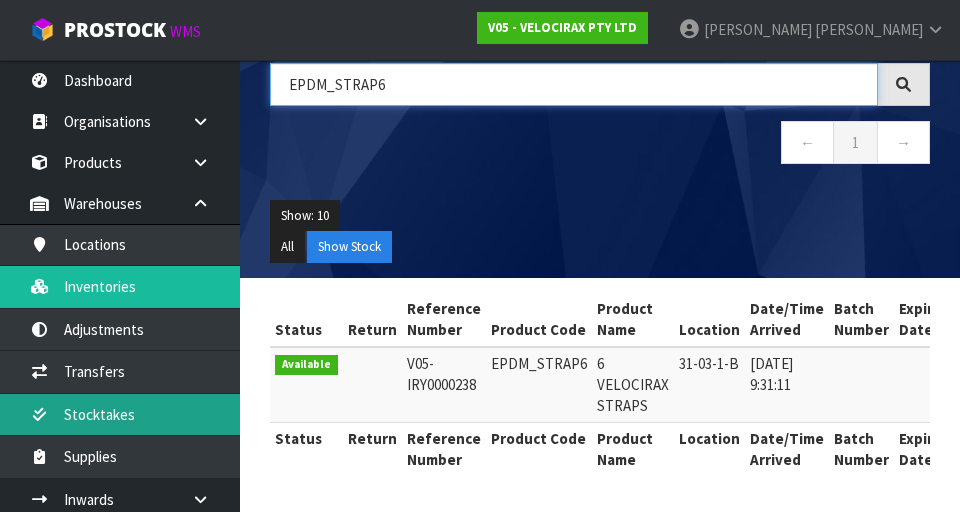 type on "EPDM_STRAP6" 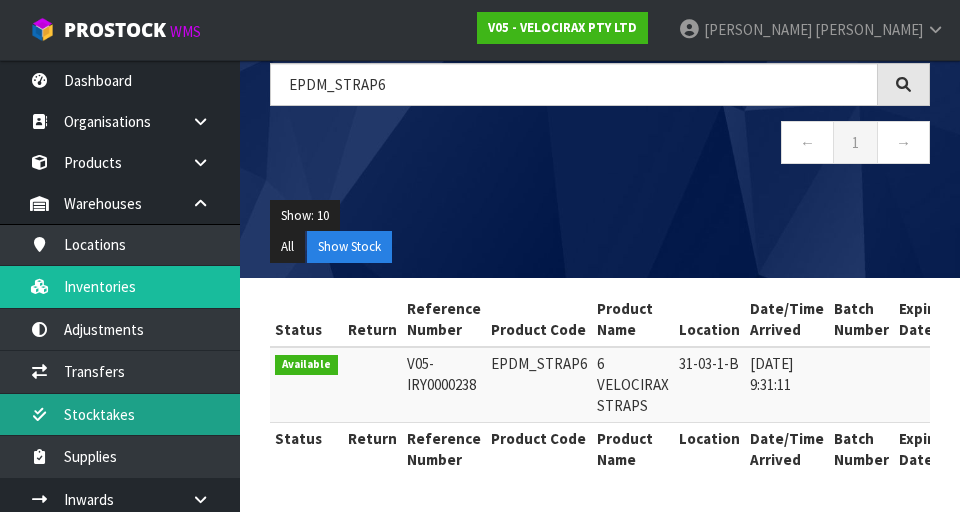 click on "Stocktakes" at bounding box center (120, 414) 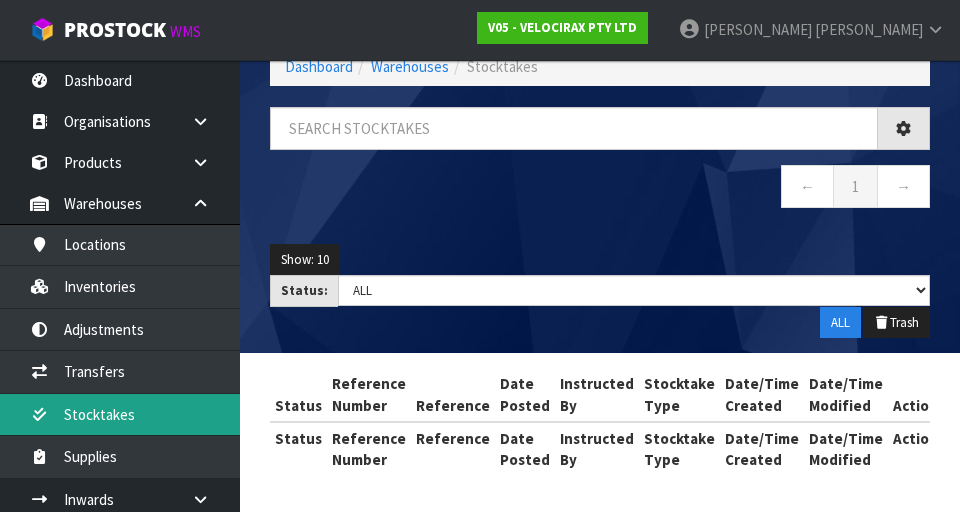 scroll, scrollTop: 115, scrollLeft: 0, axis: vertical 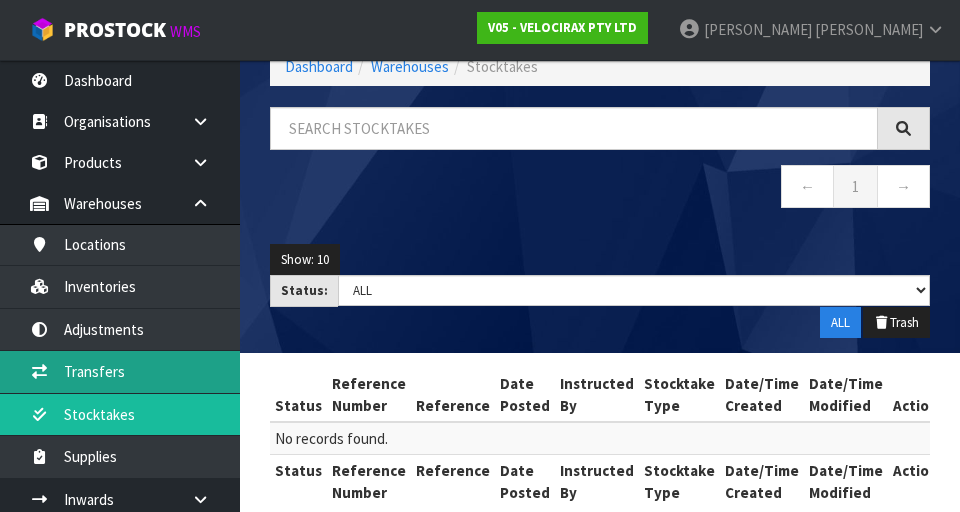click on "Transfers" at bounding box center (120, 371) 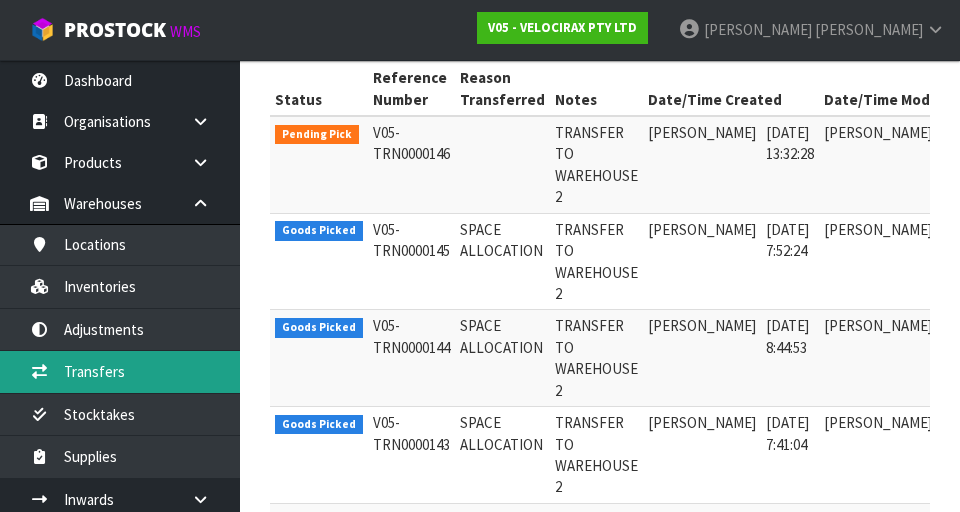scroll, scrollTop: 423, scrollLeft: 0, axis: vertical 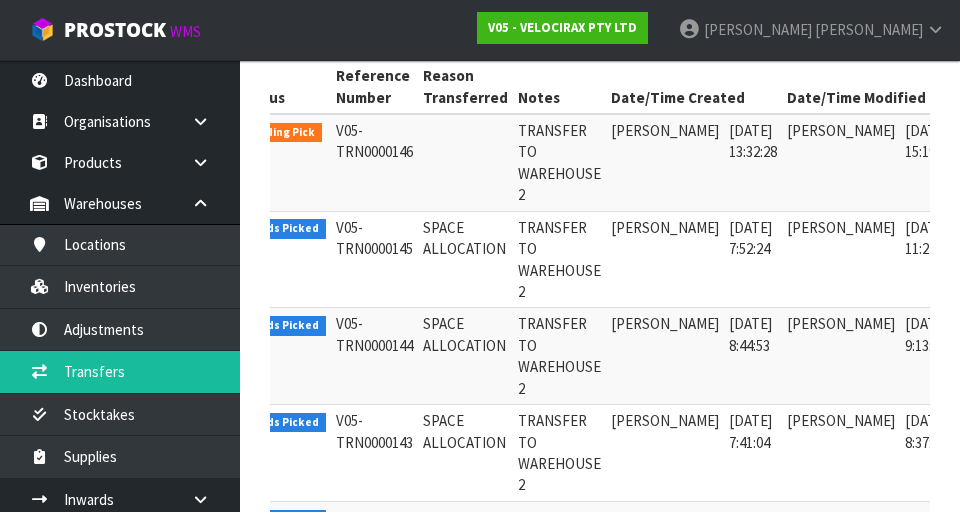click at bounding box center (985, 135) 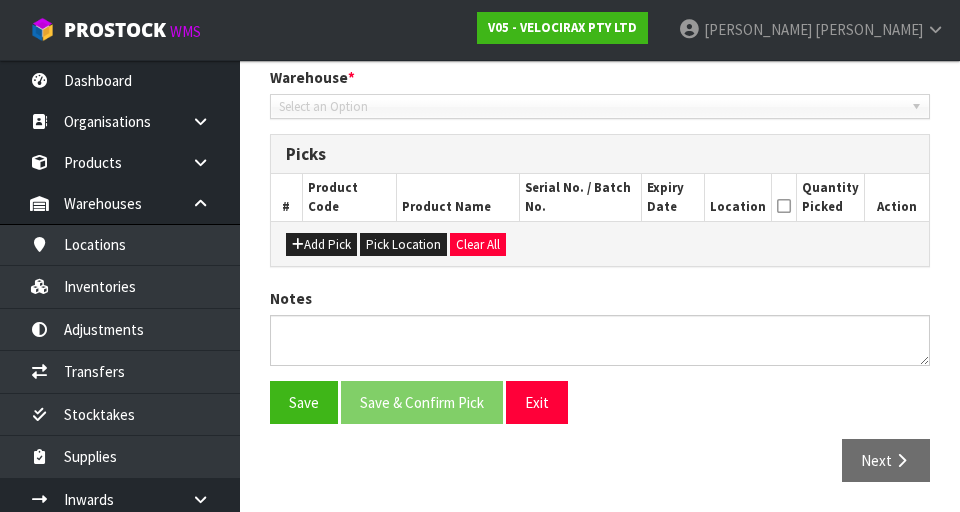 type on "[DATE]" 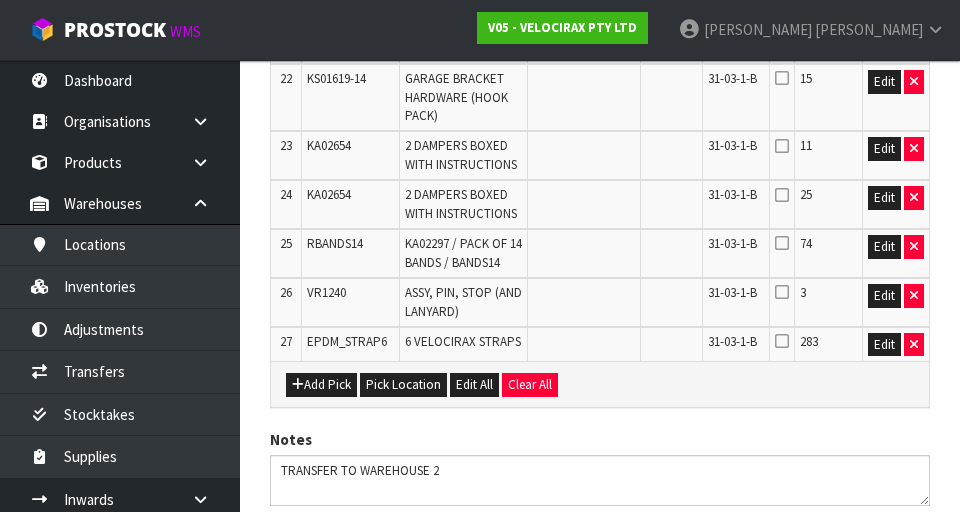 scroll, scrollTop: 1774, scrollLeft: 0, axis: vertical 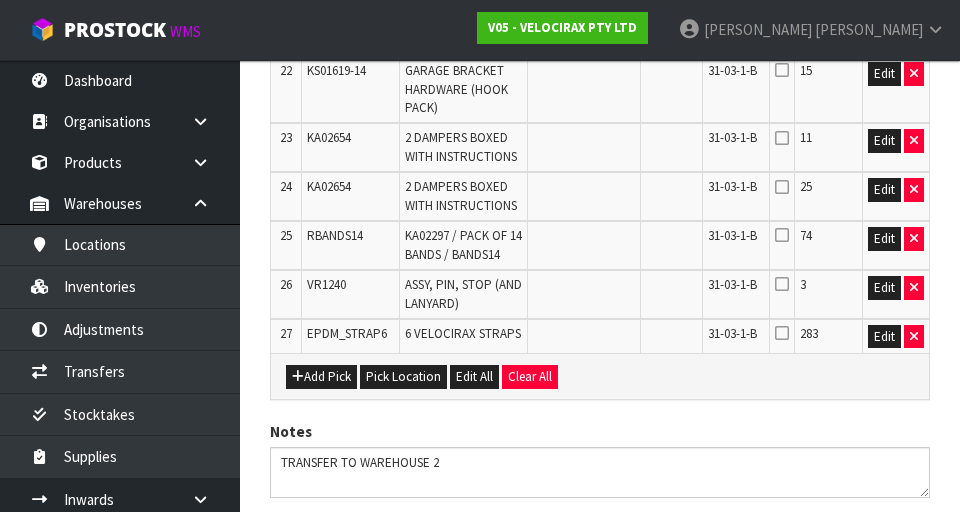 click at bounding box center [782, 70] 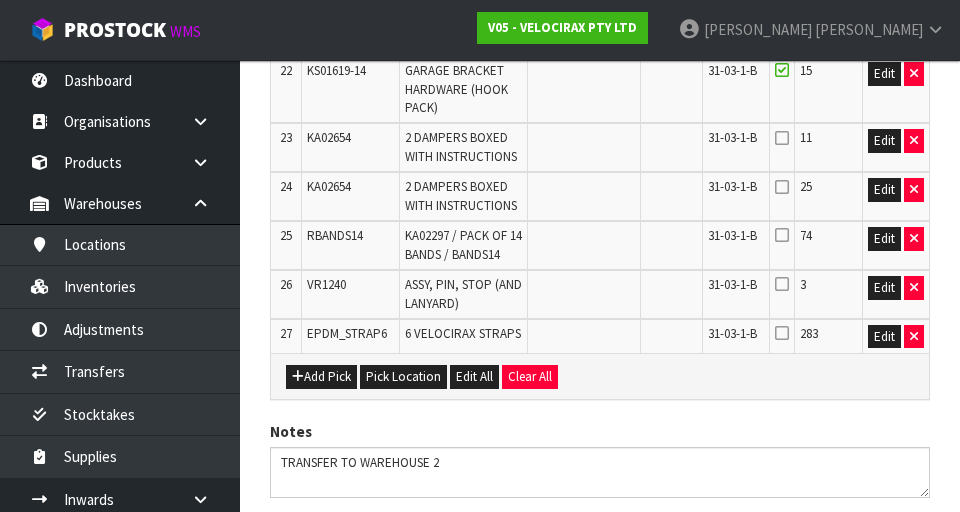 click at bounding box center (782, 138) 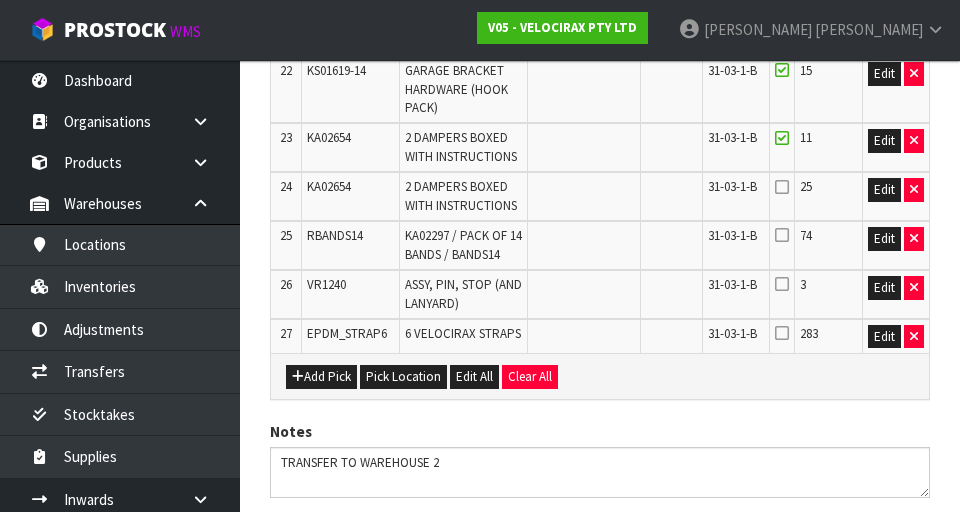 click at bounding box center [782, 284] 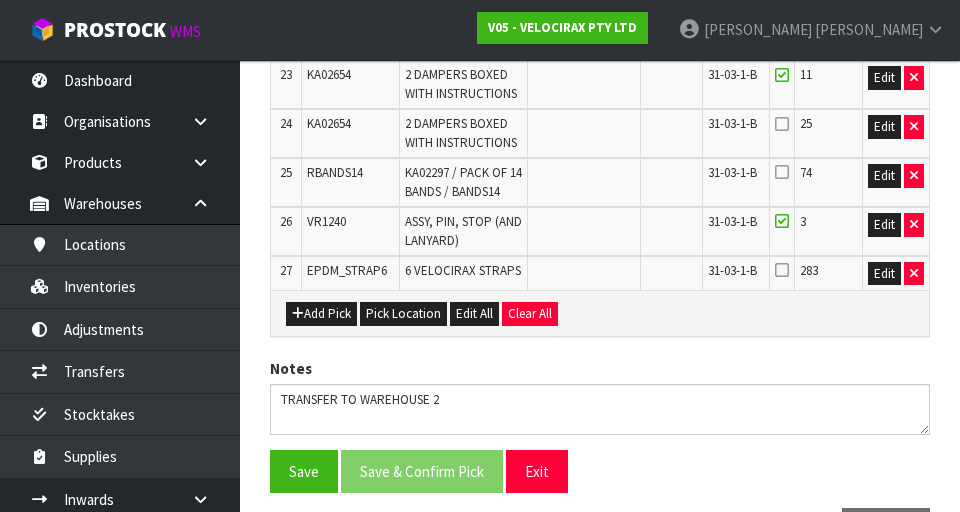 scroll, scrollTop: 1924, scrollLeft: 0, axis: vertical 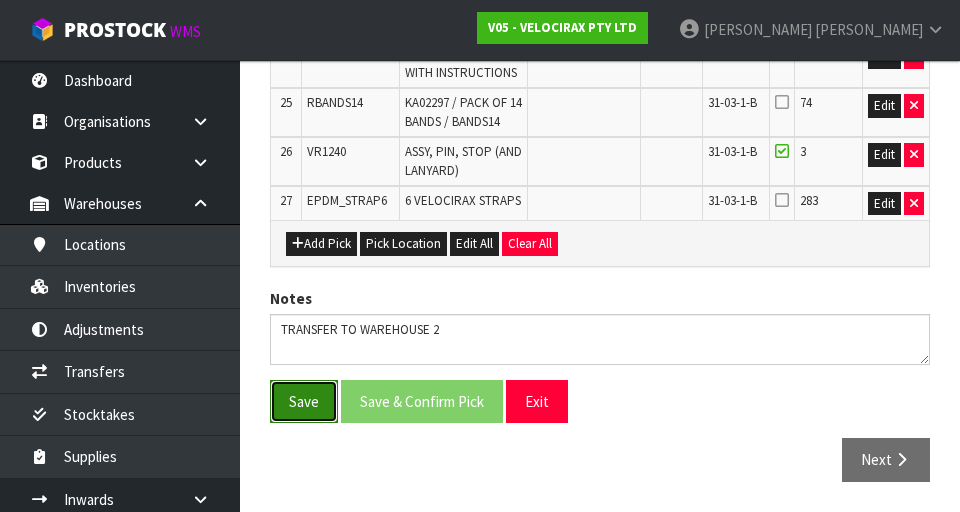 click on "Save" at bounding box center (304, 401) 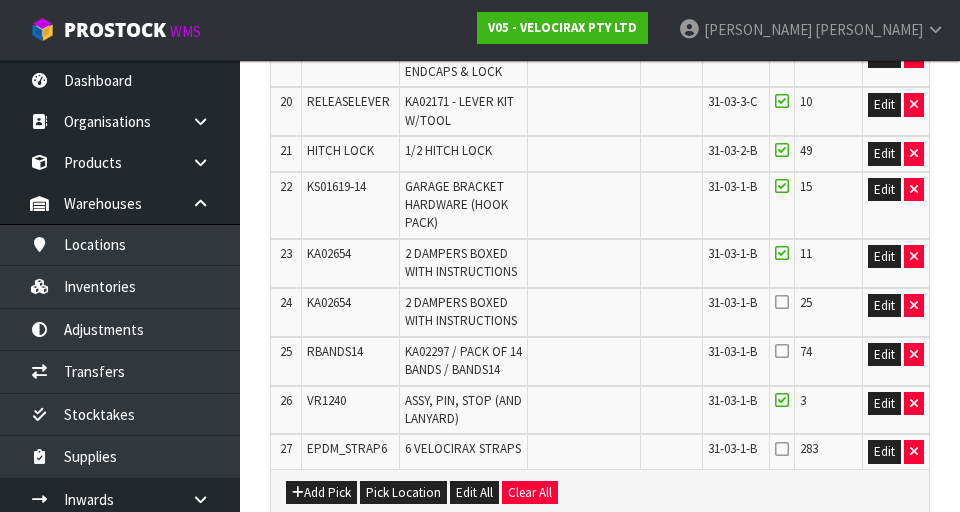 scroll, scrollTop: 1744, scrollLeft: 0, axis: vertical 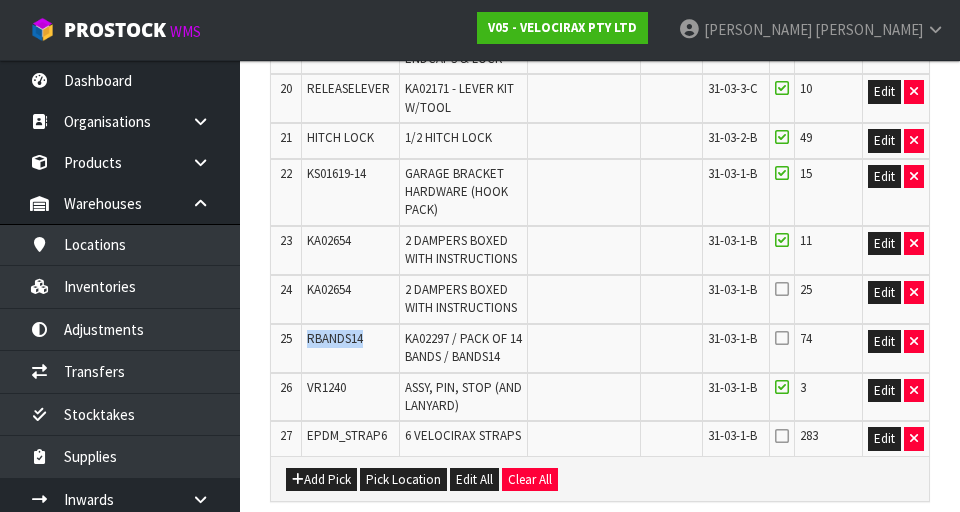 copy on "RBANDS14" 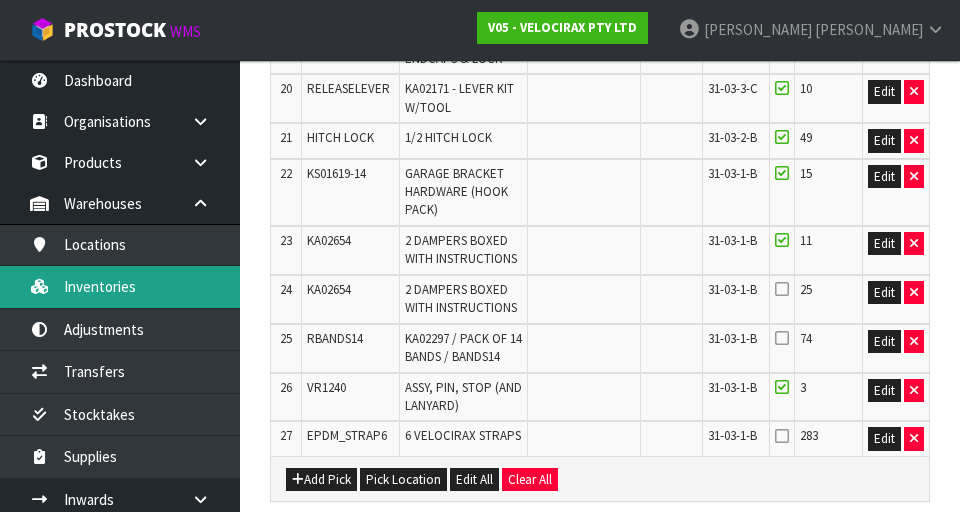 click on "Inventories" at bounding box center (120, 286) 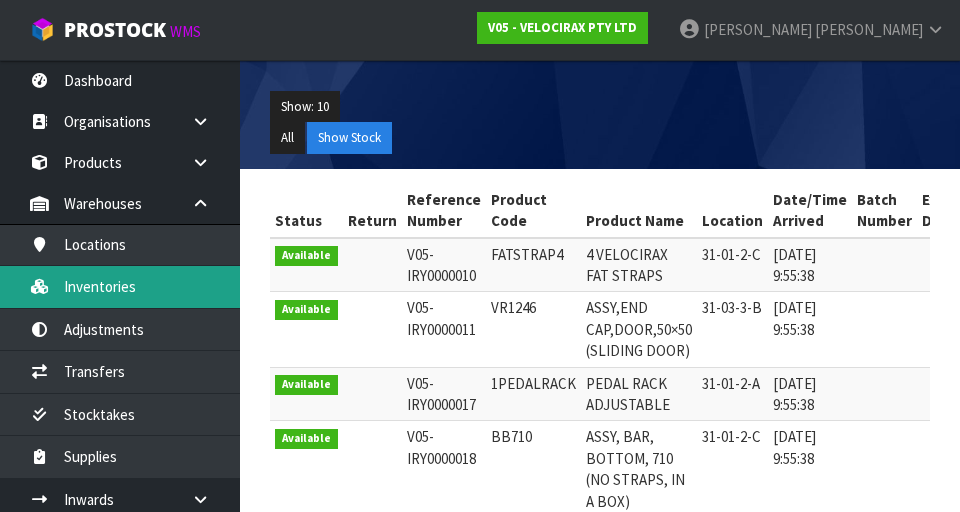 scroll, scrollTop: 0, scrollLeft: 0, axis: both 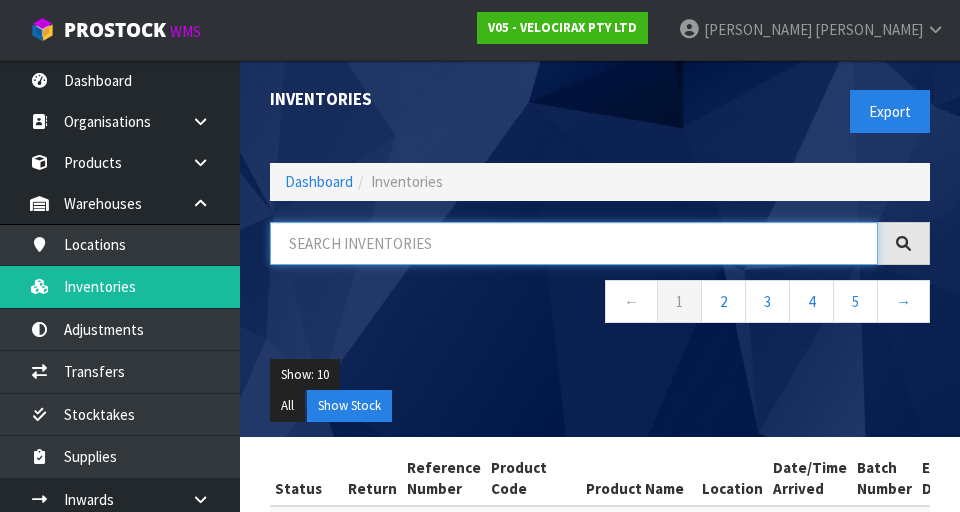 paste on "RBANDS14" 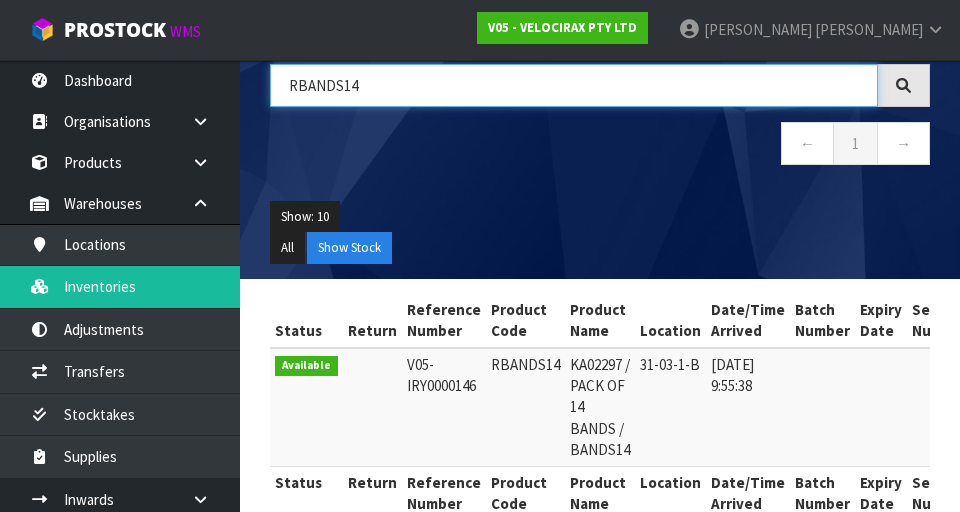 scroll, scrollTop: 202, scrollLeft: 0, axis: vertical 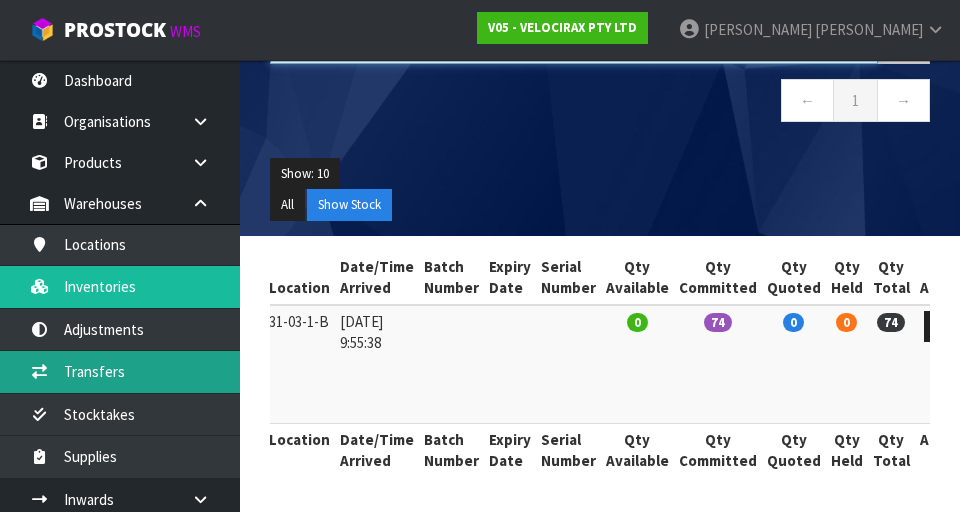type on "RBANDS14" 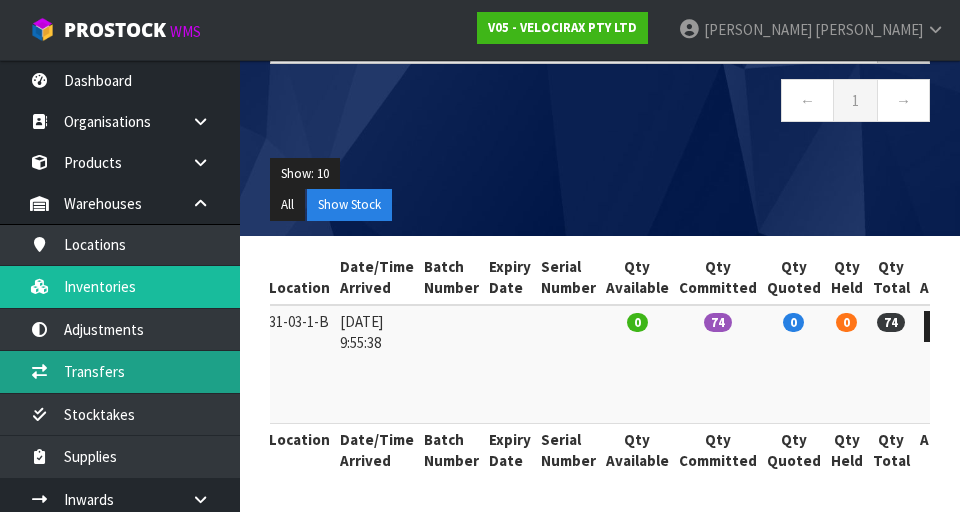 click on "Transfers" at bounding box center [120, 371] 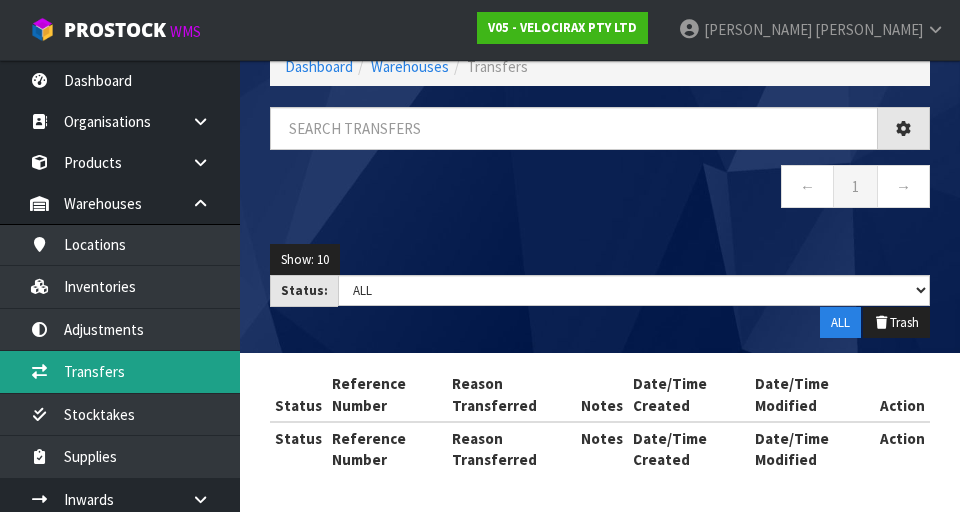 scroll, scrollTop: 202, scrollLeft: 0, axis: vertical 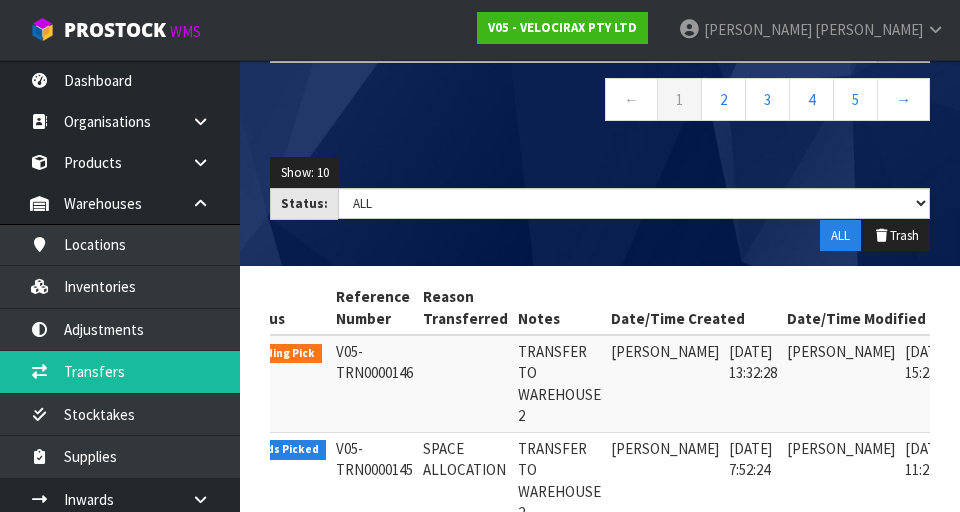 click at bounding box center [985, 357] 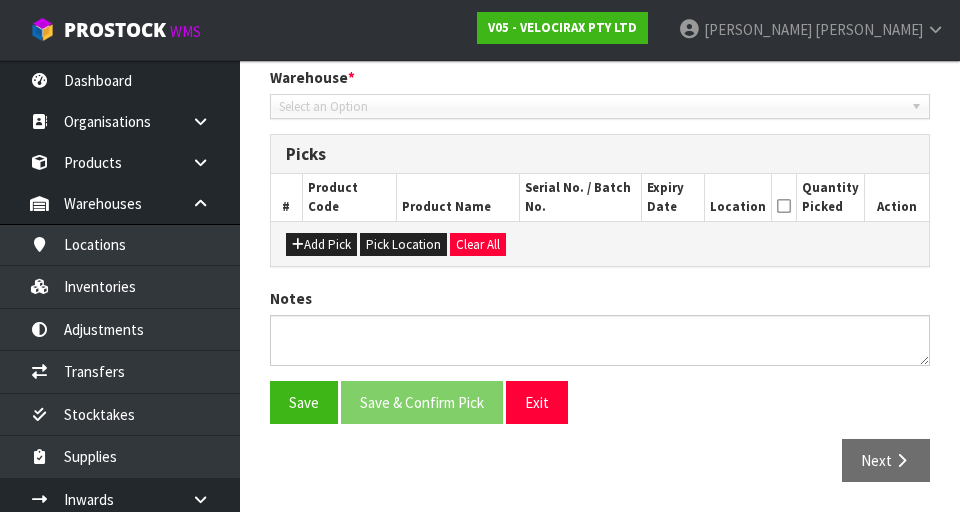 type on "[DATE]" 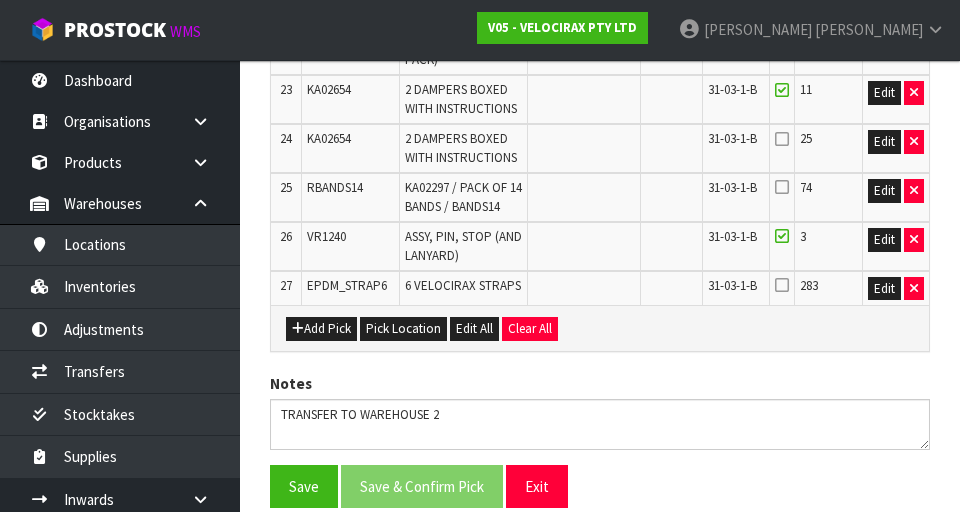scroll, scrollTop: 1820, scrollLeft: 0, axis: vertical 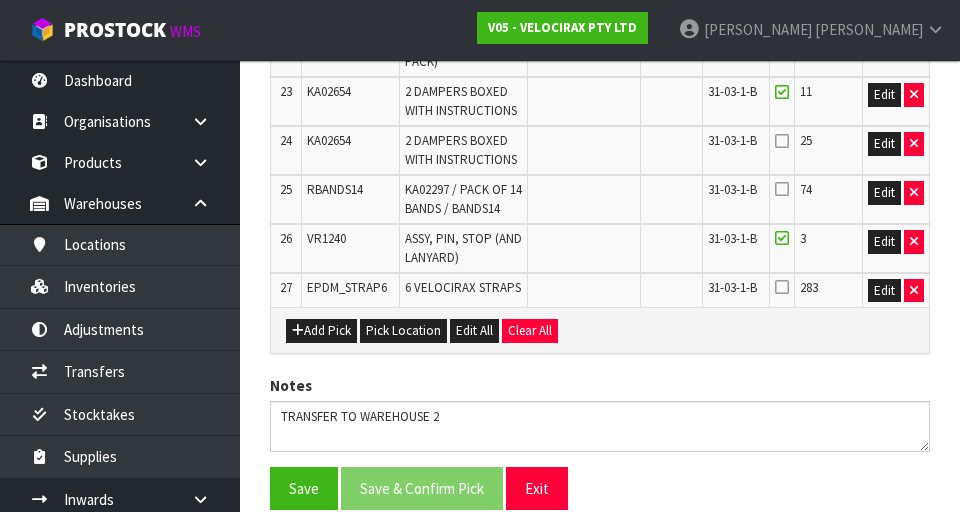 click at bounding box center [782, 189] 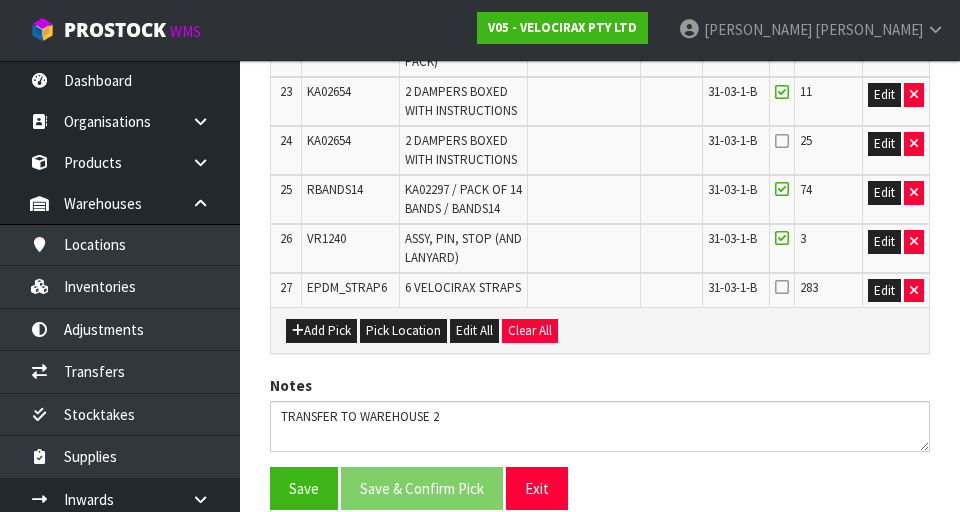 click at bounding box center (782, 189) 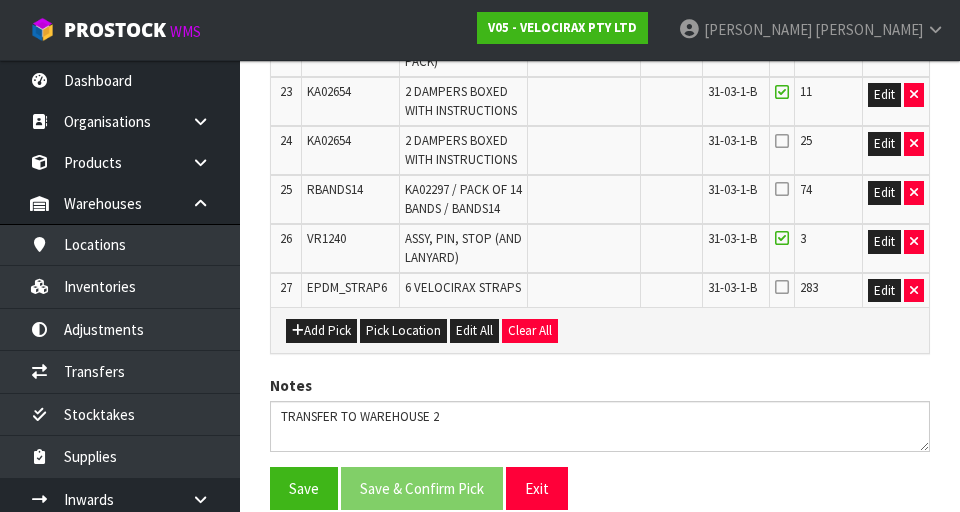 click at bounding box center (782, 141) 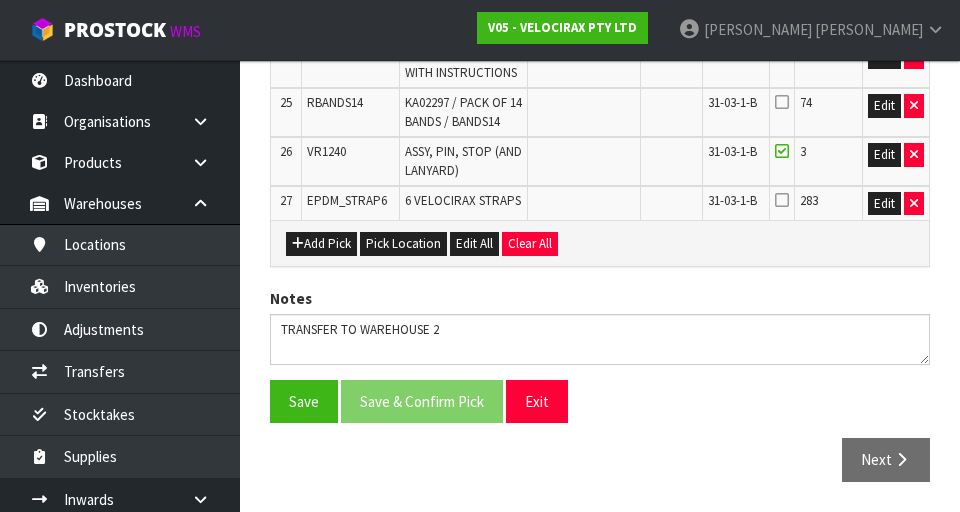 scroll, scrollTop: 1914, scrollLeft: 0, axis: vertical 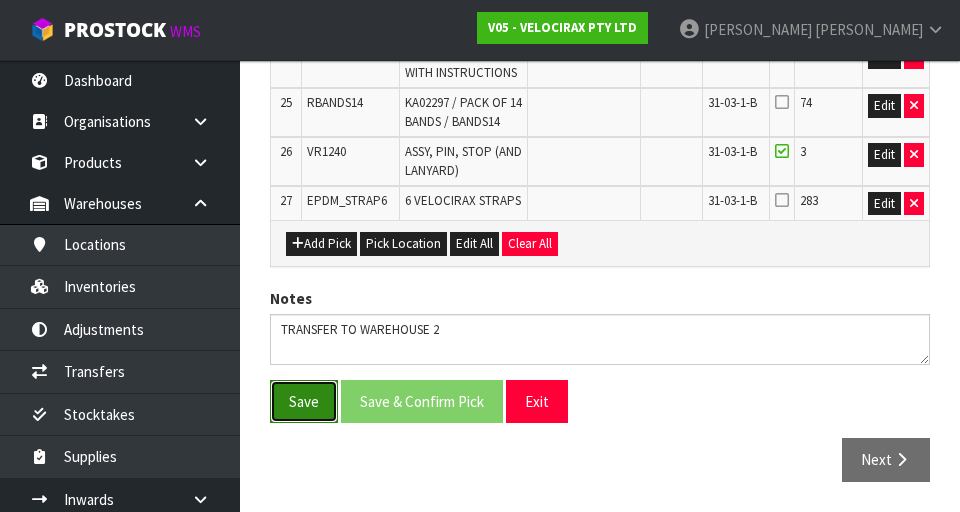 click on "Save" at bounding box center [304, 401] 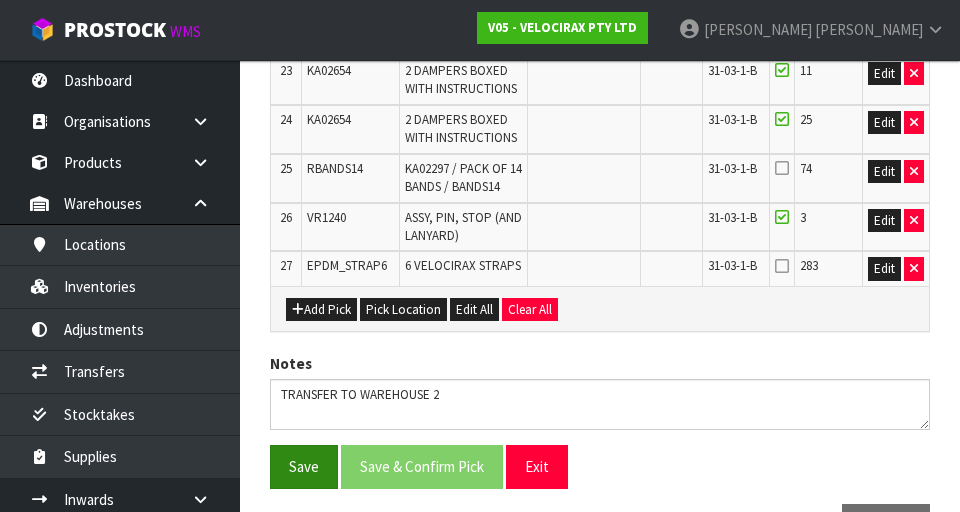 scroll, scrollTop: 0, scrollLeft: 0, axis: both 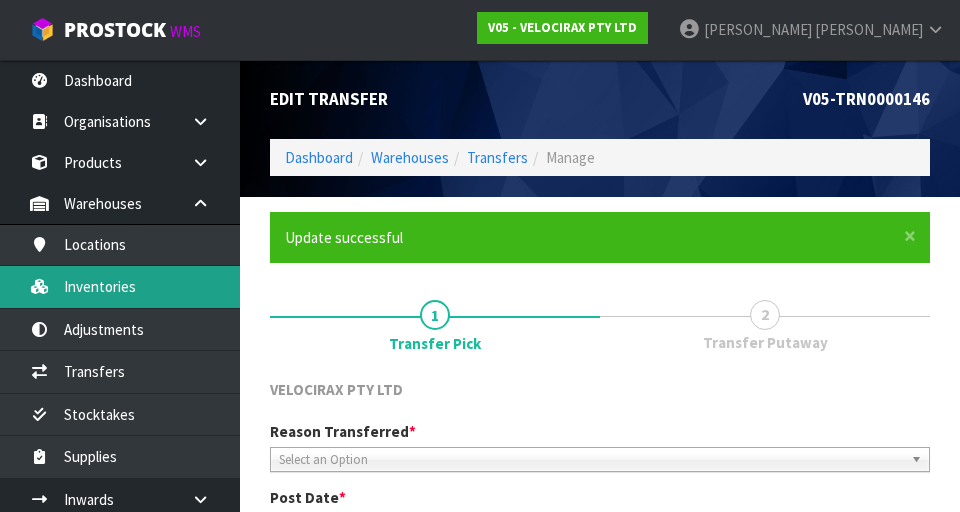 click on "Inventories" at bounding box center [120, 286] 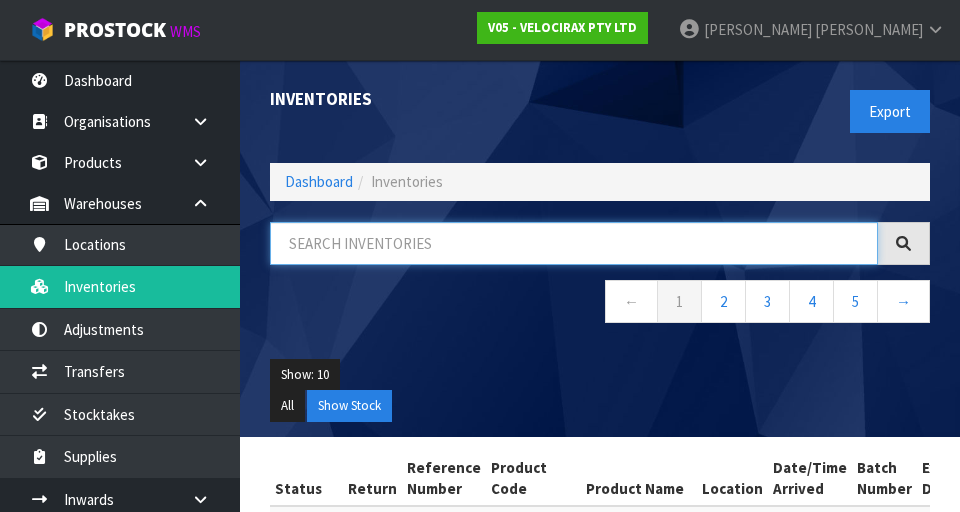 click at bounding box center [574, 243] 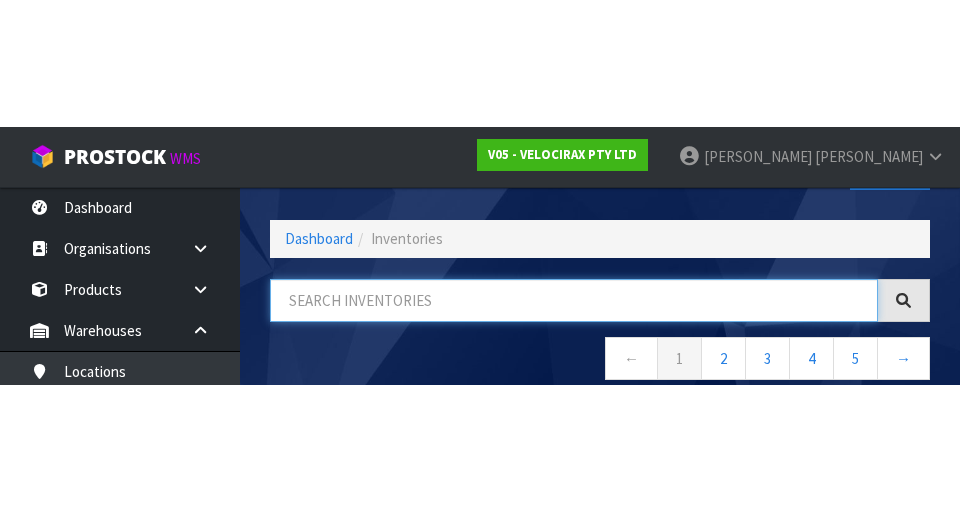 scroll, scrollTop: 114, scrollLeft: 0, axis: vertical 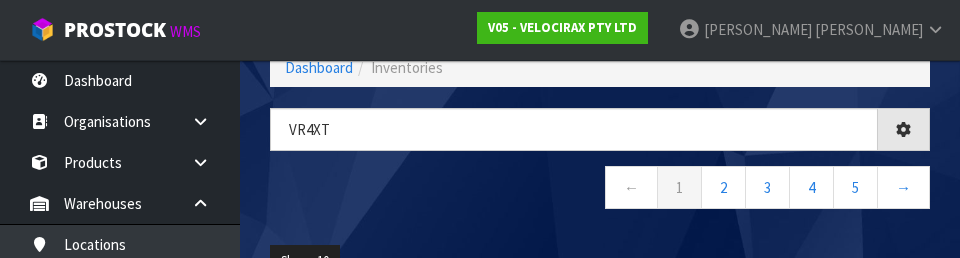 click on "←
1 2 3 4 5
→" at bounding box center (600, 190) 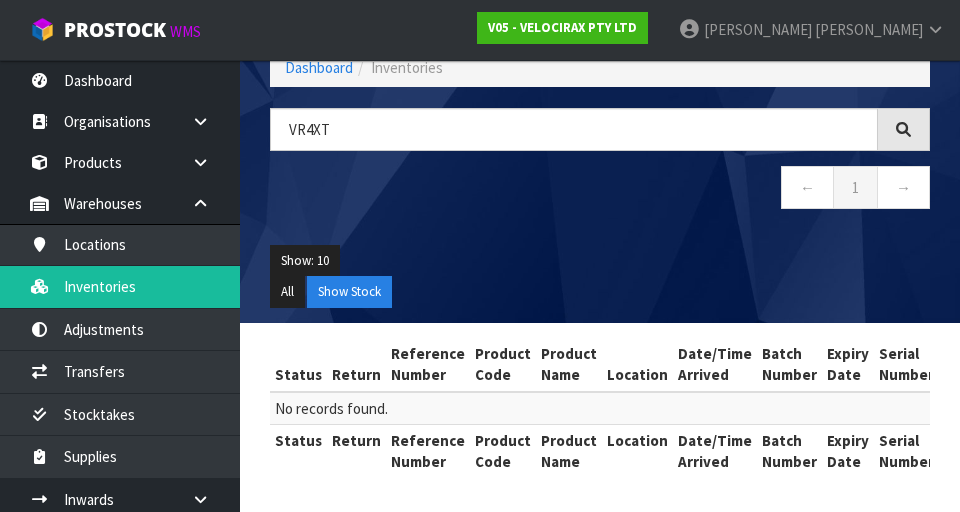 scroll, scrollTop: 116, scrollLeft: 0, axis: vertical 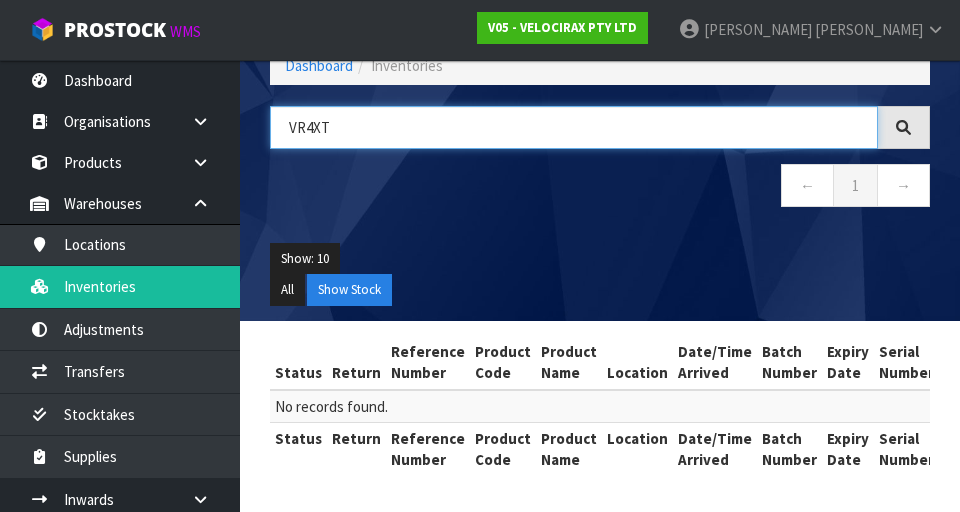 click on "VR4XT" at bounding box center (574, 127) 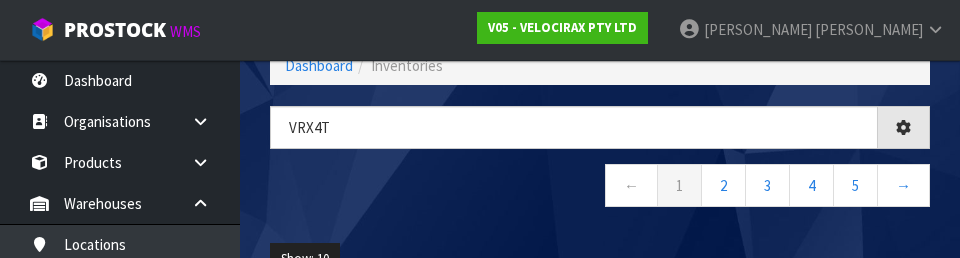 click on "←
1 2 3 4 5
→" at bounding box center [600, 188] 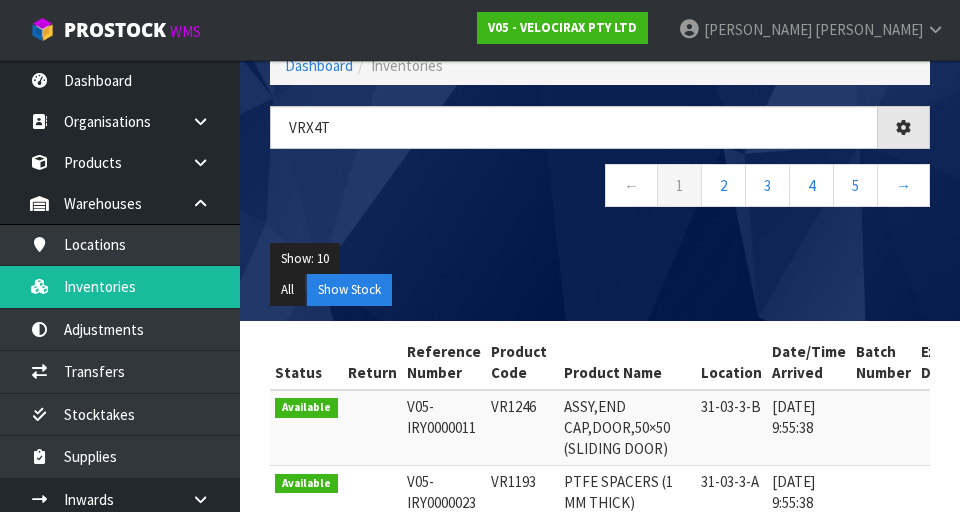 type on "VRX4T" 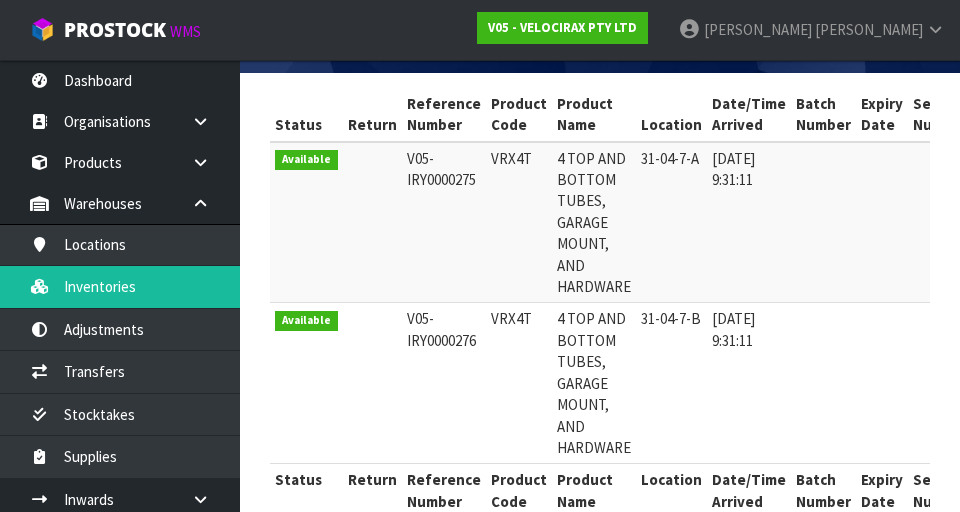 scroll, scrollTop: 379, scrollLeft: 0, axis: vertical 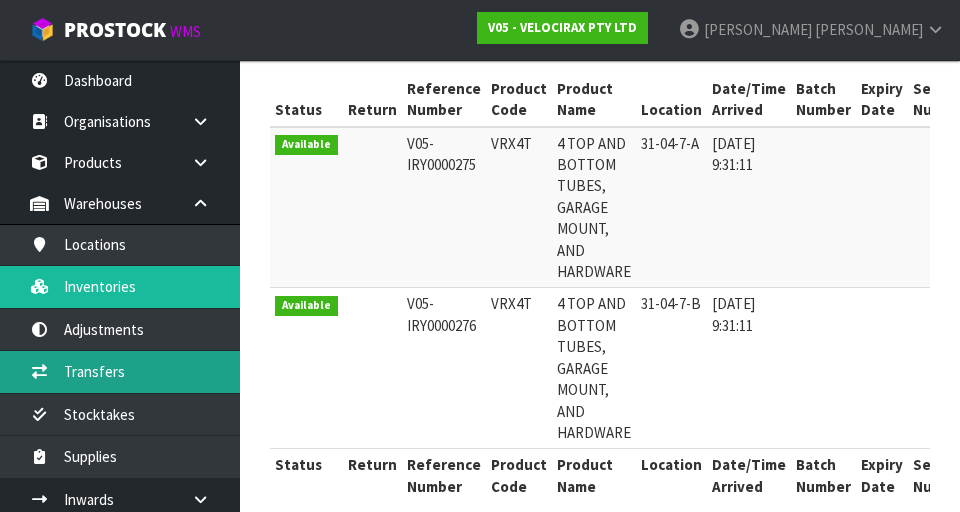 click on "Transfers" at bounding box center (120, 371) 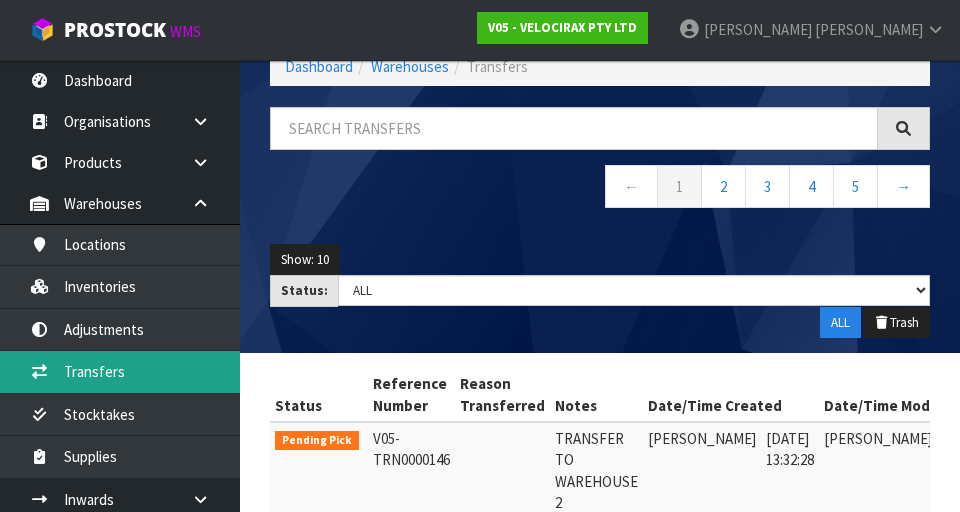 scroll, scrollTop: 379, scrollLeft: 0, axis: vertical 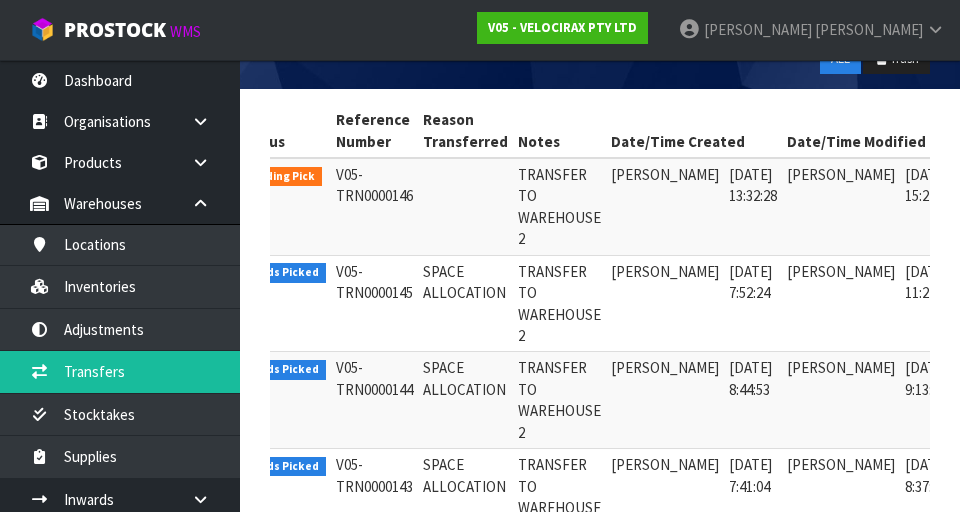 click at bounding box center [985, 180] 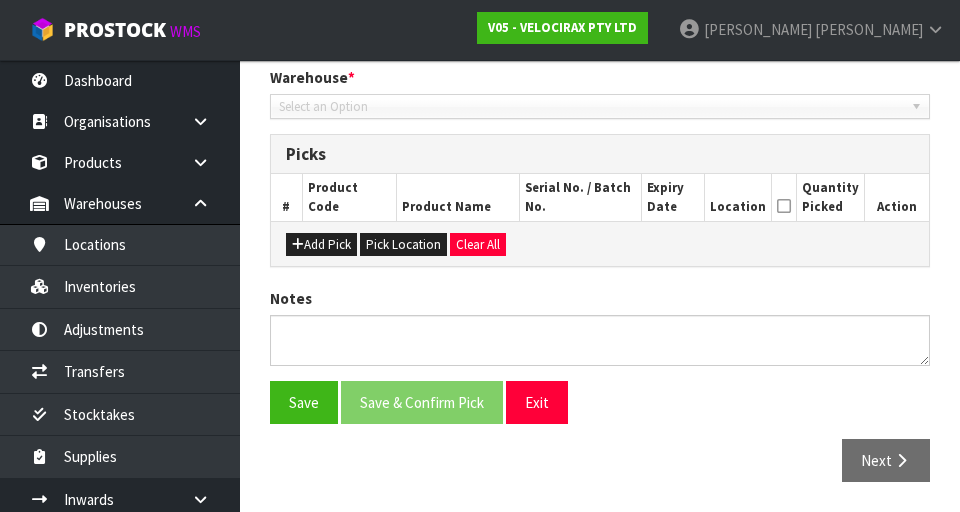 type on "[DATE]" 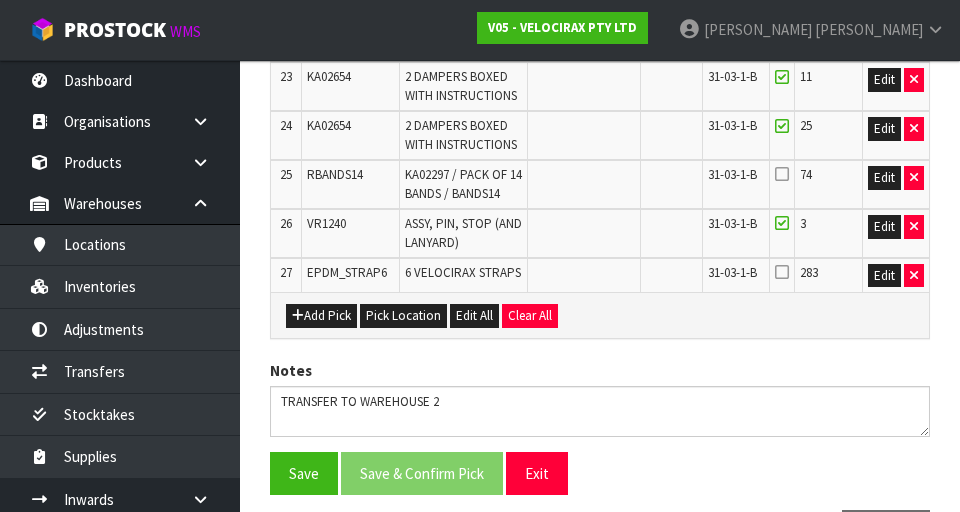 scroll, scrollTop: 1834, scrollLeft: 0, axis: vertical 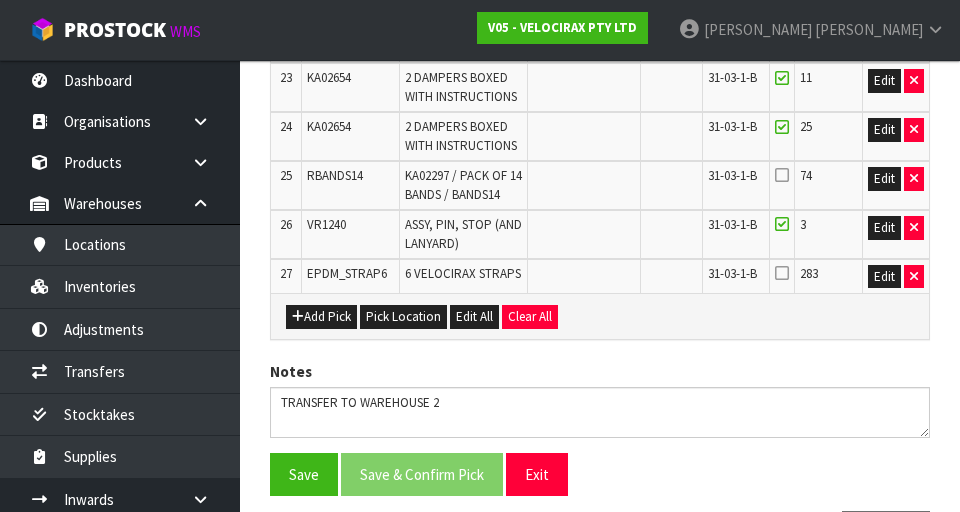 click at bounding box center [782, 273] 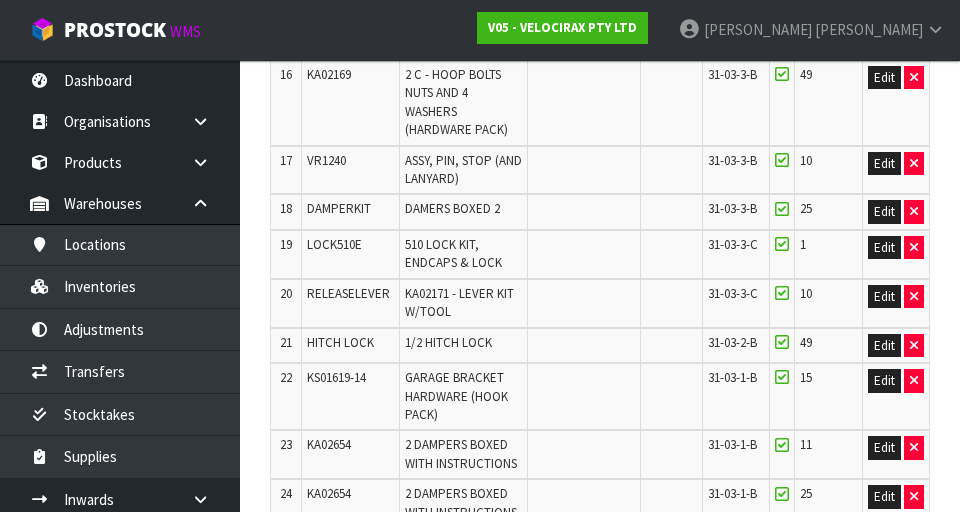 scroll, scrollTop: 1924, scrollLeft: 0, axis: vertical 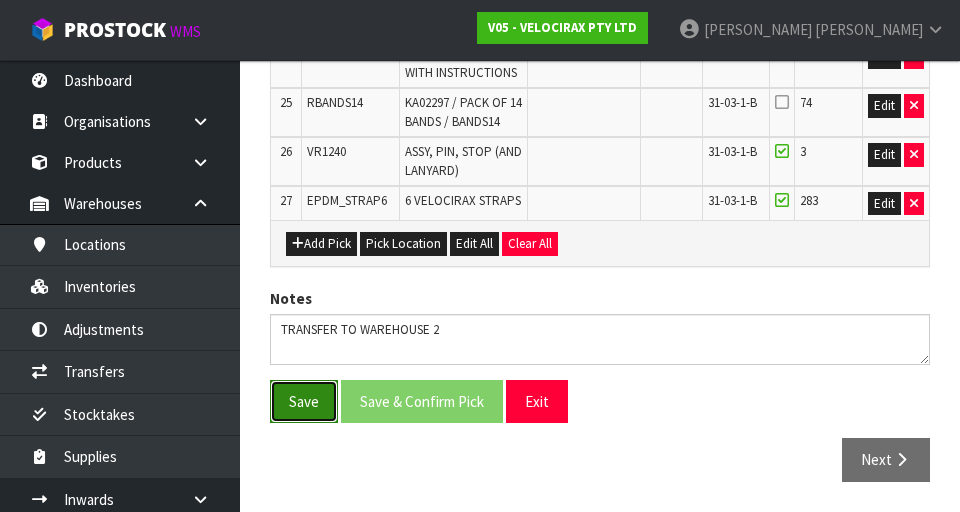 click on "Save" at bounding box center (304, 401) 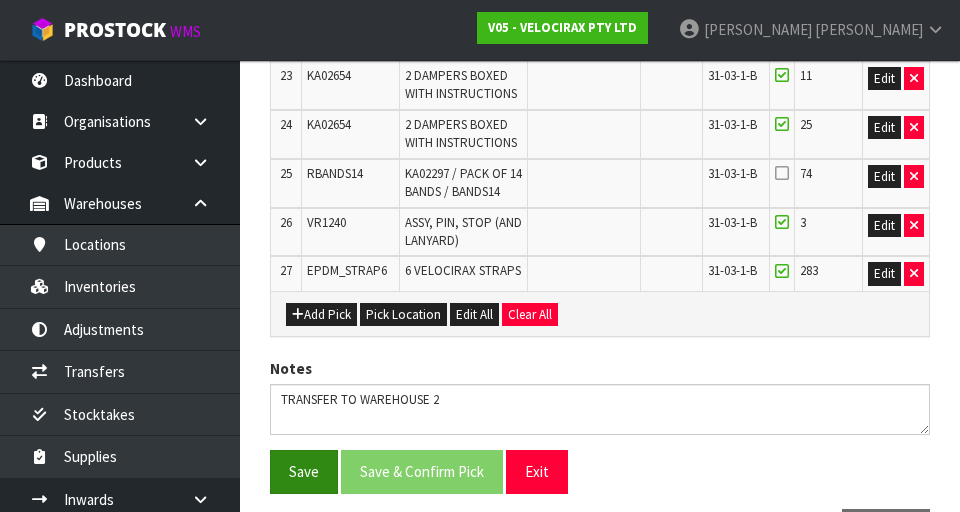 scroll, scrollTop: 1875, scrollLeft: 0, axis: vertical 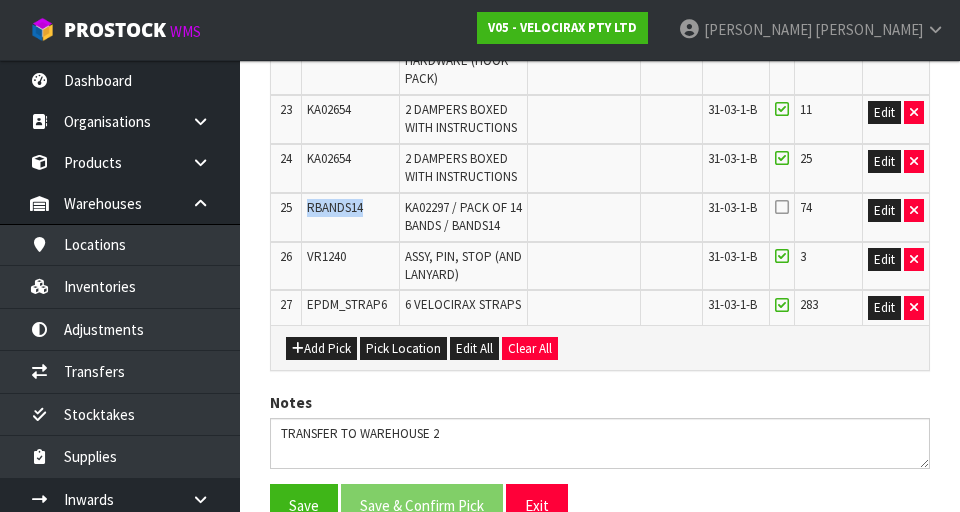 copy on "RBANDS14" 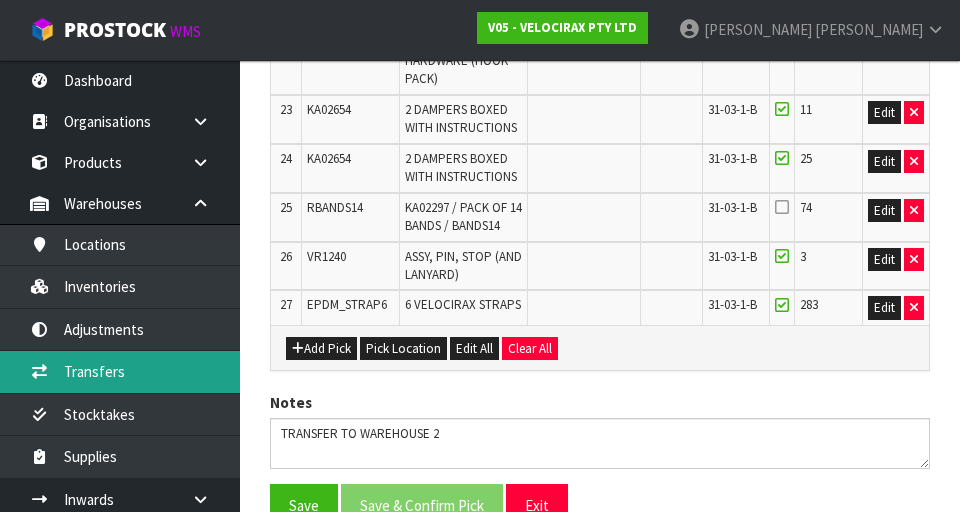 click on "Transfers" at bounding box center [120, 371] 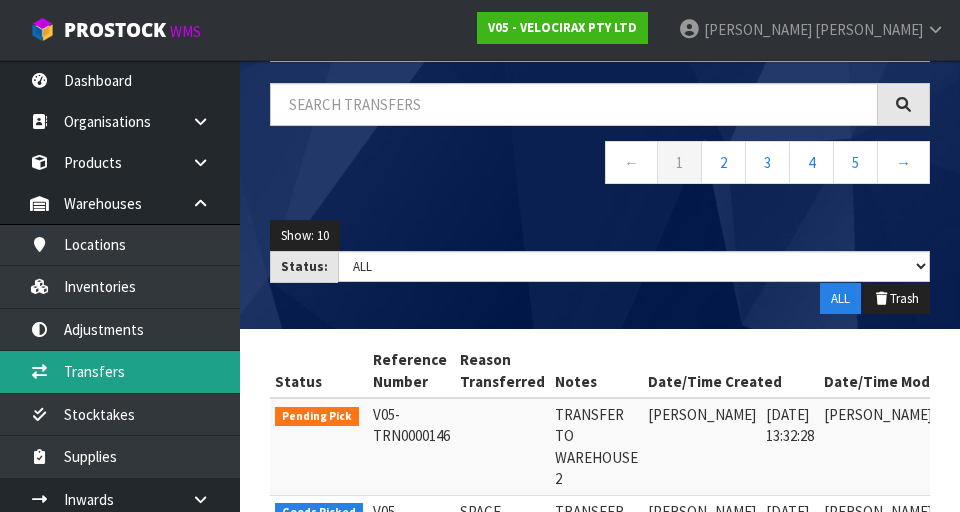 scroll, scrollTop: 0, scrollLeft: 0, axis: both 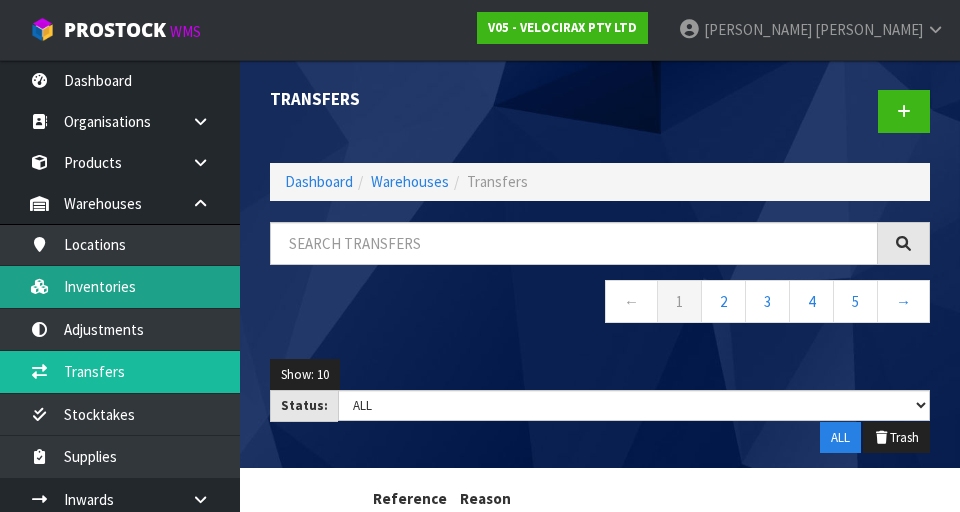 click on "Inventories" at bounding box center [120, 286] 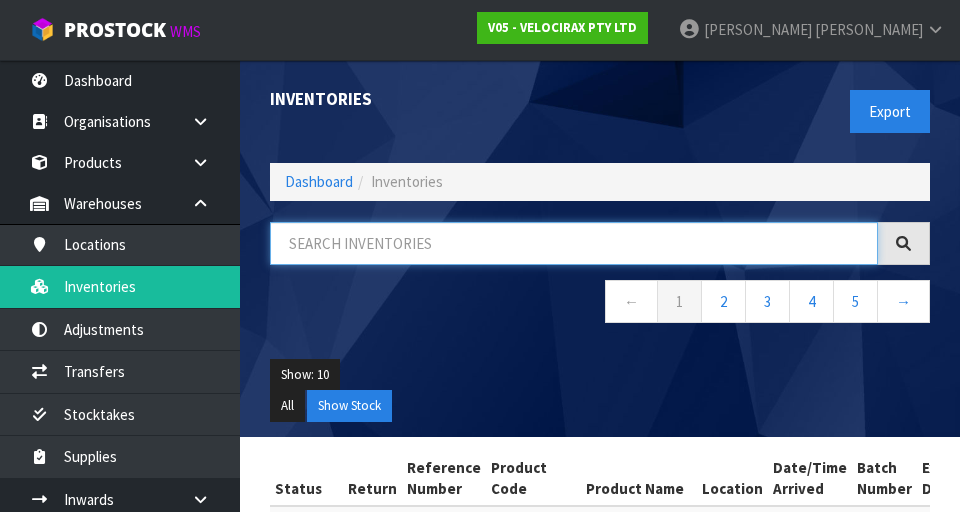 paste on "RBANDS14" 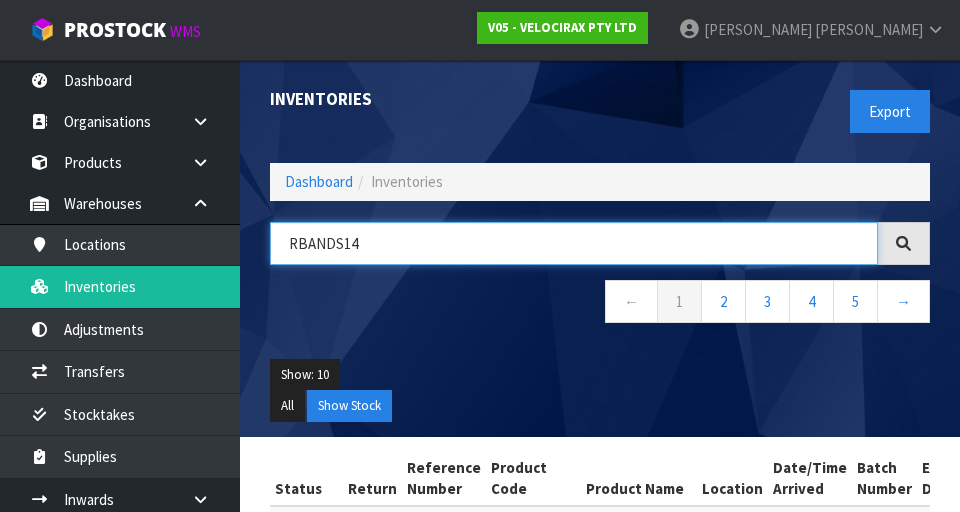 type on "RBANDS14" 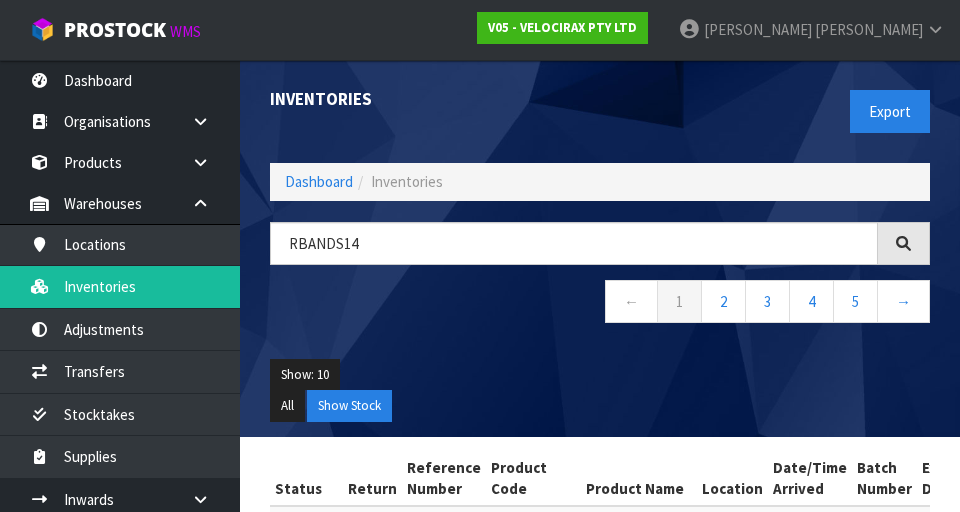click on "Show: 10
5
10
25
50
All
Show Stock" at bounding box center (600, 390) 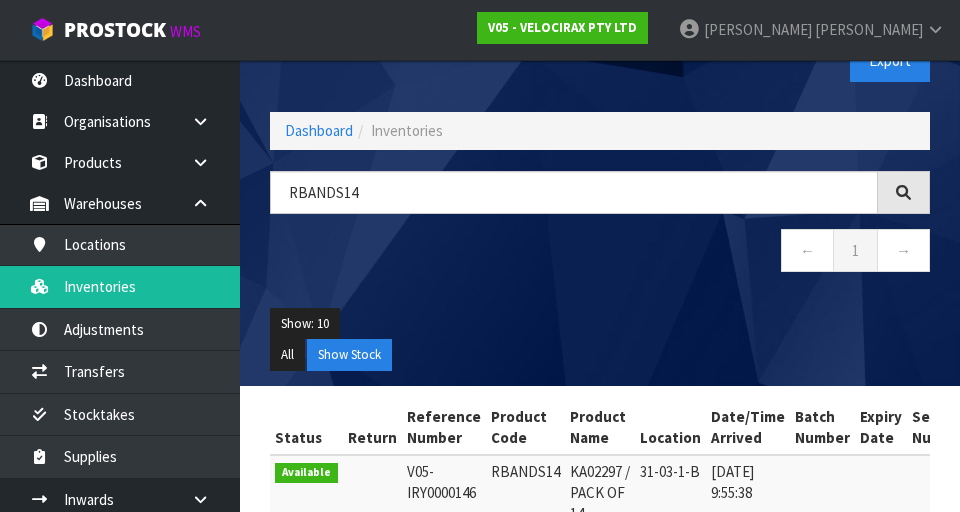 scroll, scrollTop: 202, scrollLeft: 0, axis: vertical 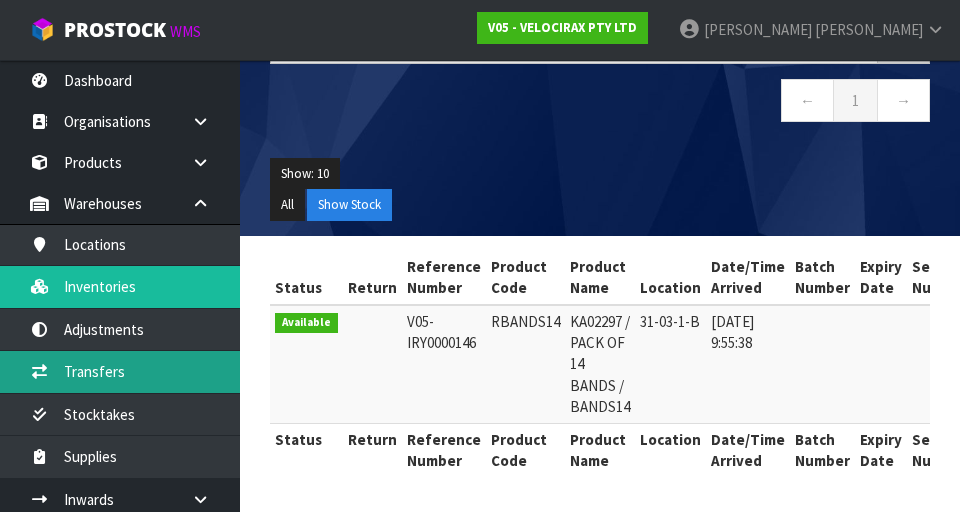 click on "Transfers" at bounding box center (120, 371) 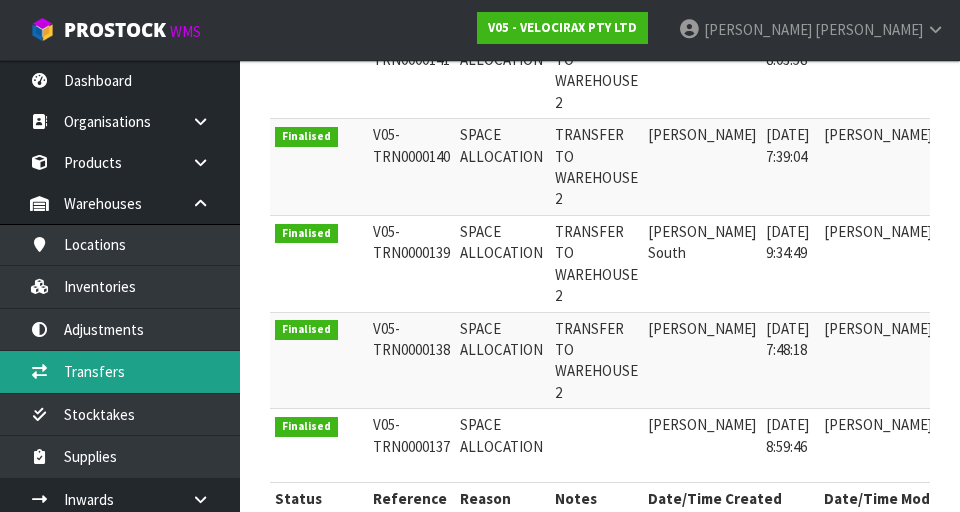 scroll, scrollTop: 930, scrollLeft: 0, axis: vertical 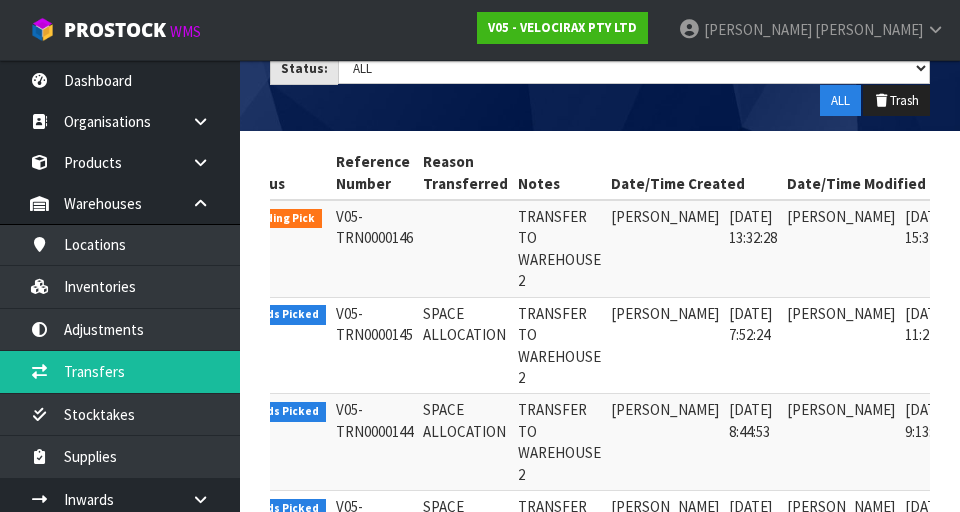 click at bounding box center (985, 222) 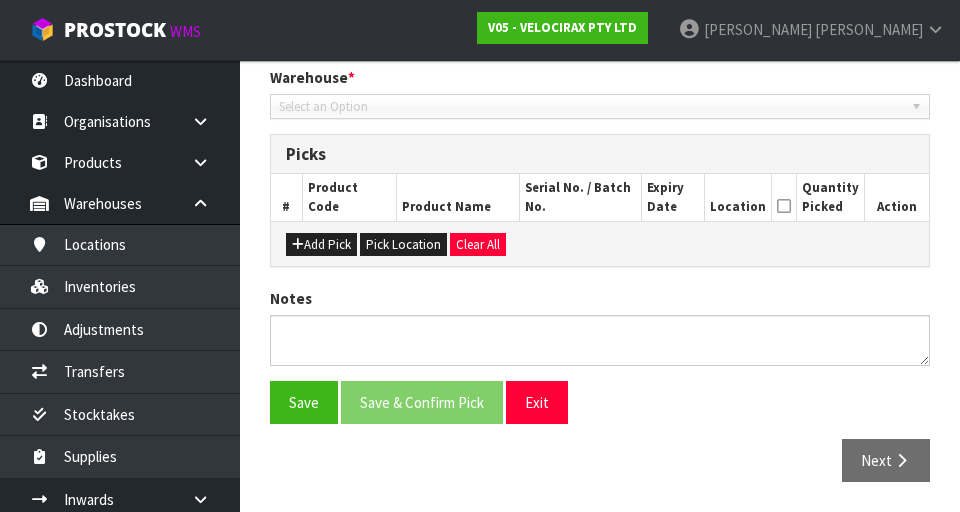 type on "[DATE]" 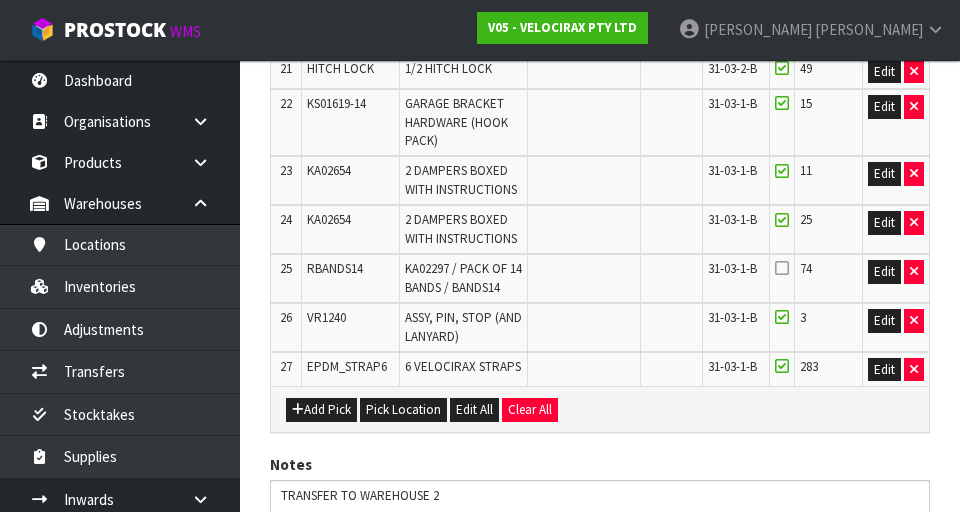 click at bounding box center [782, 268] 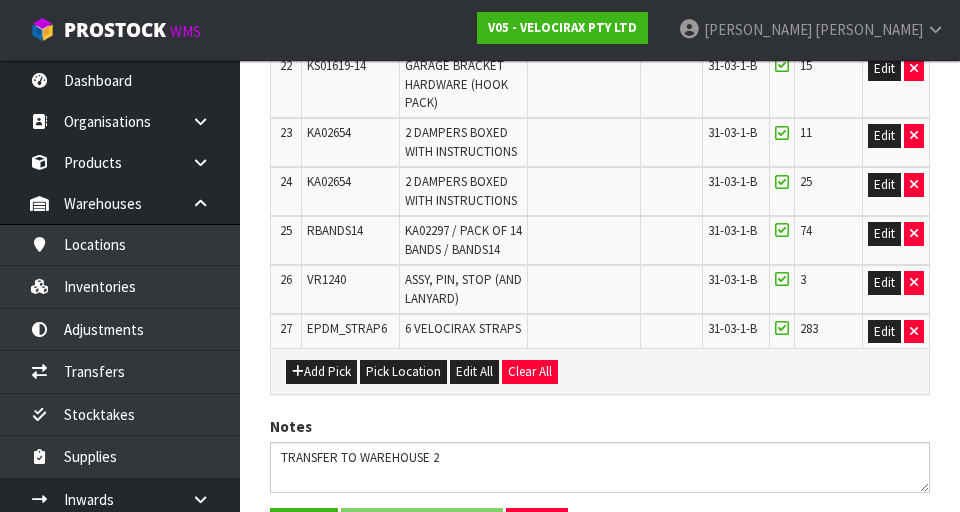 scroll, scrollTop: 1924, scrollLeft: 0, axis: vertical 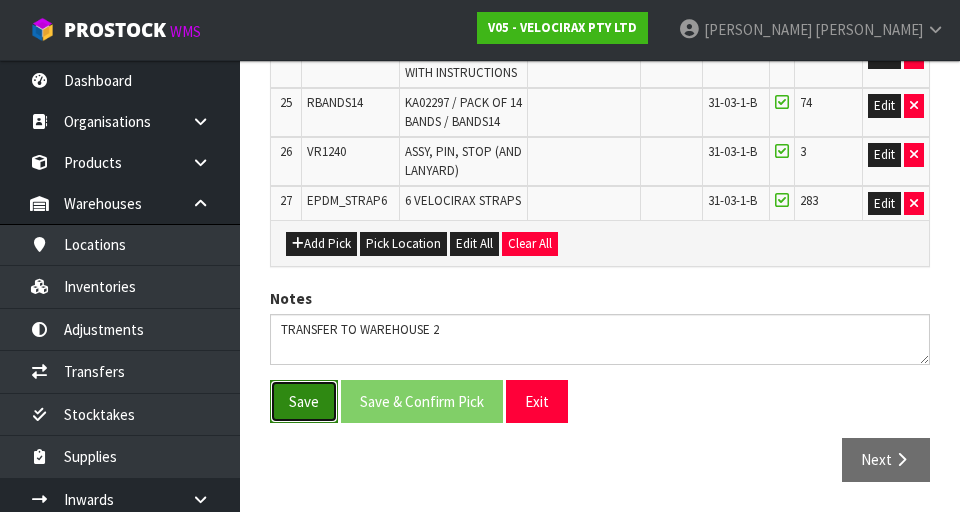 click on "Save" at bounding box center (304, 401) 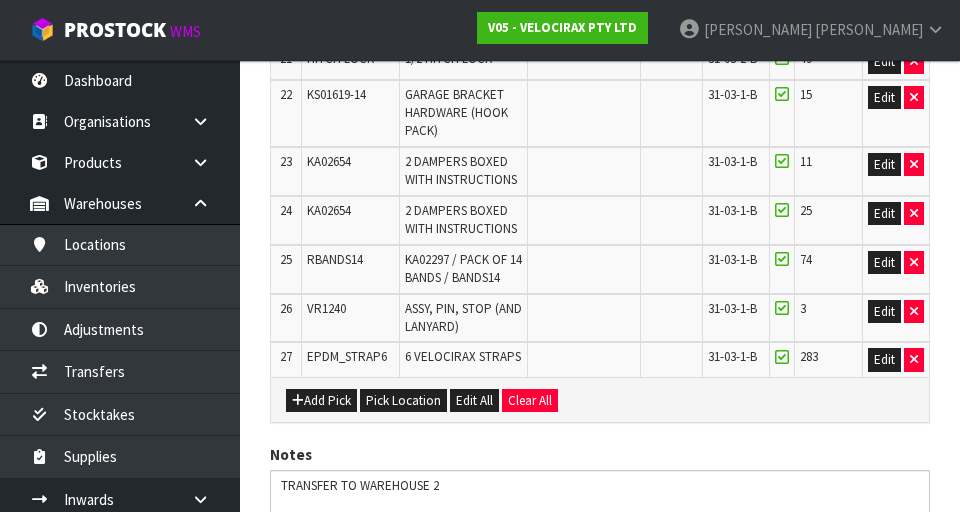 scroll, scrollTop: 1996, scrollLeft: 0, axis: vertical 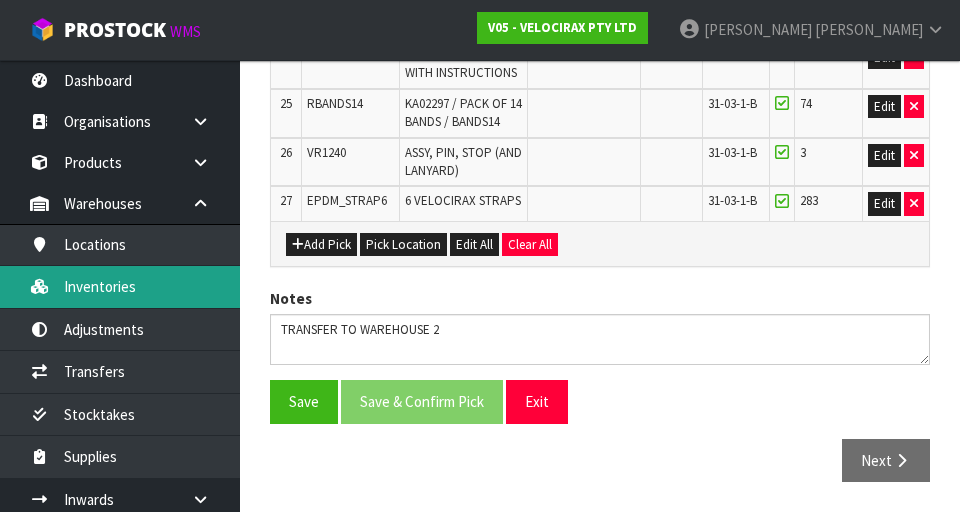 click on "Inventories" at bounding box center (120, 286) 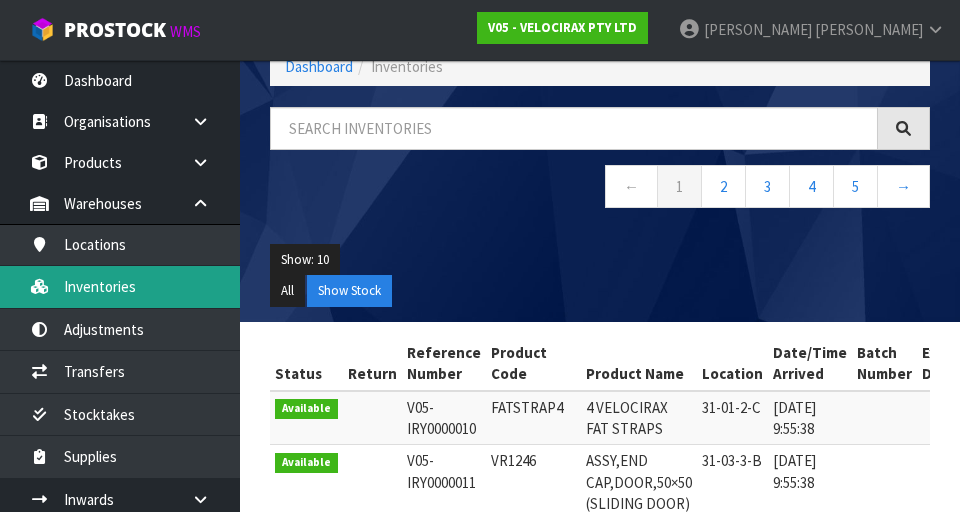 scroll, scrollTop: 0, scrollLeft: 0, axis: both 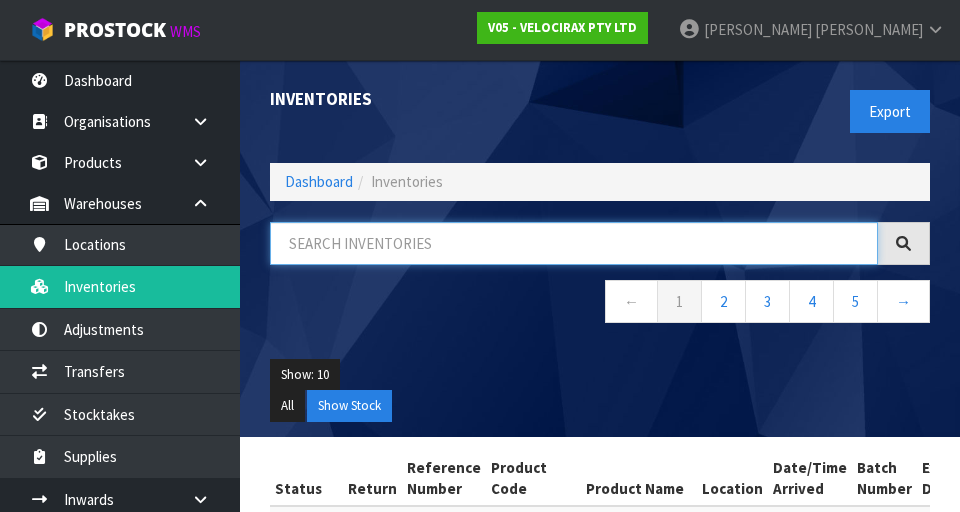 click at bounding box center (574, 243) 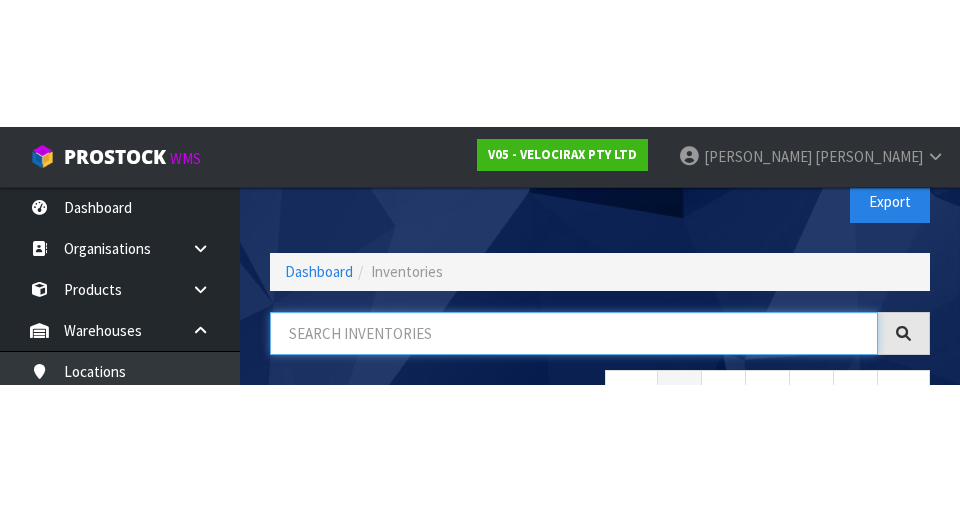scroll, scrollTop: 114, scrollLeft: 0, axis: vertical 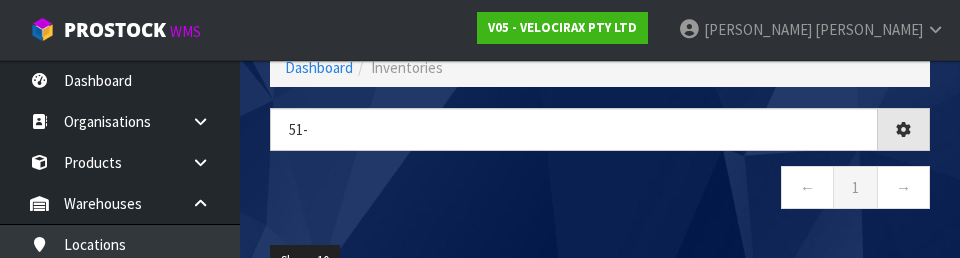 click on "←
1
→" at bounding box center [600, 190] 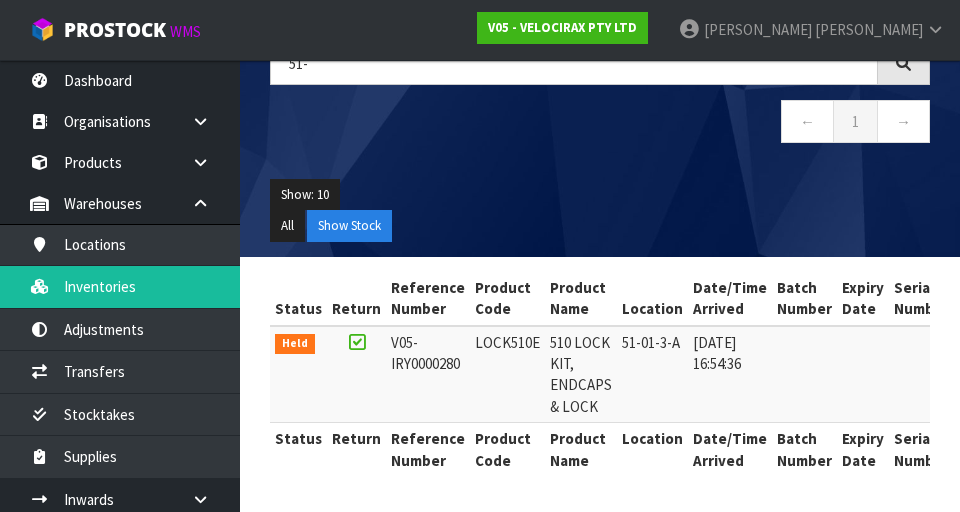 scroll, scrollTop: 179, scrollLeft: 0, axis: vertical 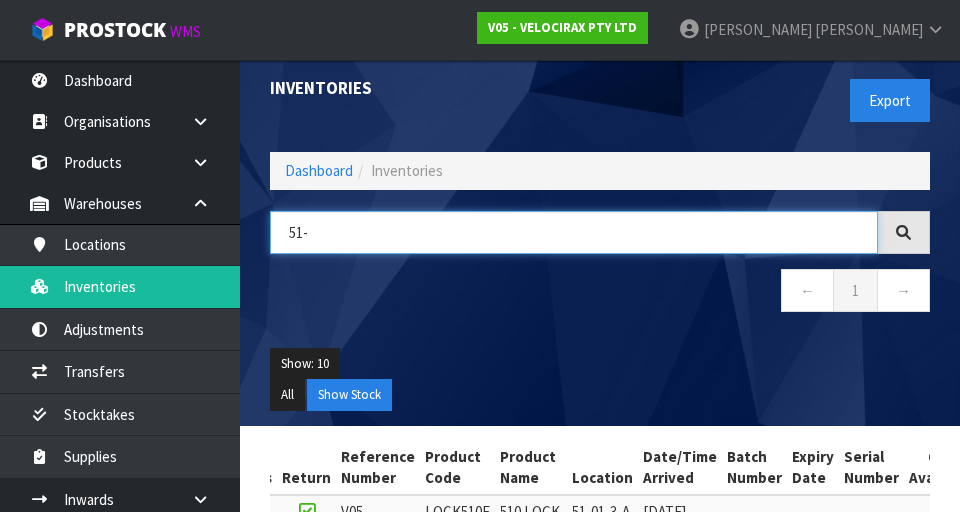 click on "51-" at bounding box center (574, 232) 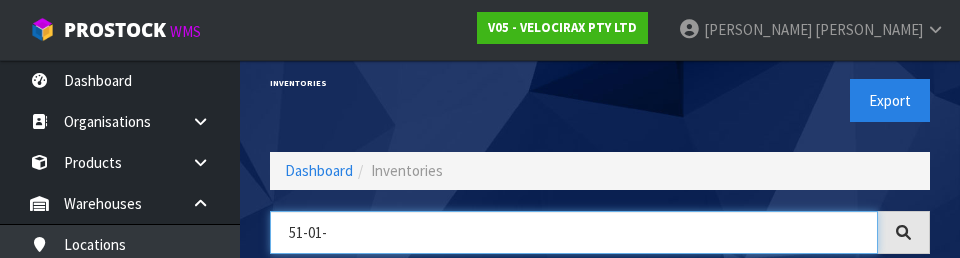type on "51-01-" 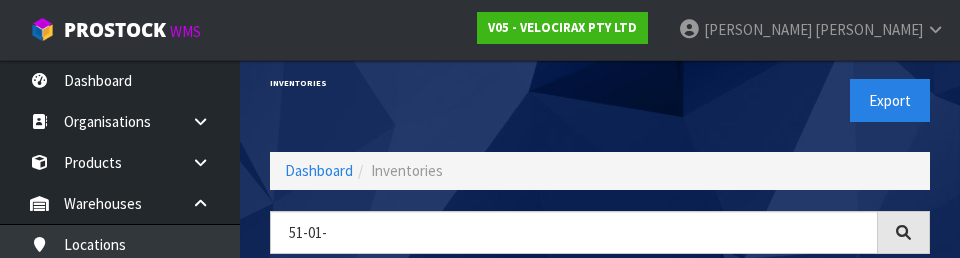 click on "Export" at bounding box center (772, 100) 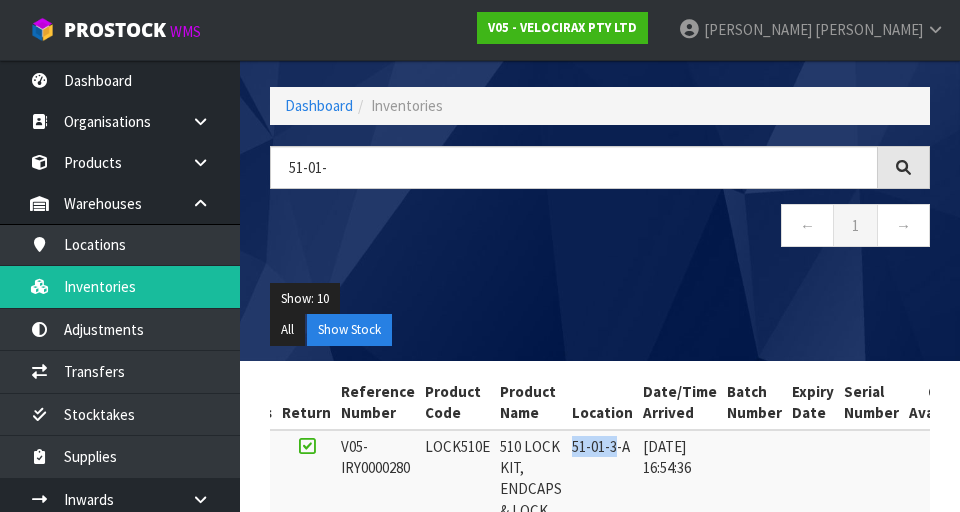 scroll, scrollTop: 99, scrollLeft: 0, axis: vertical 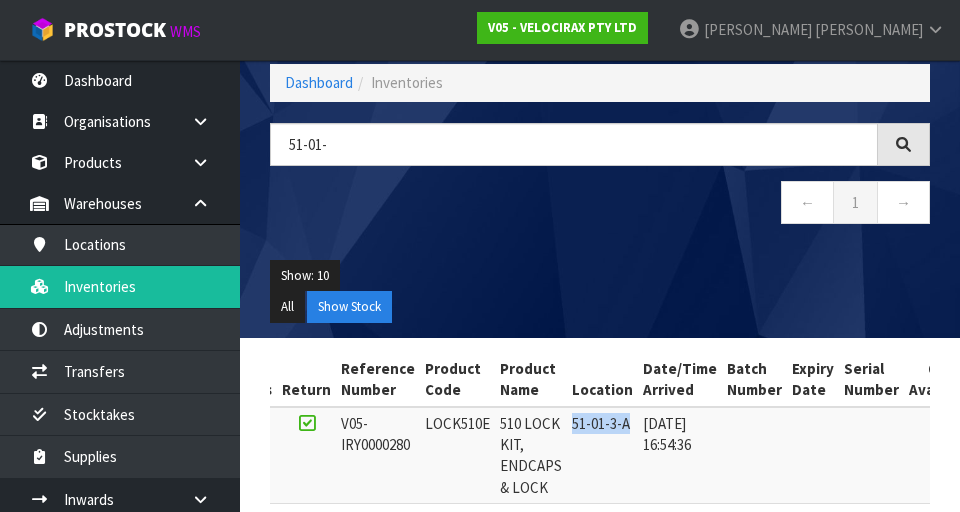 copy on "51-01-3-A" 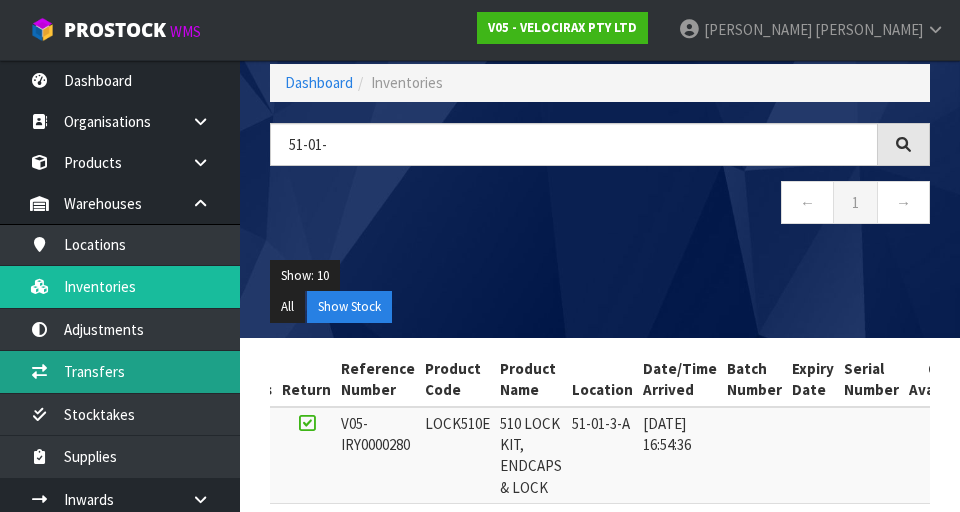click on "Transfers" at bounding box center (120, 371) 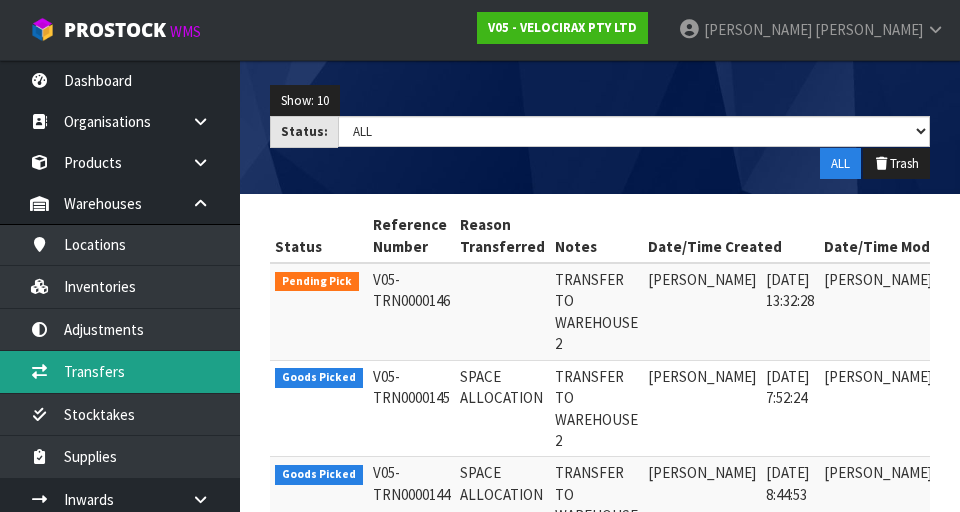 scroll, scrollTop: 279, scrollLeft: 0, axis: vertical 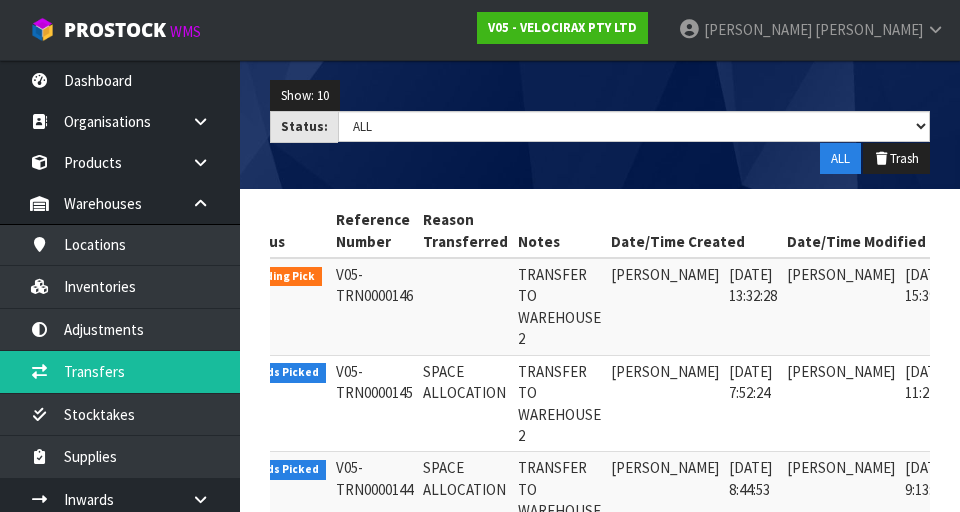 click at bounding box center [985, 280] 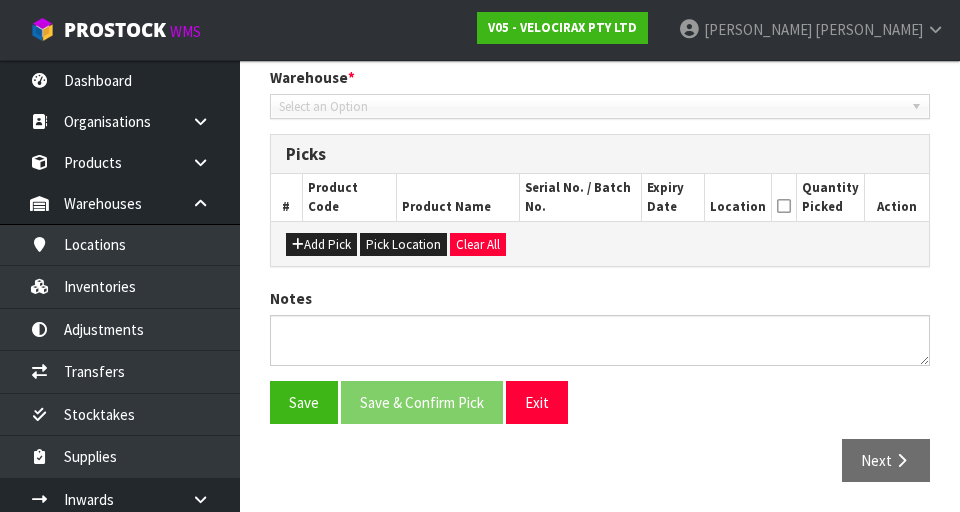 type on "[DATE]" 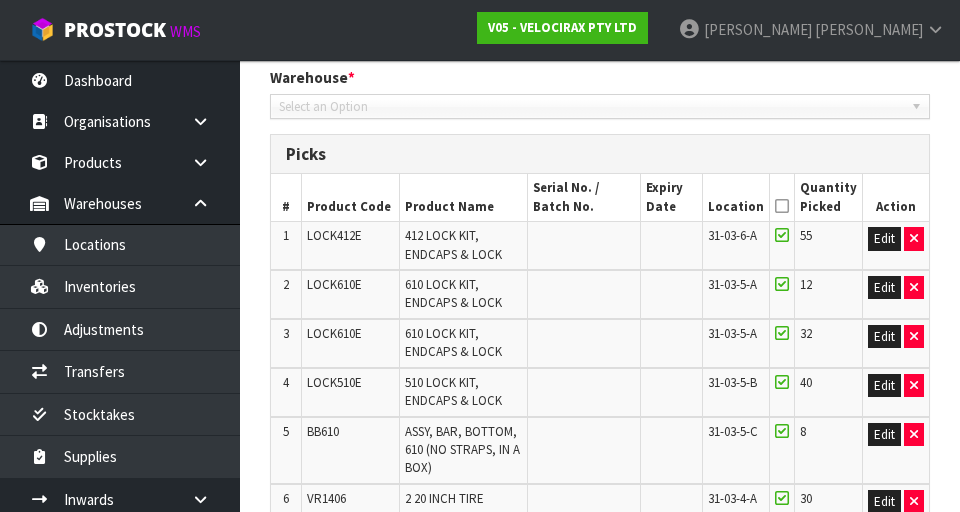 scroll, scrollTop: 1924, scrollLeft: 0, axis: vertical 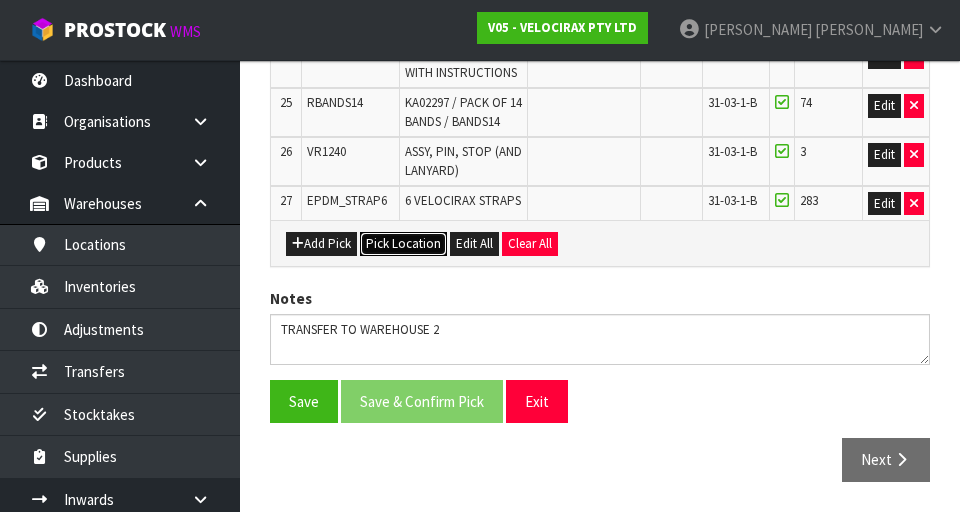click on "Pick Location" at bounding box center (403, 244) 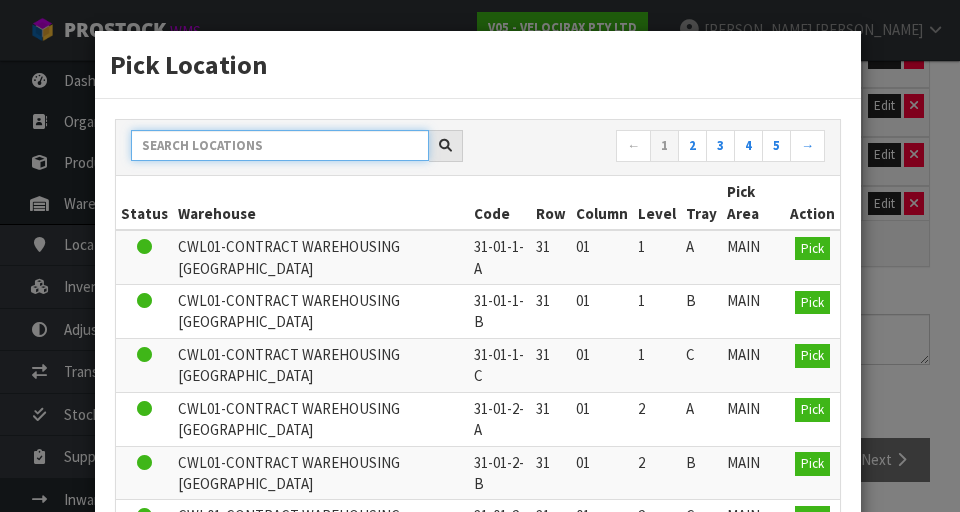 paste on "51-01-3-A" 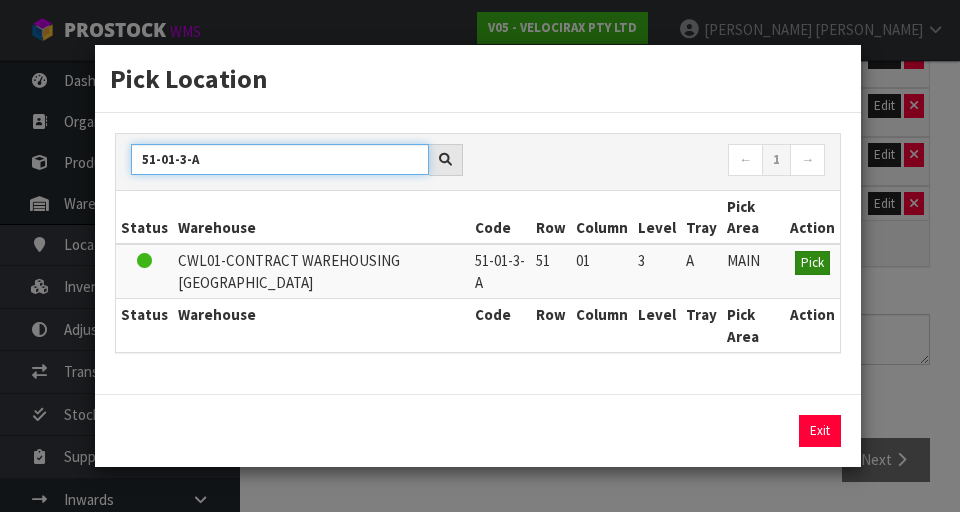type on "51-01-3-A" 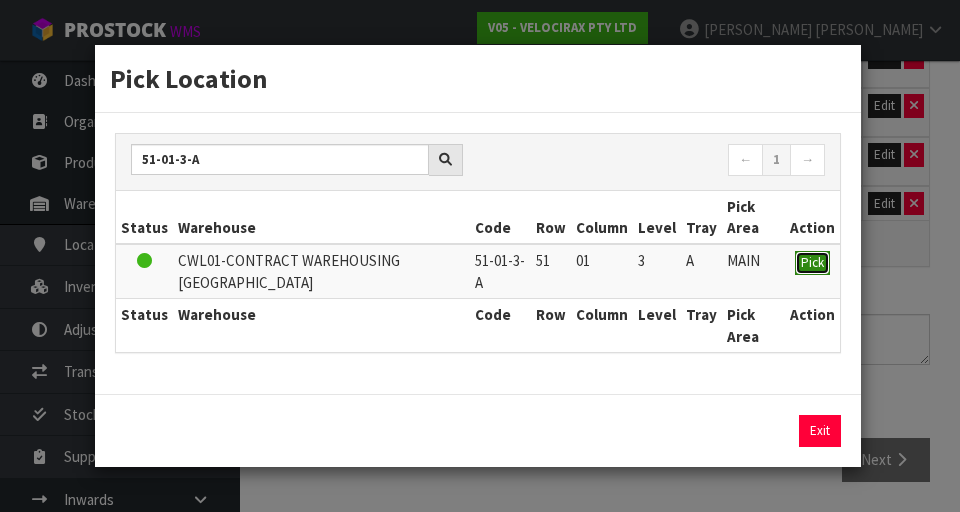 click on "Pick" at bounding box center [812, 263] 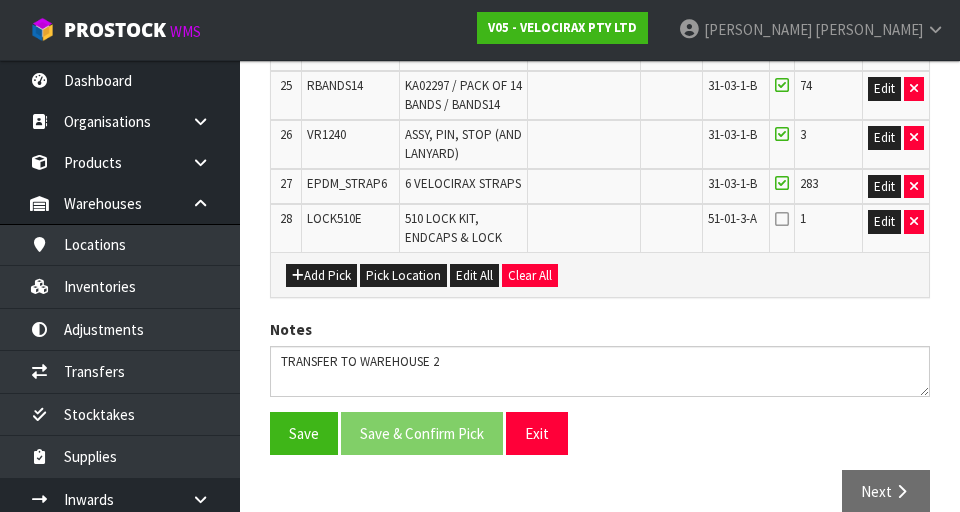 click at bounding box center (782, 219) 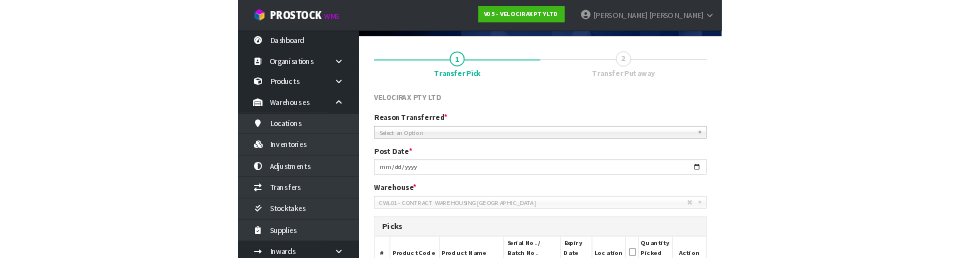 scroll, scrollTop: 0, scrollLeft: 0, axis: both 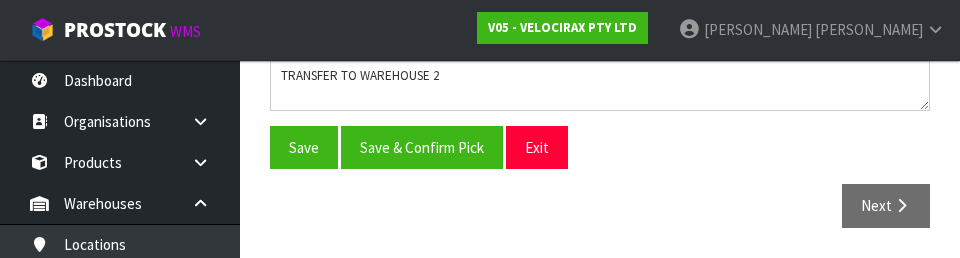 click on "Save
Save & Confirm Pick
Exit" at bounding box center [600, 147] 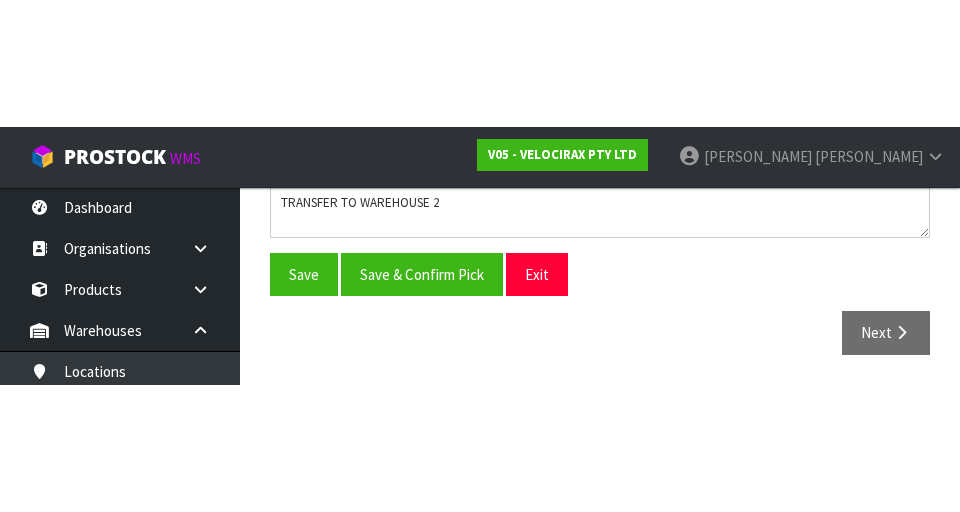 scroll, scrollTop: 1972, scrollLeft: 0, axis: vertical 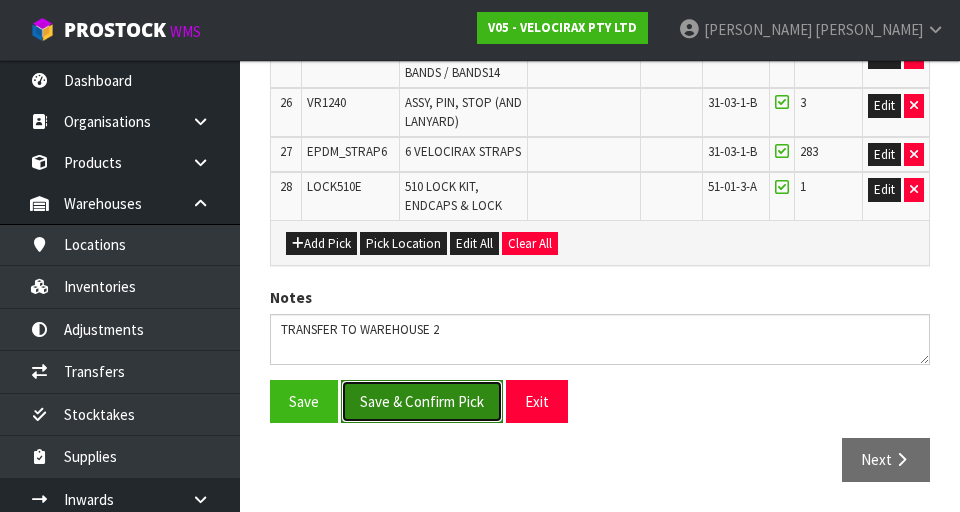 click on "Save & Confirm Pick" at bounding box center [422, 401] 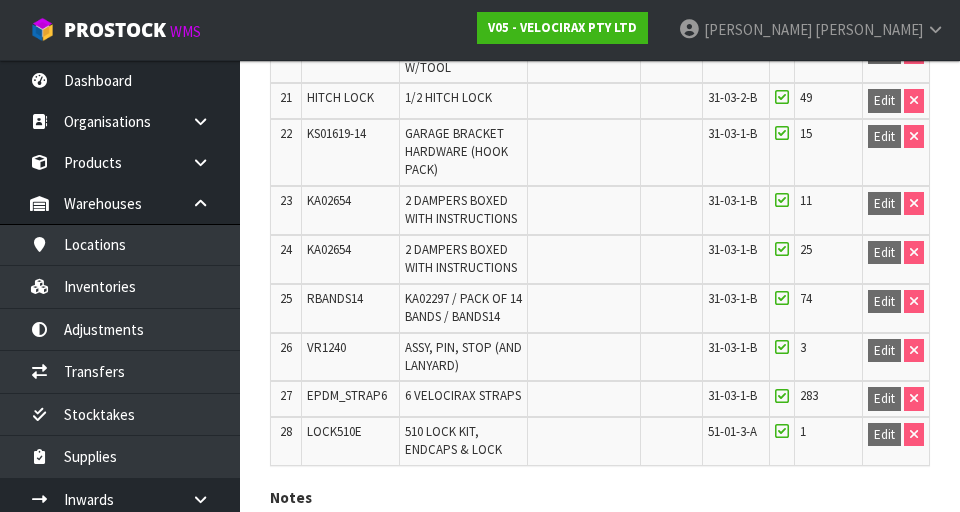 scroll, scrollTop: 1781, scrollLeft: 0, axis: vertical 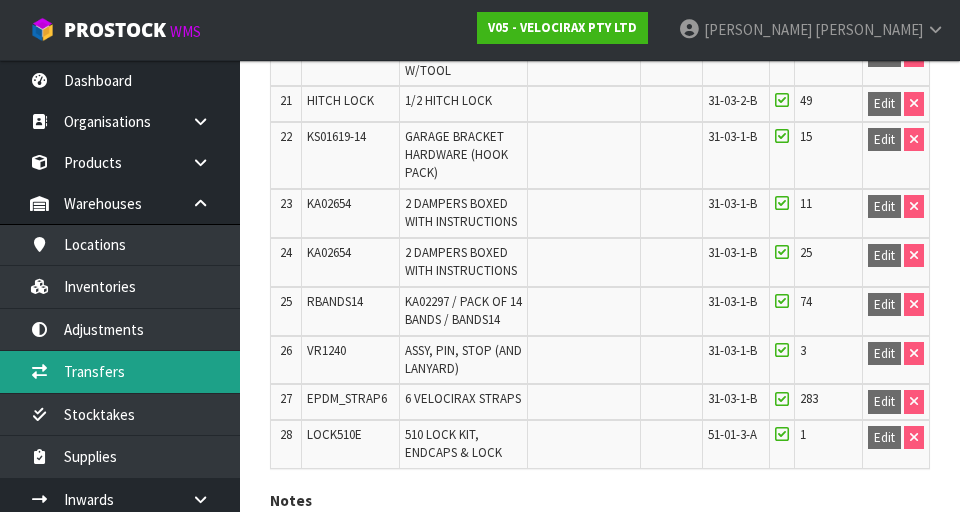click on "Transfers" at bounding box center [120, 371] 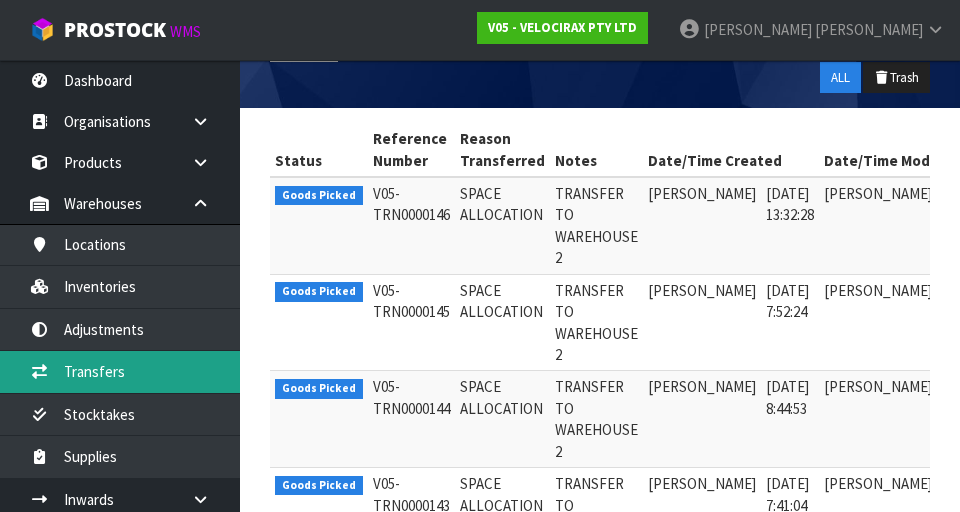 scroll, scrollTop: 362, scrollLeft: 0, axis: vertical 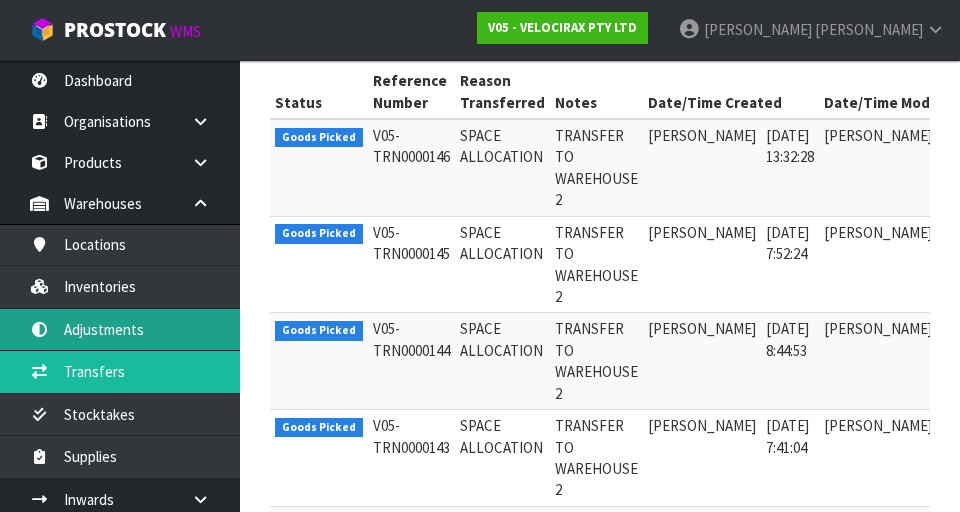 click on "Adjustments" at bounding box center (120, 329) 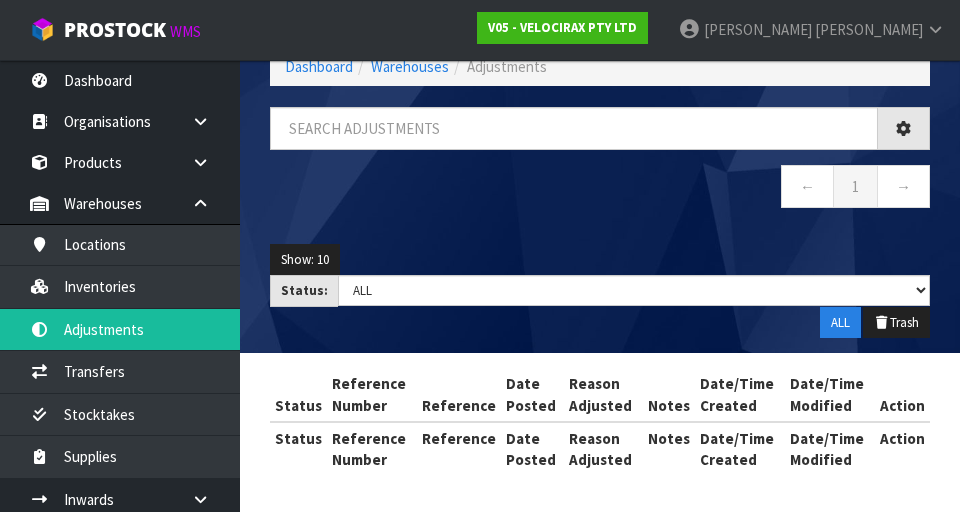 click on "Adjustments
Dashboard Warehouses Adjustments
←
1
→
Show: 10
5
10
25
50
Status:
Draft Pending Finalised ALL
ALL
Trash
Status
Reference Number
Reference
Date Posted
Reason Adjusted
Notes
Date/Time Created" at bounding box center [480, 198] 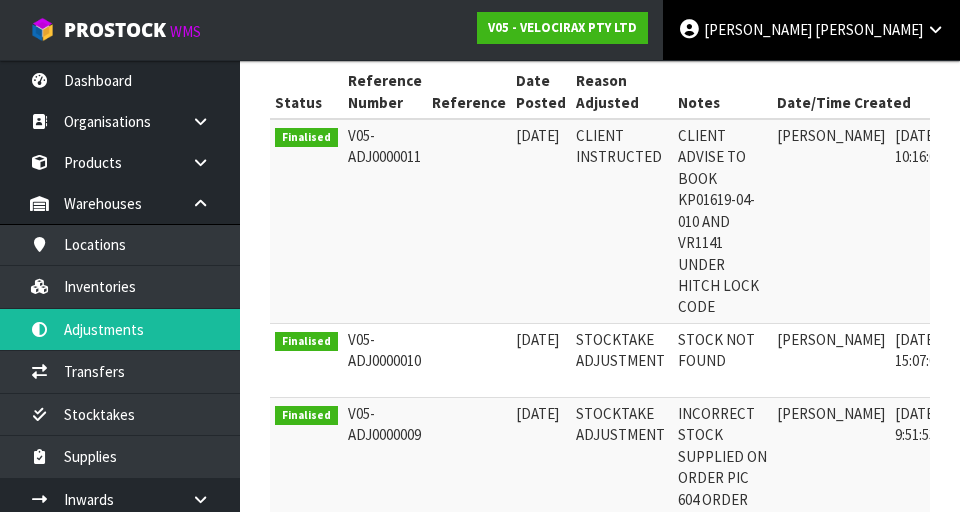 click at bounding box center (935, 29) 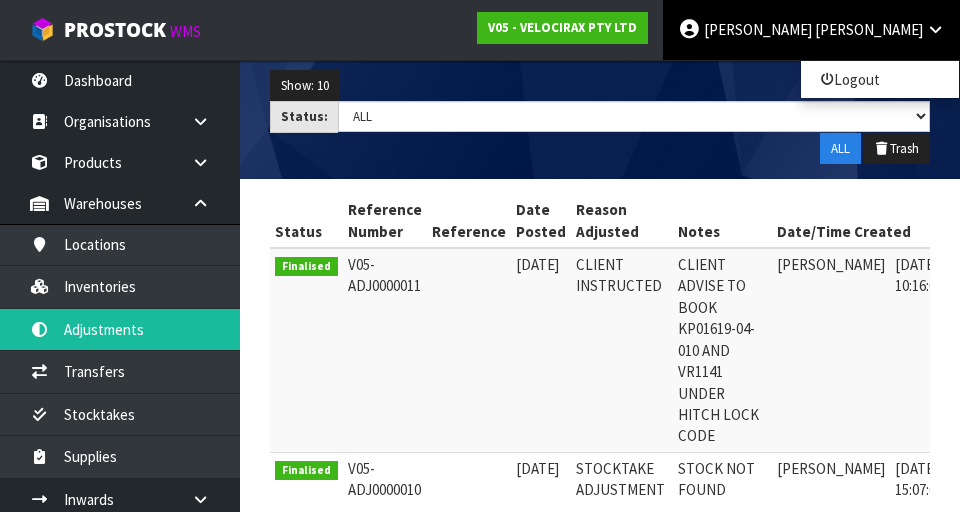 scroll, scrollTop: 288, scrollLeft: 0, axis: vertical 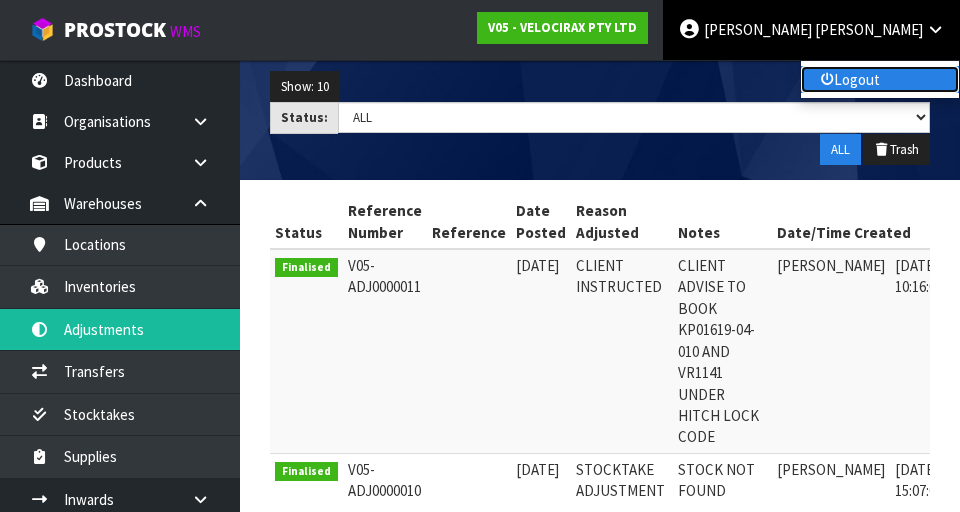 click on "Logout" at bounding box center (880, 79) 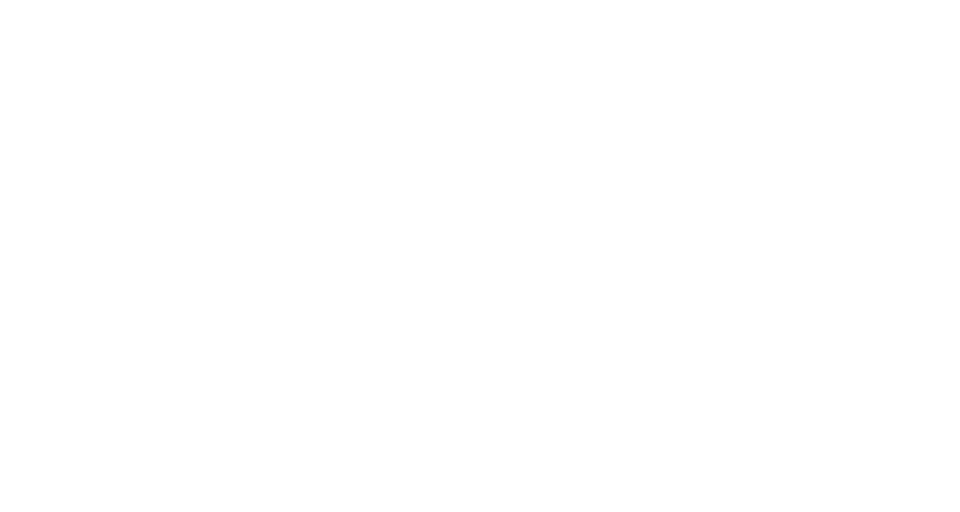 scroll, scrollTop: 0, scrollLeft: 0, axis: both 